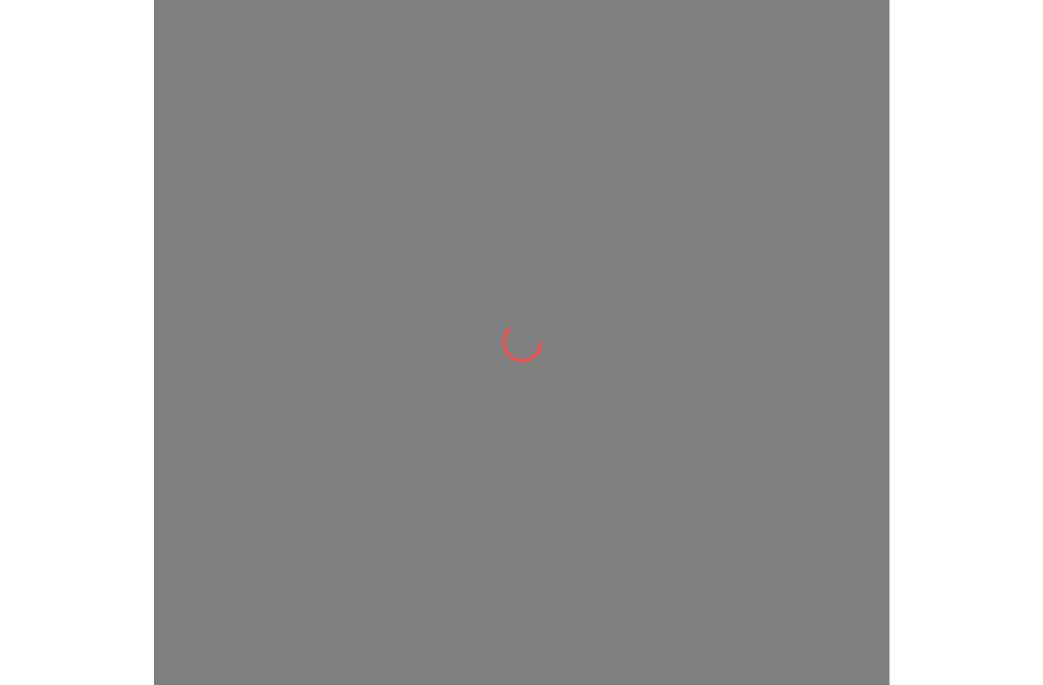 scroll, scrollTop: 0, scrollLeft: 0, axis: both 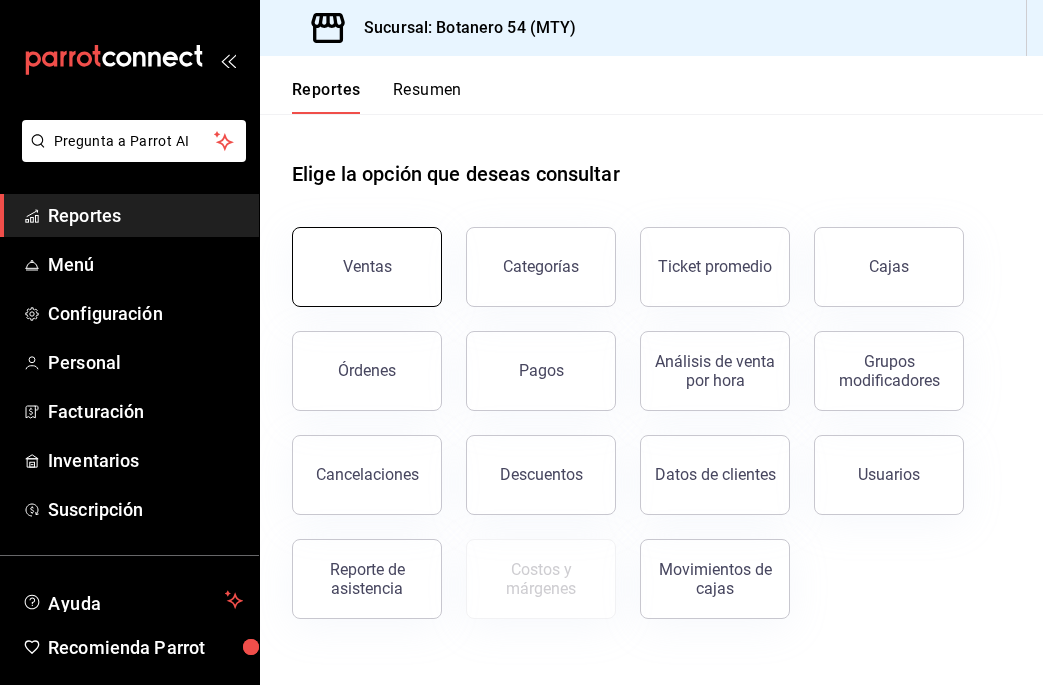 click on "Ventas" at bounding box center (367, 267) 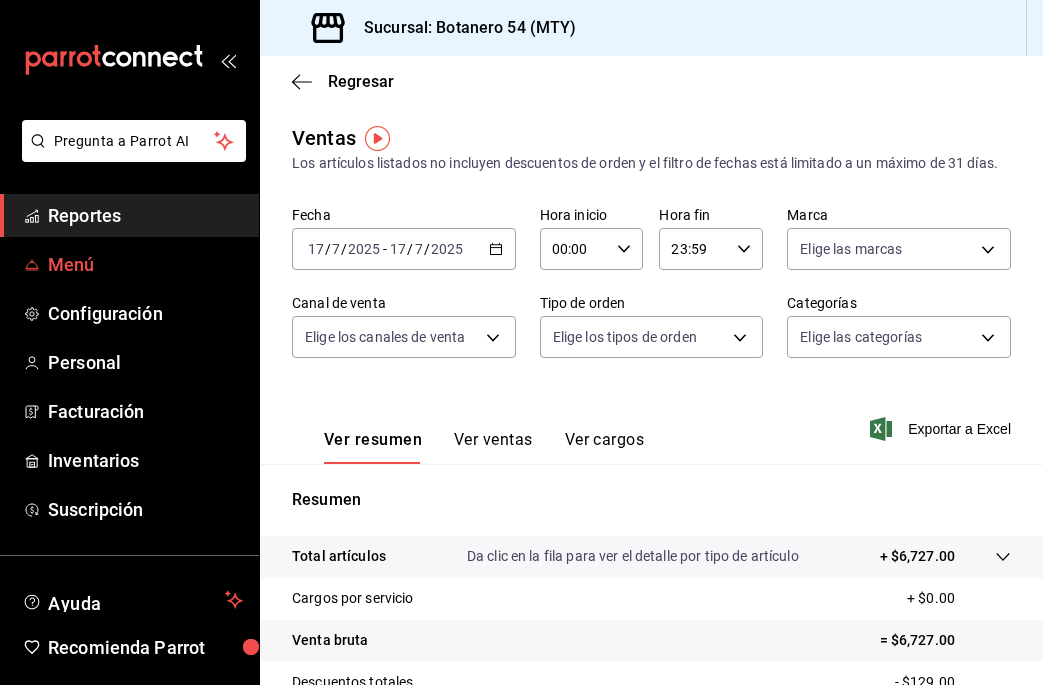 click on "Menú" at bounding box center (145, 264) 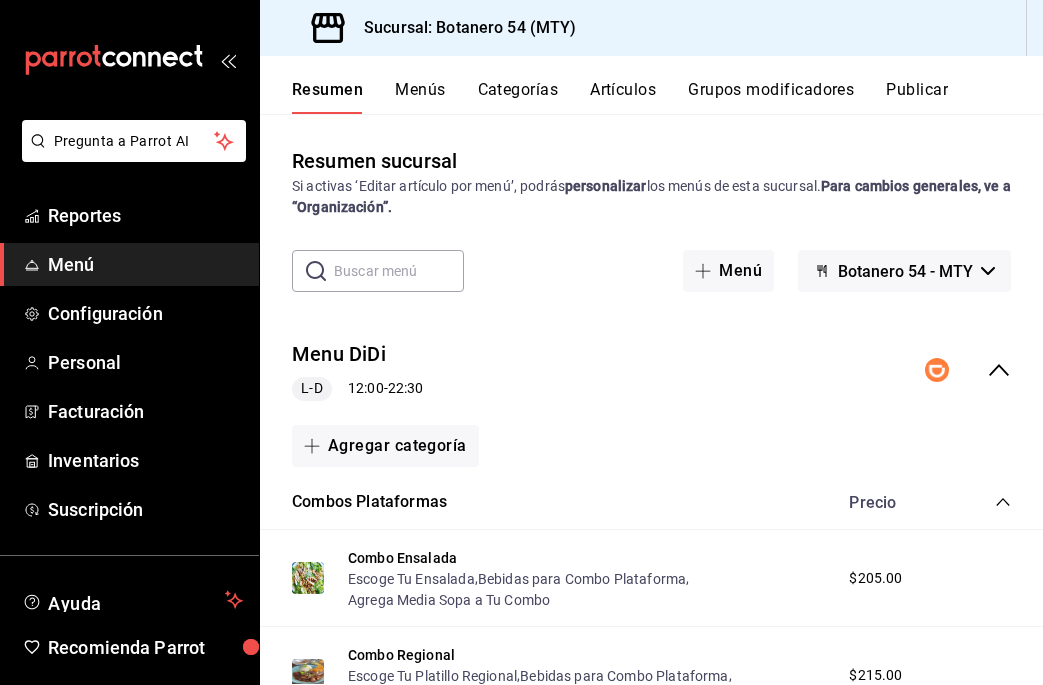 click on "Categorías" at bounding box center (518, 97) 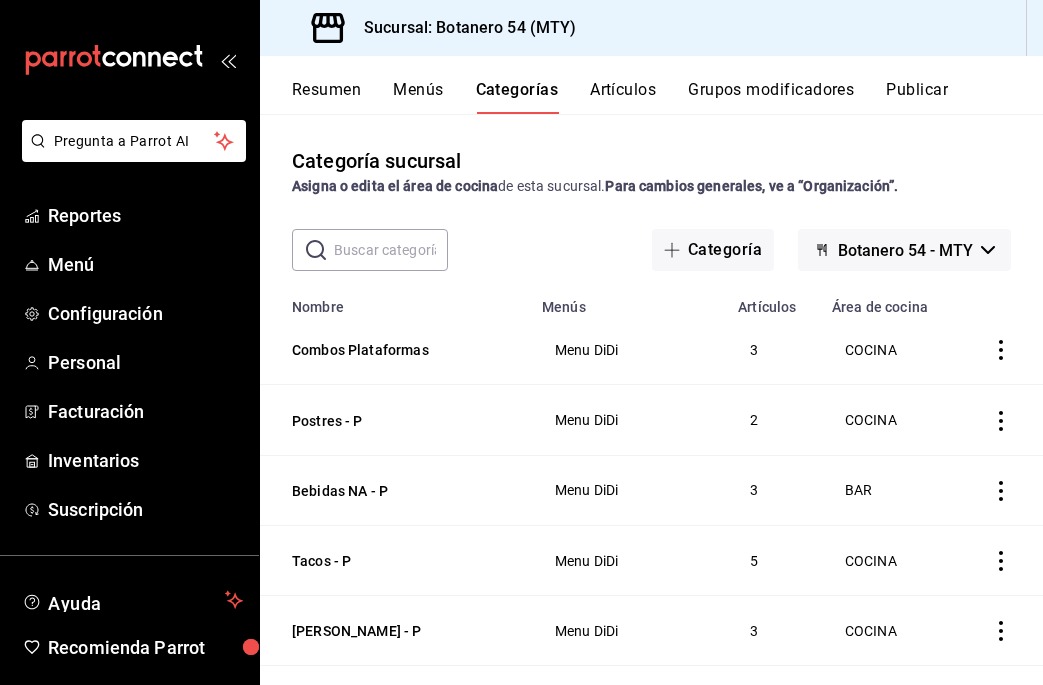 click on "Menús" at bounding box center (418, 97) 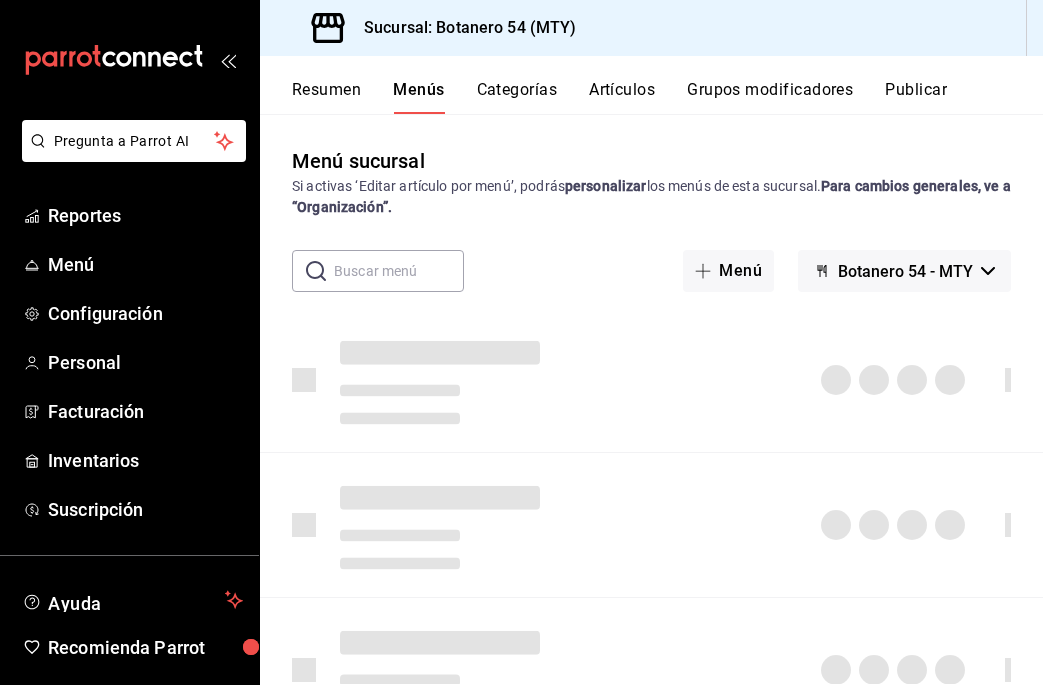 click on "Resumen" at bounding box center [326, 97] 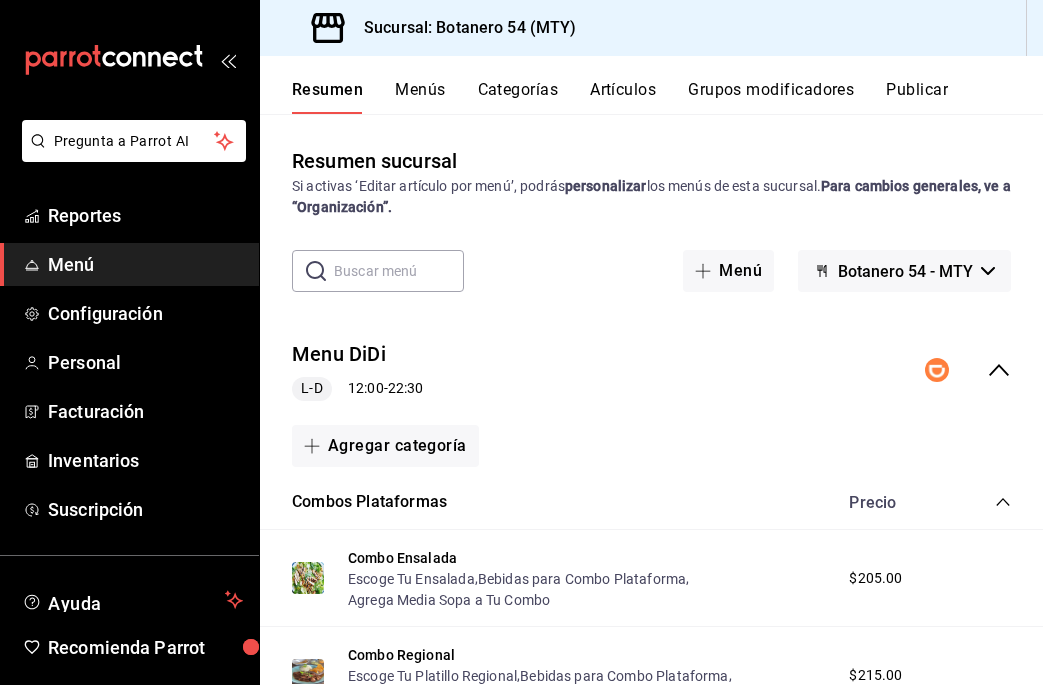 click 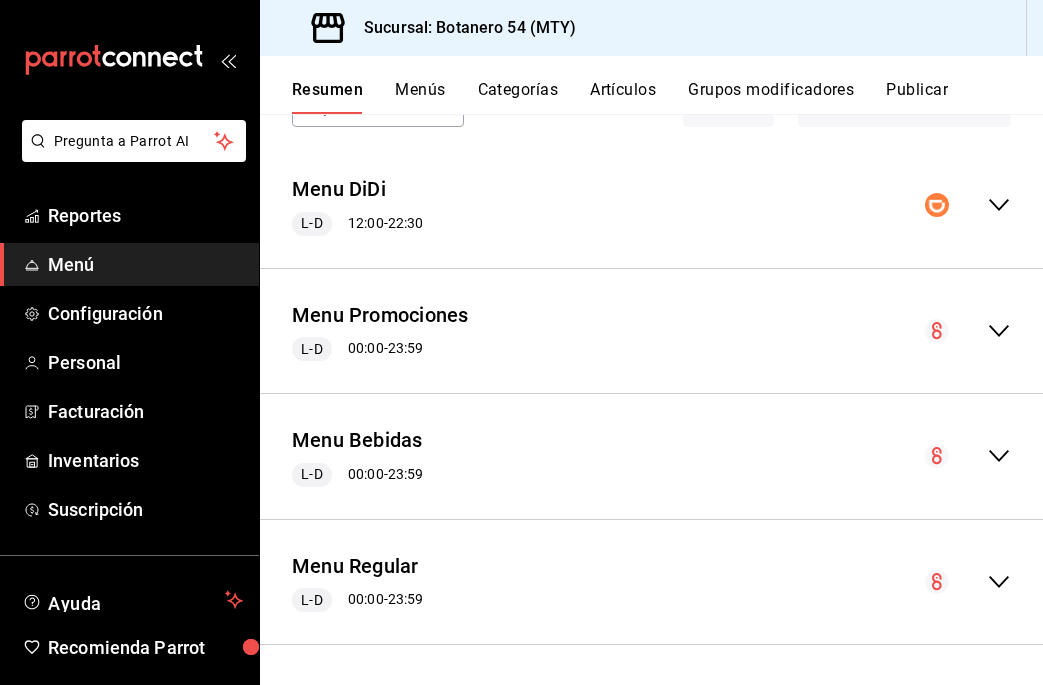 scroll, scrollTop: 164, scrollLeft: 0, axis: vertical 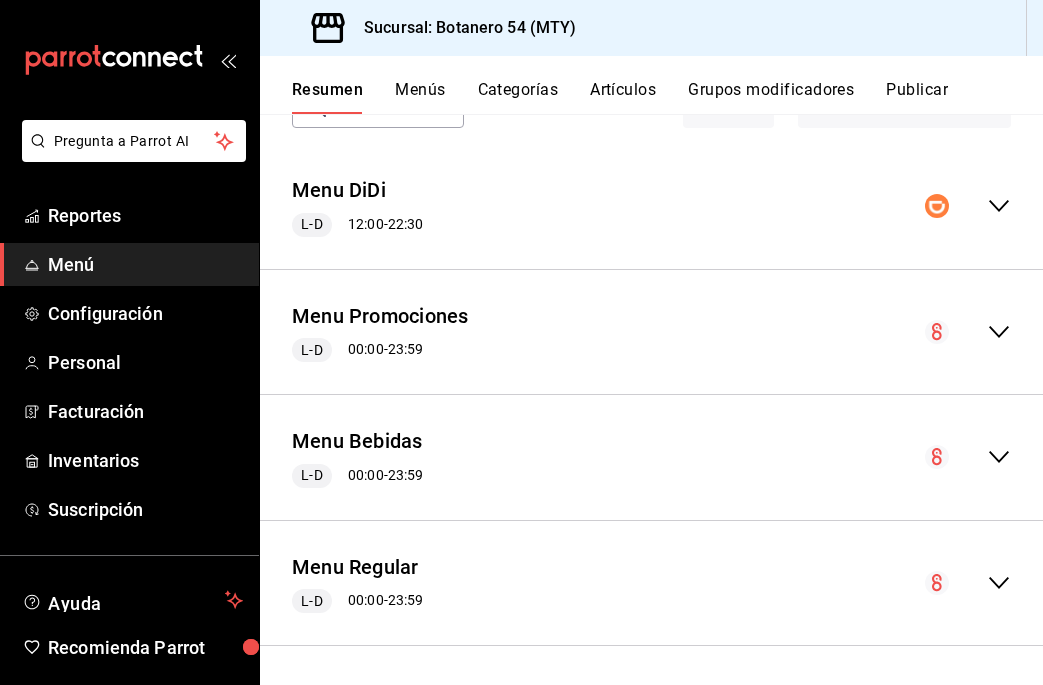 click 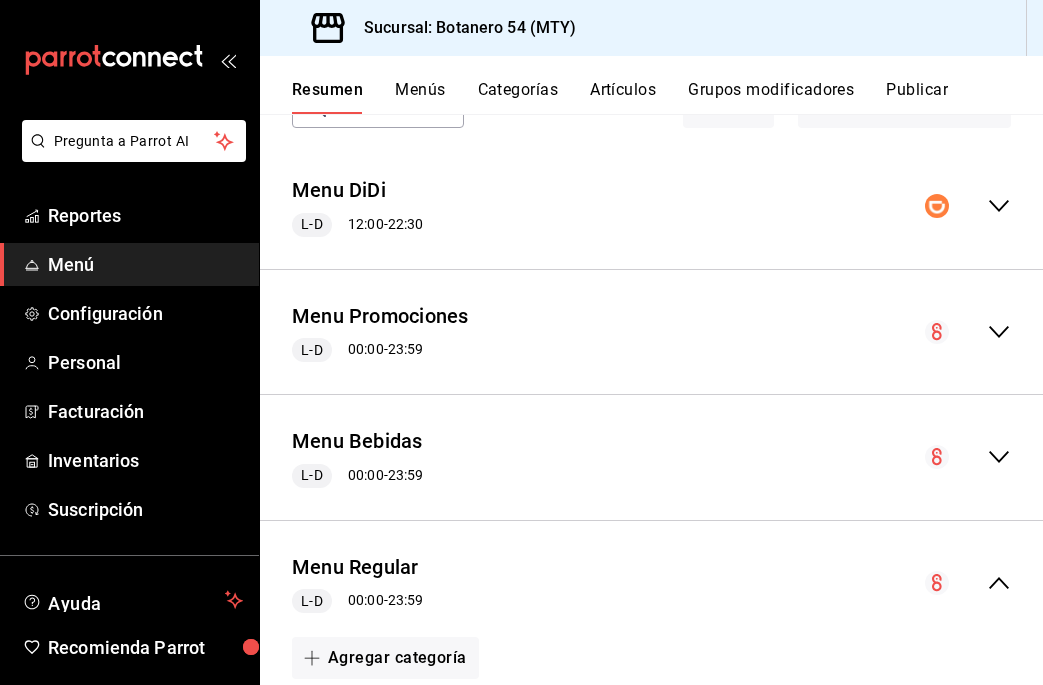 click 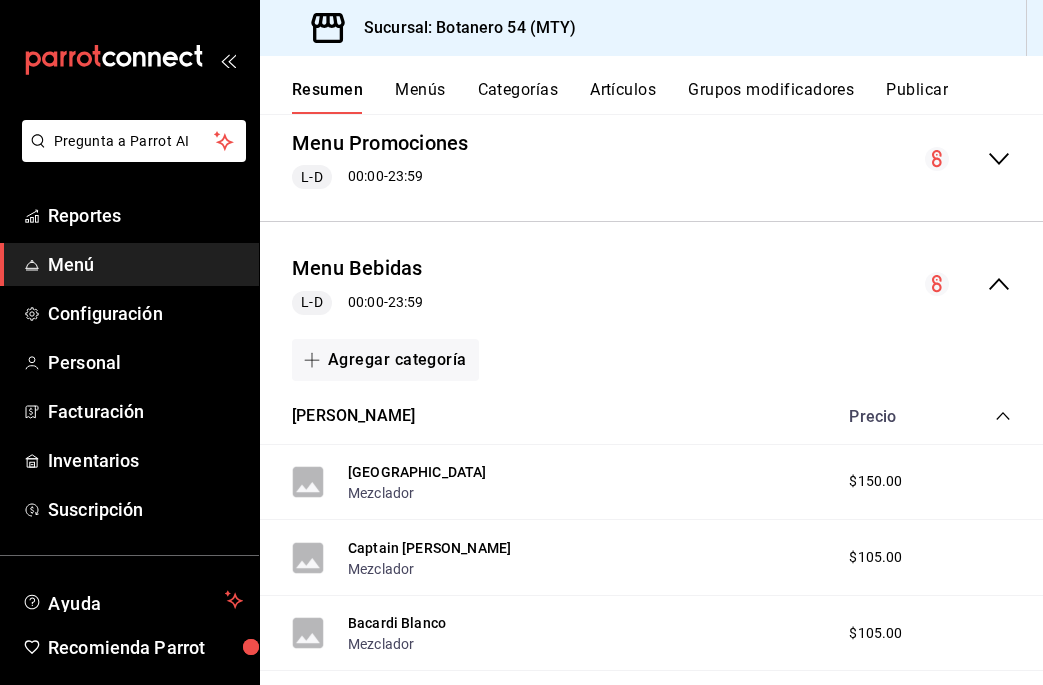scroll, scrollTop: 425, scrollLeft: 0, axis: vertical 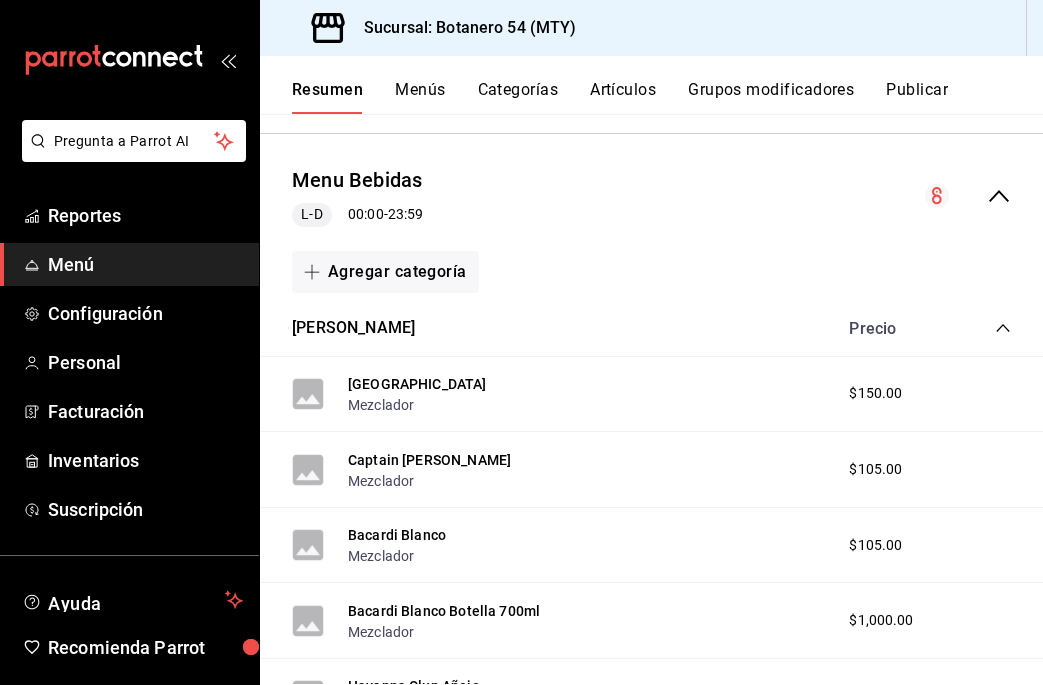 click 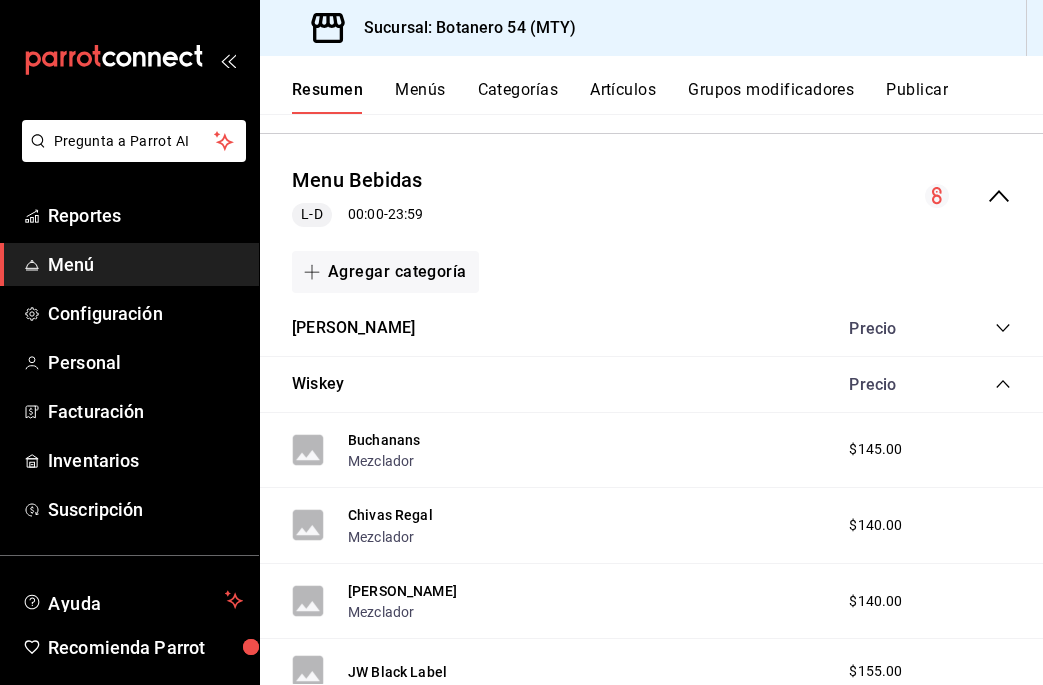 click on "Precio" at bounding box center (920, 384) 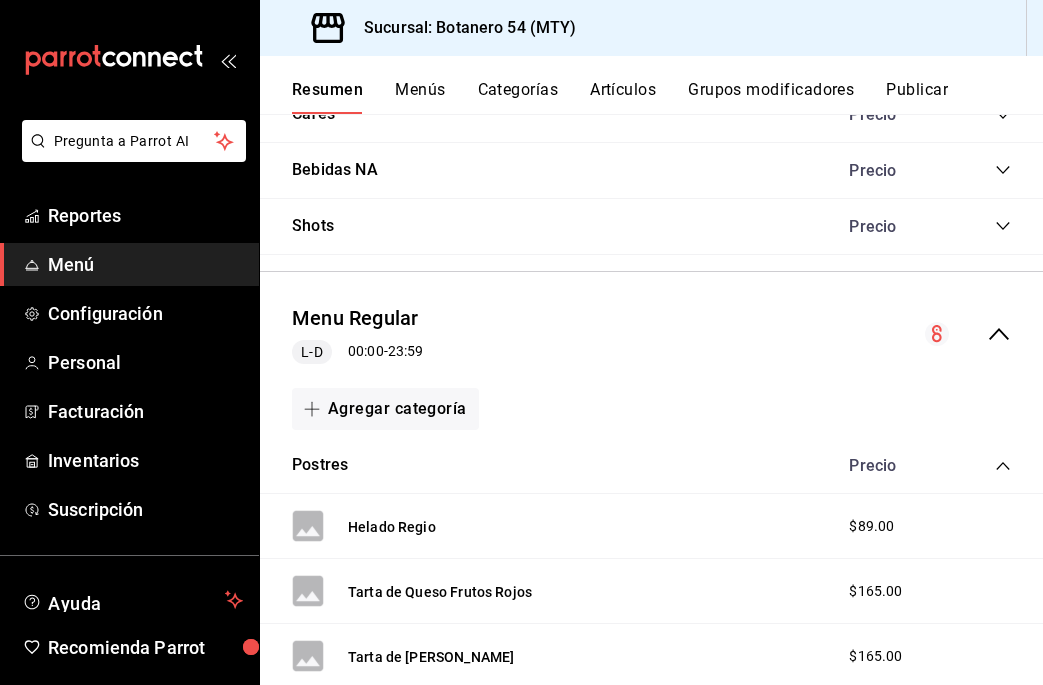 scroll, scrollTop: 1473, scrollLeft: 0, axis: vertical 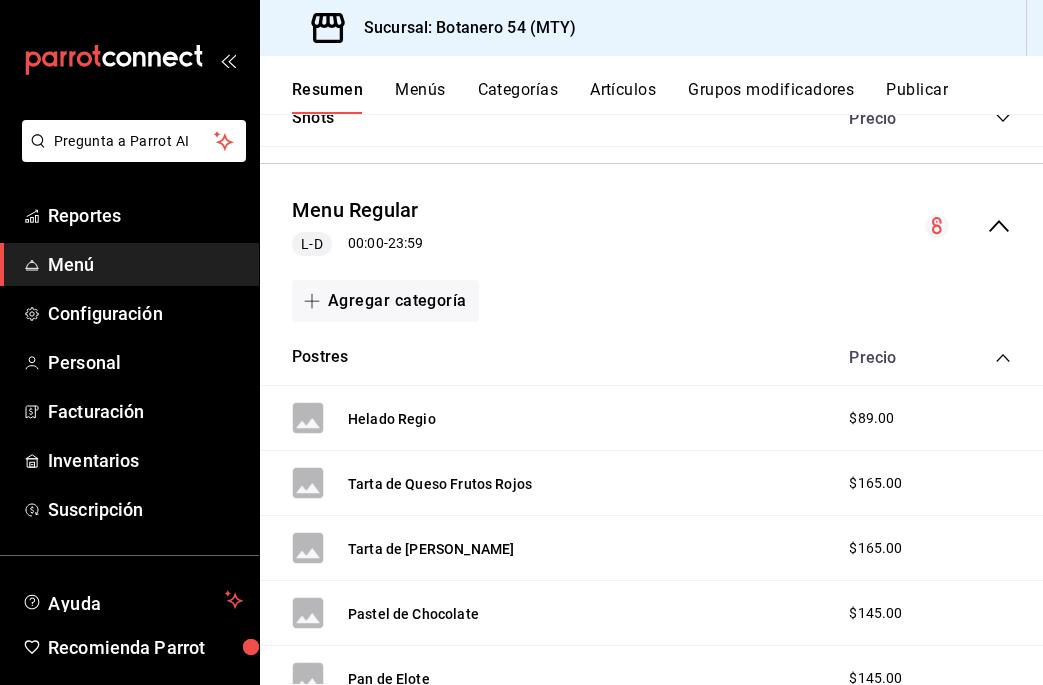 click on "Precio" at bounding box center (920, 357) 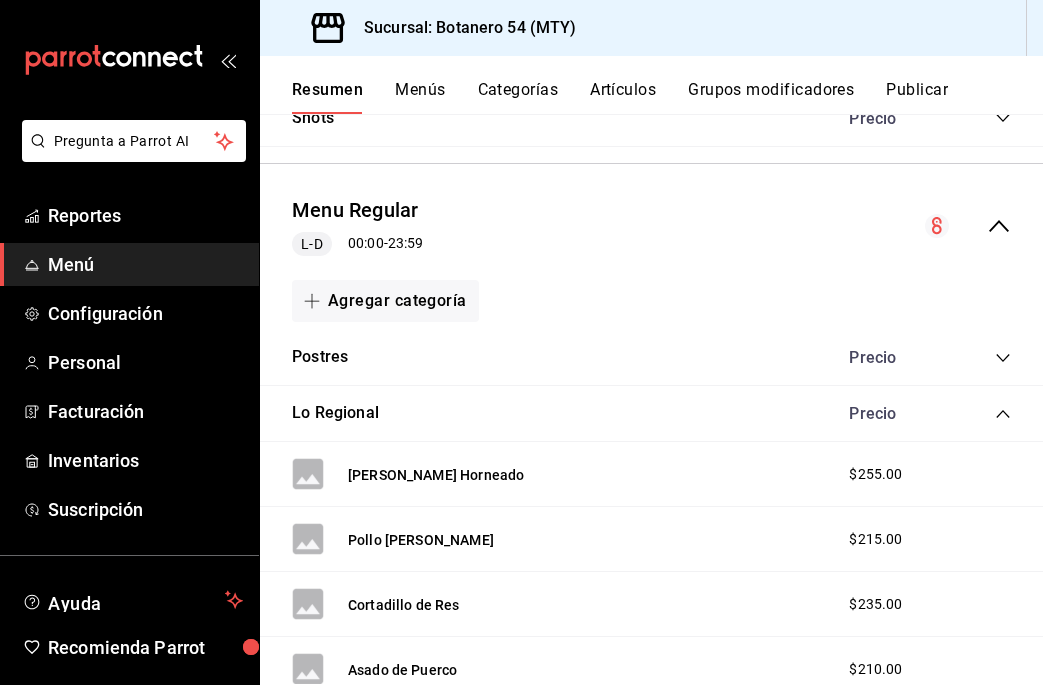 click 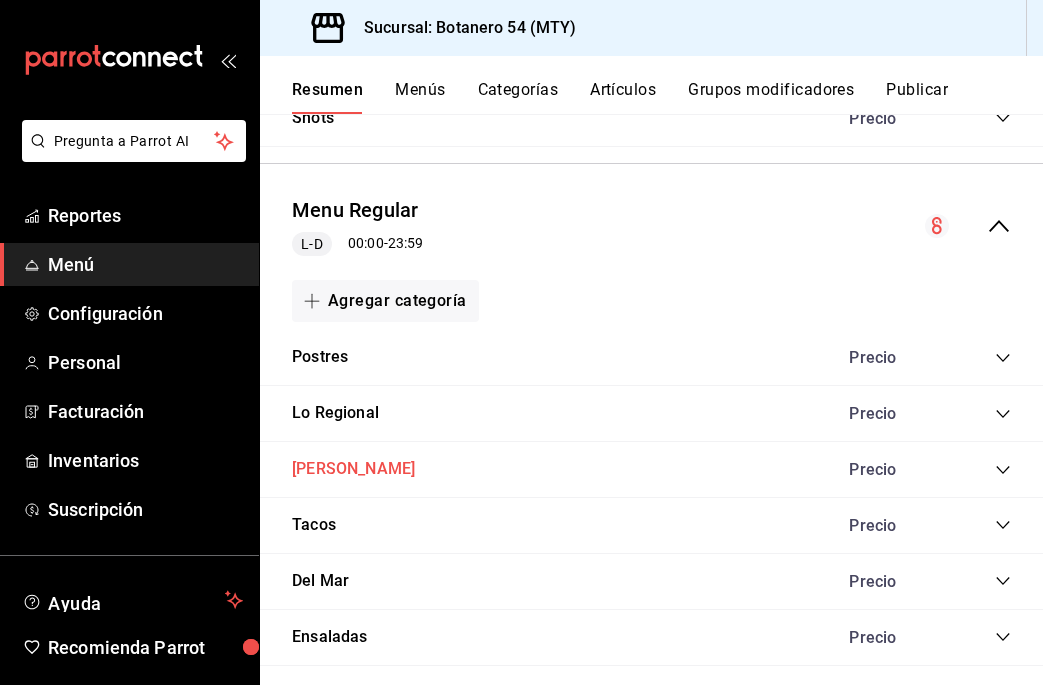 click on "[PERSON_NAME]" at bounding box center [353, 469] 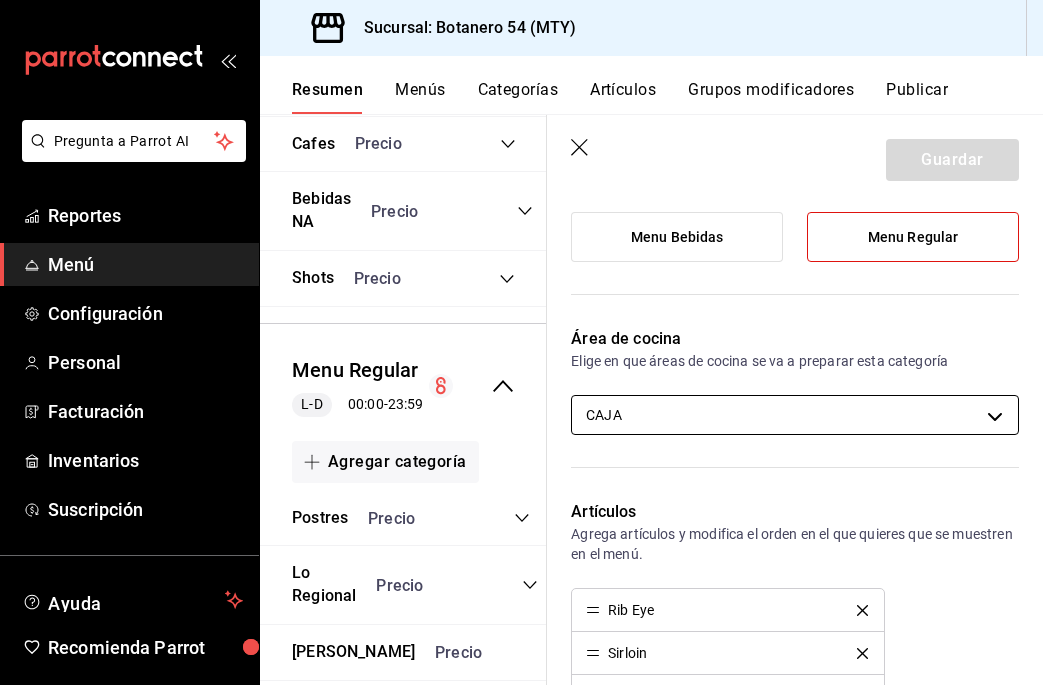 scroll, scrollTop: 271, scrollLeft: 0, axis: vertical 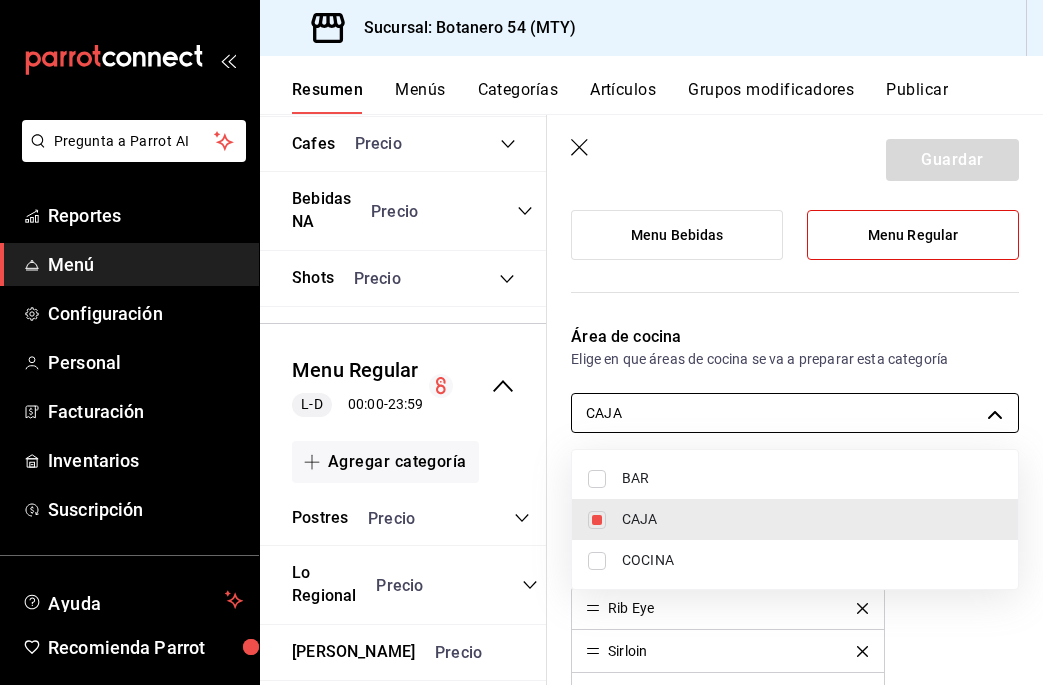 click on "Pregunta a Parrot AI Reportes   Menú   Configuración   Personal   Facturación   Inventarios   Suscripción   Ayuda Recomienda Parrot   [PERSON_NAME]   Sugerir nueva función   Sucursal: Botanero 54 (MTY) Resumen Menús Categorías Artículos Grupos modificadores Publicar Resumen sucursal Si activas ‘Editar artículo por menú’, podrás  personalizar  los menús de esta sucursal.  Para cambios generales, ve a “Organización”. ​ ​ Botanero 54 - MTY Menu DiDi L-D 12:00  -  22:30 Agregar categoría Combos Plataformas Precio Combo Ensalada Escoge Tu Ensalada ,  Bebidas para Combo Plataforma ,  Agrega Media Sopa a Tu Combo $205.00 Combo Regional Escoge Tu Platillo Regional ,  Bebidas para Combo Plataforma ,  Agrega Media Sopa a Tu Combo $215.00 Combo Tacos Escoge Tus Tacos ,  Bebidas para Combo Plataforma ,  Agrega Media Sopa a Tu Combo $218.00 Agregar artículo Del  Asador - P Precio Sirloin - P $390.00 Aguja Norteña - P $385.00 Baby Back Ribs - P $310.00 Agregar artículo Tacos - P Precio Precio" at bounding box center [521, 342] 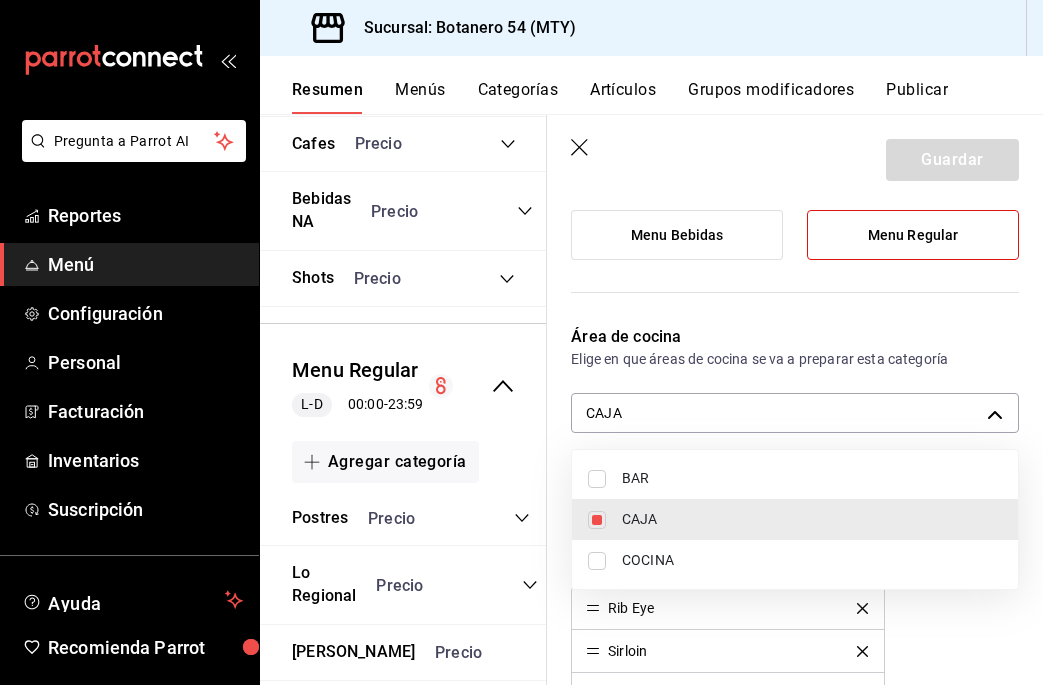 click on "COCINA" at bounding box center (795, 560) 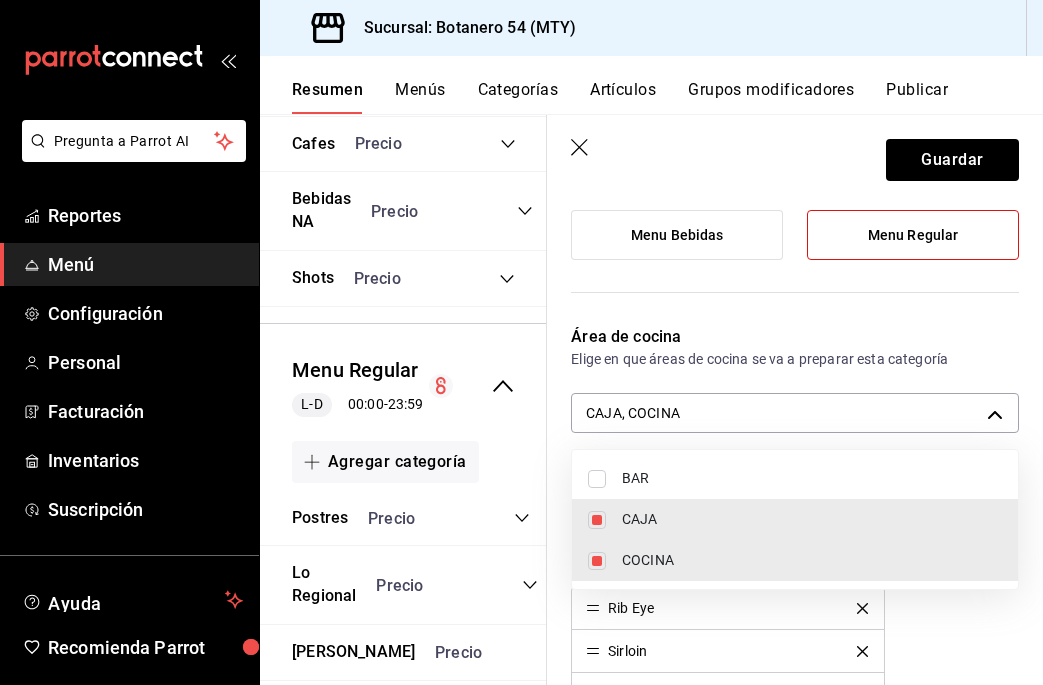 click on "CAJA" at bounding box center [812, 519] 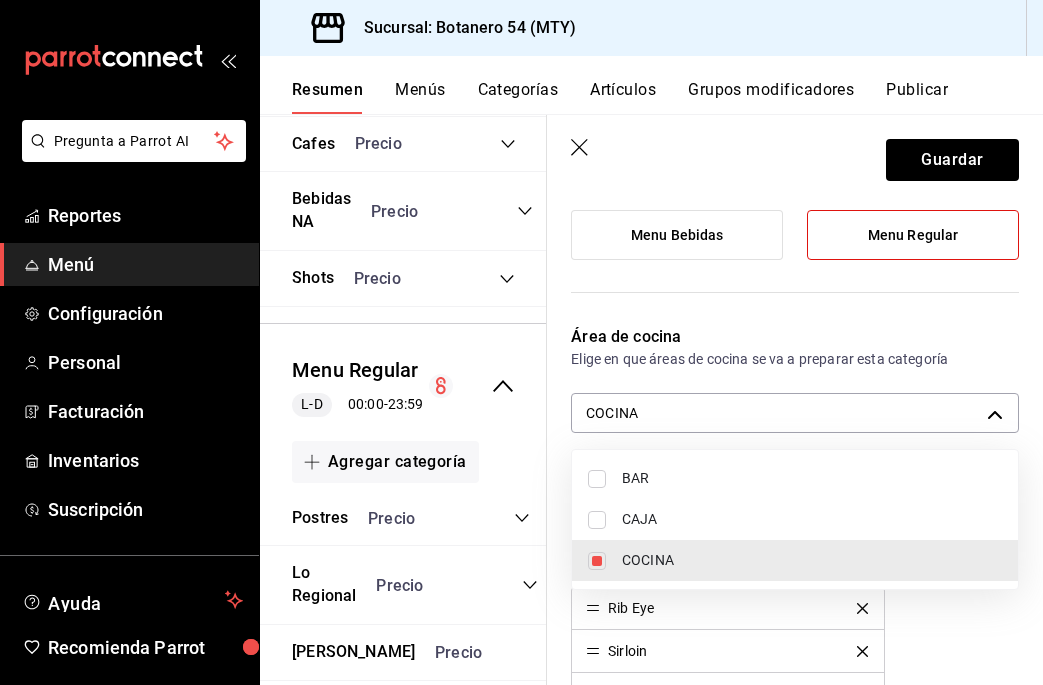 click at bounding box center [521, 342] 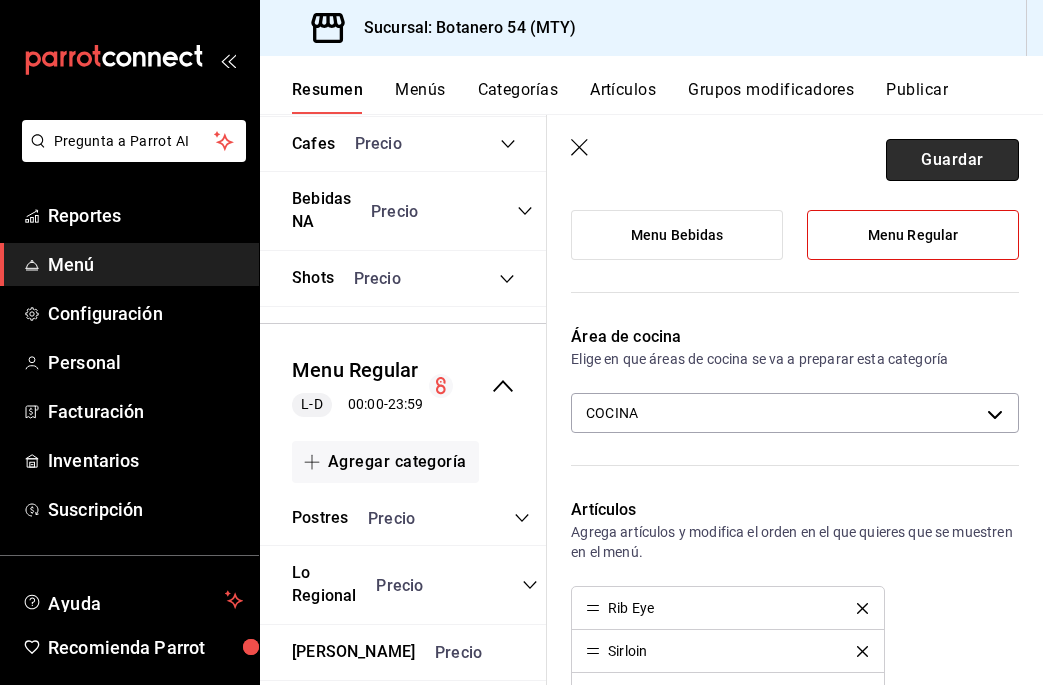 click on "Guardar" at bounding box center (952, 160) 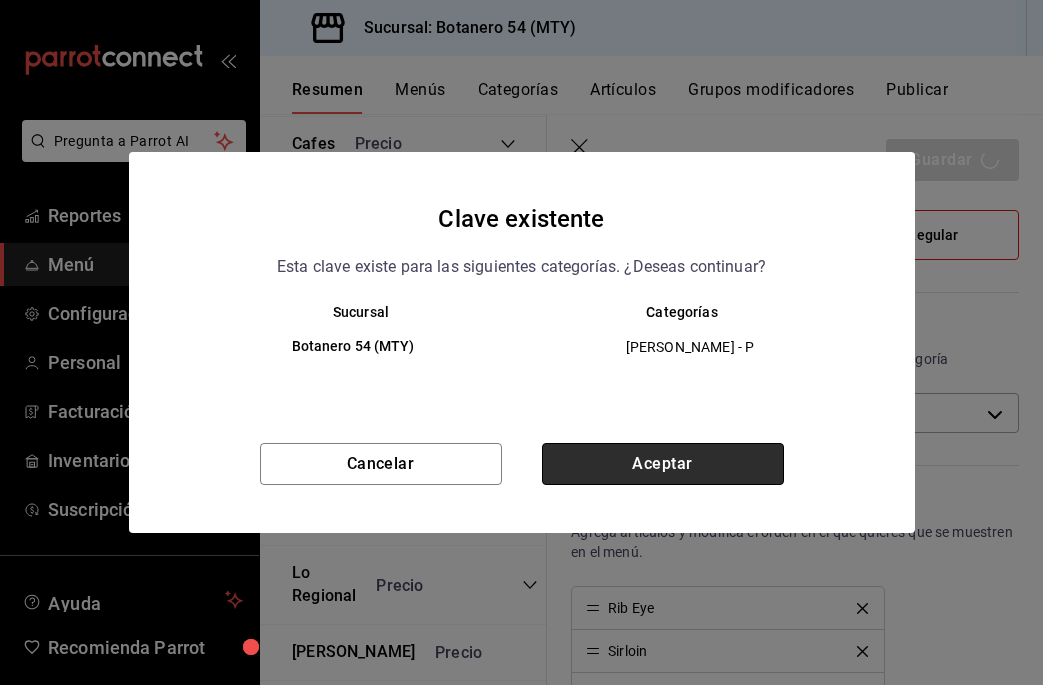 click on "Aceptar" at bounding box center (663, 464) 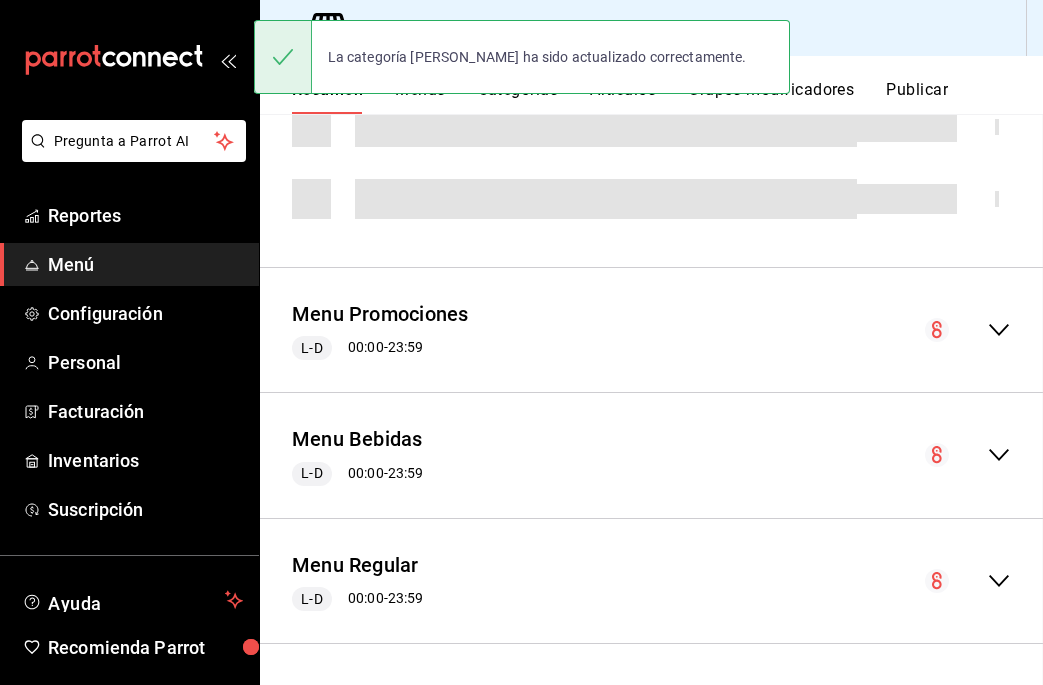 scroll, scrollTop: 0, scrollLeft: 0, axis: both 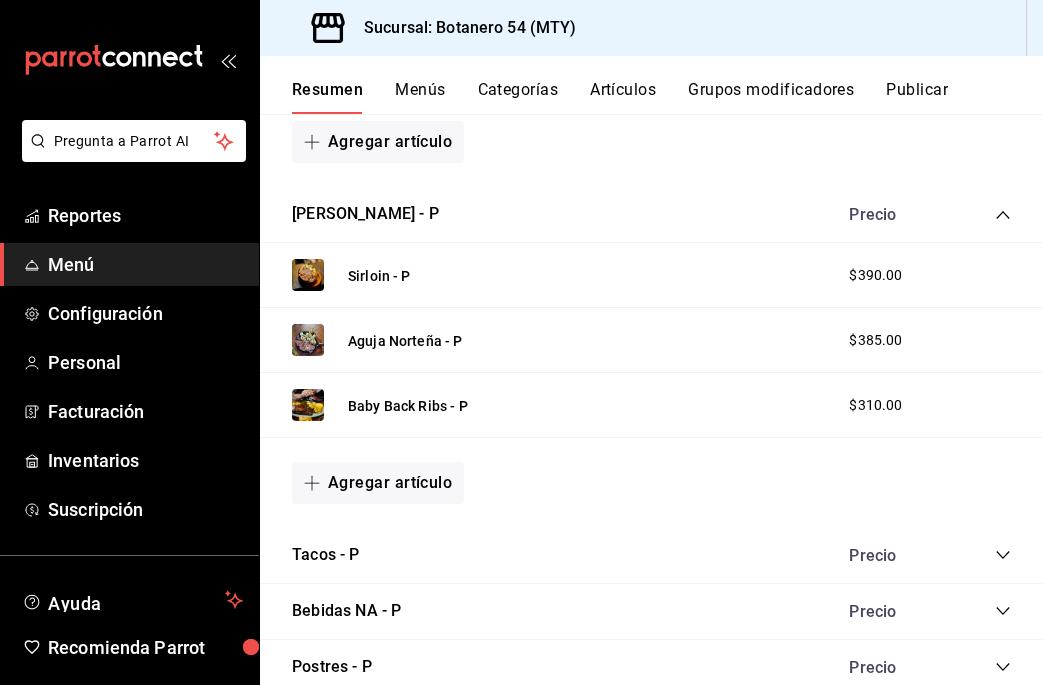 click 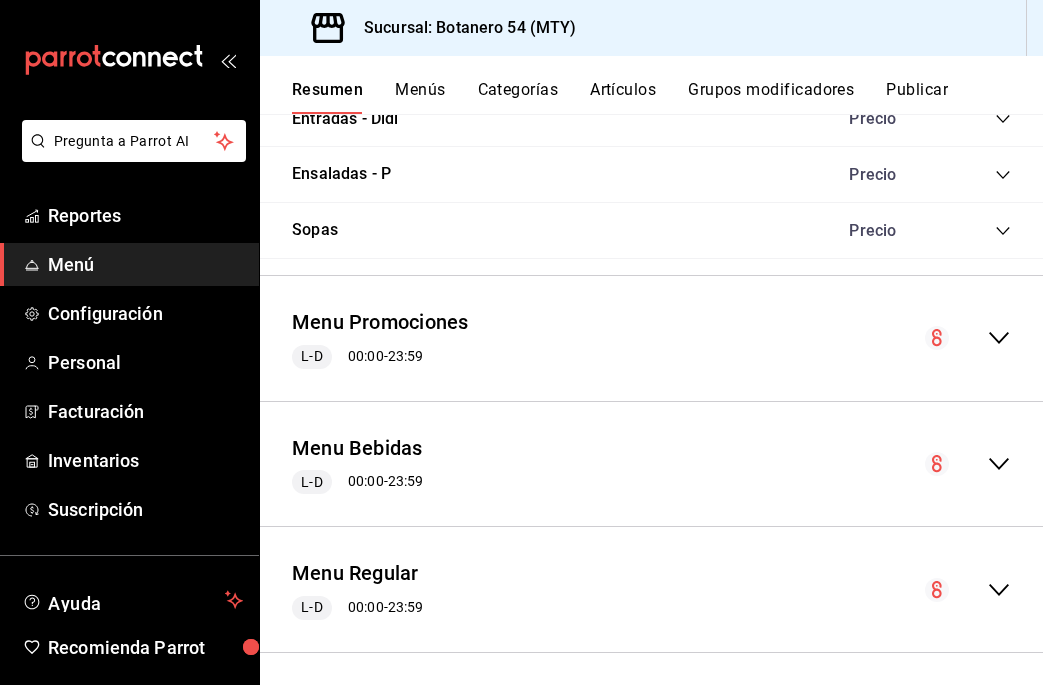 scroll, scrollTop: 1098, scrollLeft: 0, axis: vertical 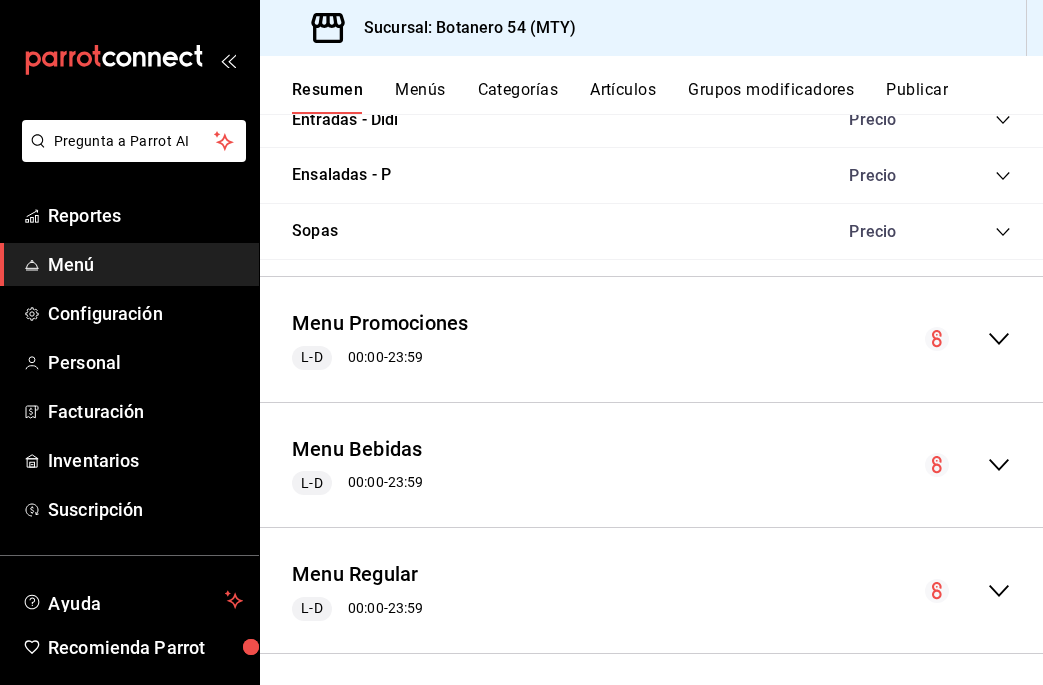 click 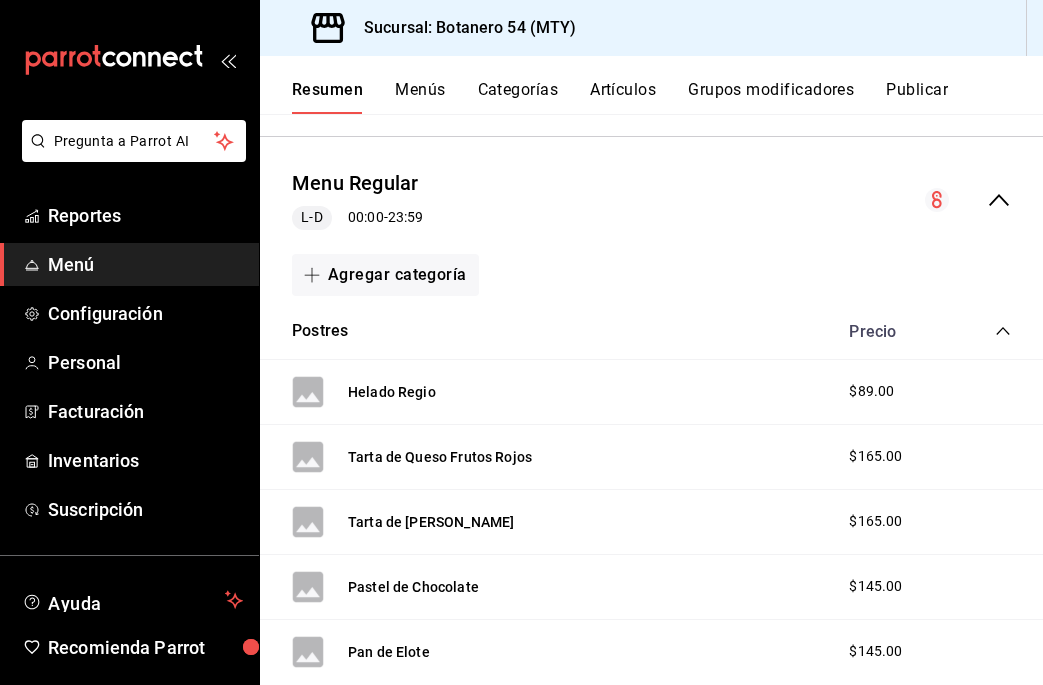 scroll, scrollTop: 1519, scrollLeft: 0, axis: vertical 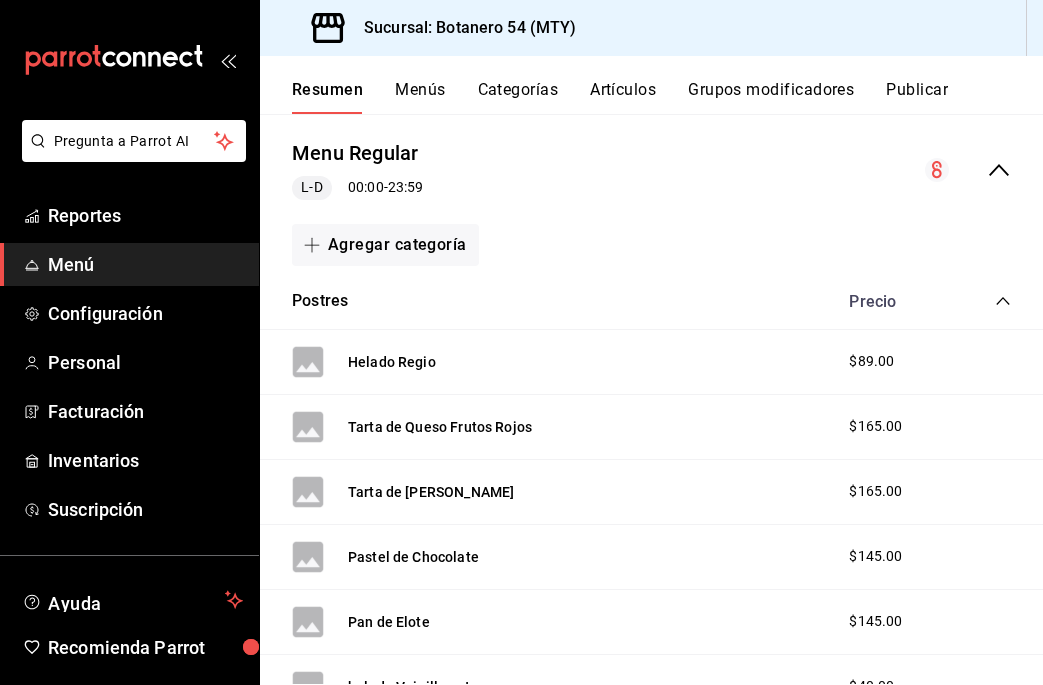 click 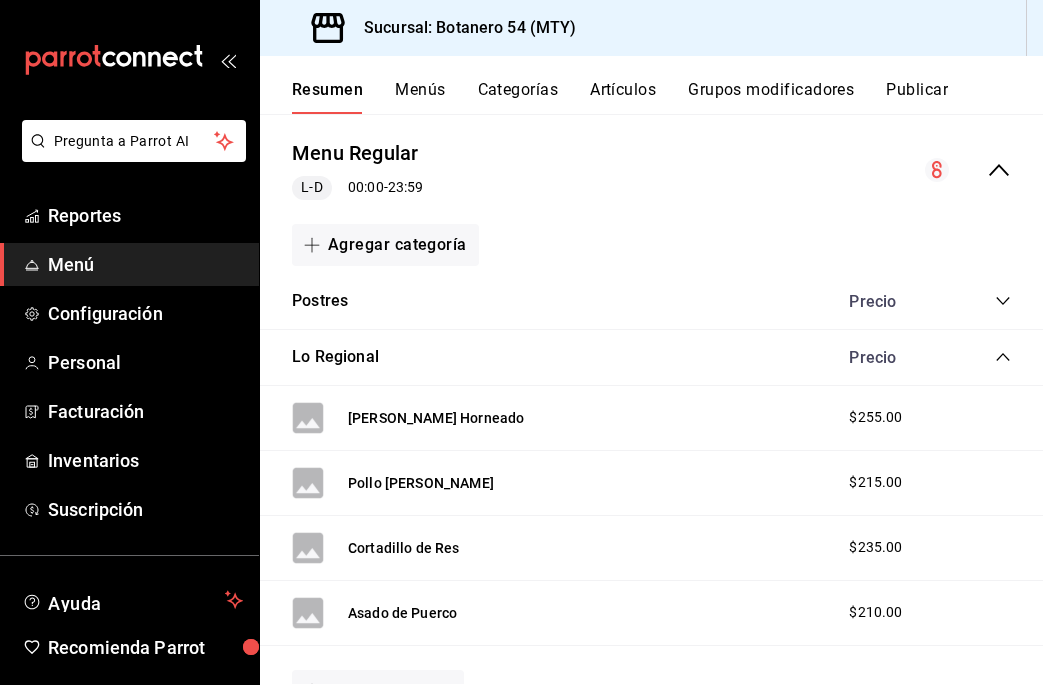 click 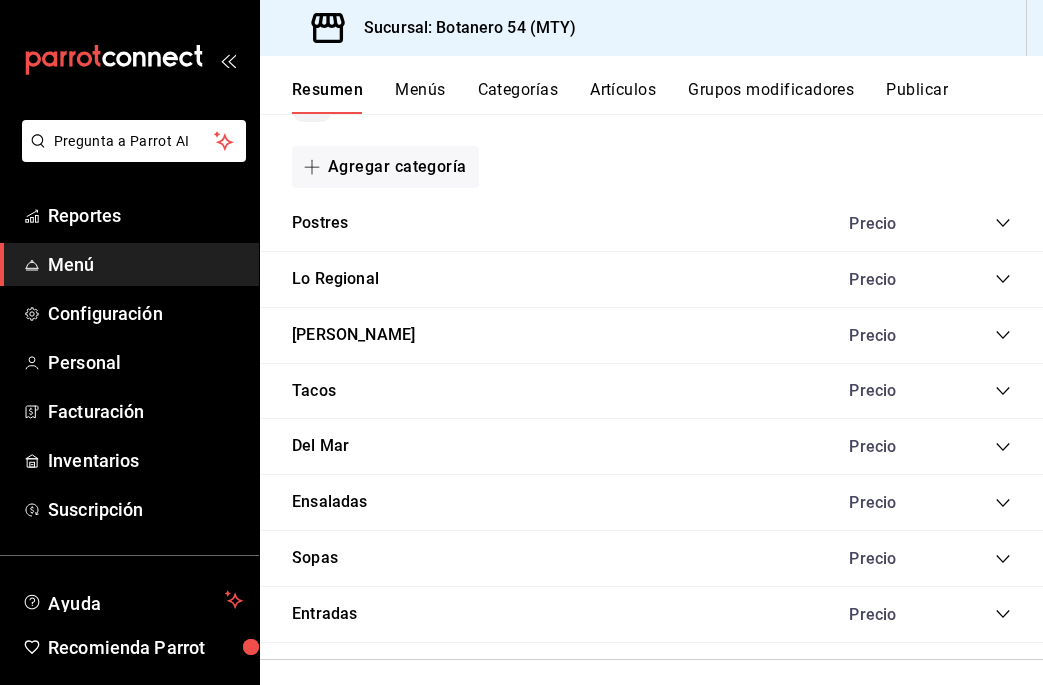 scroll, scrollTop: 1596, scrollLeft: 0, axis: vertical 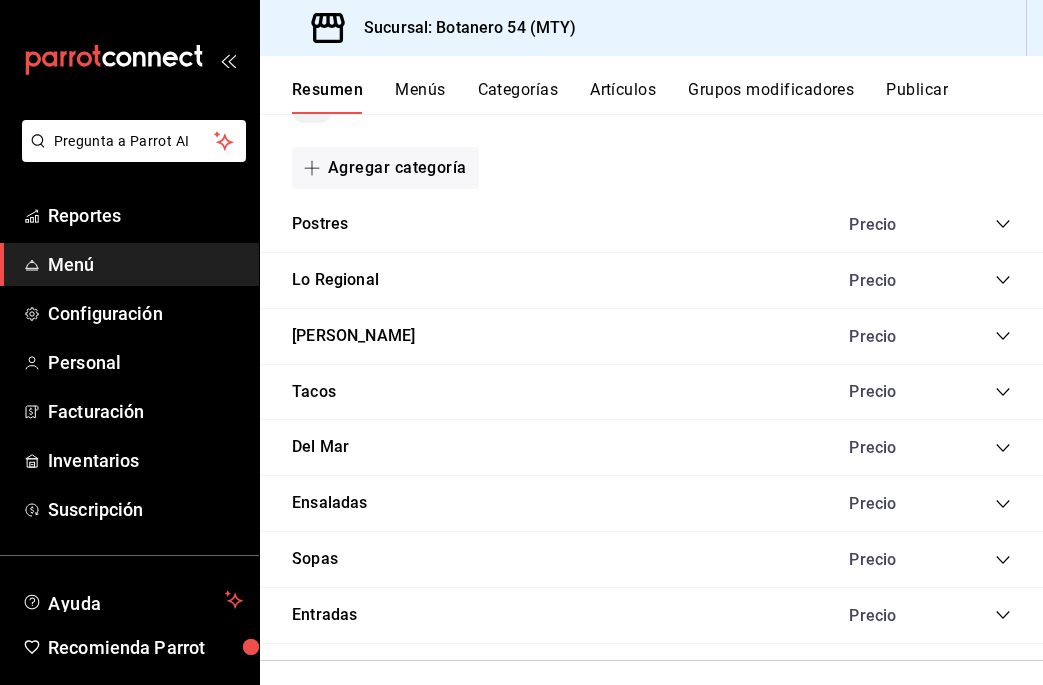 click 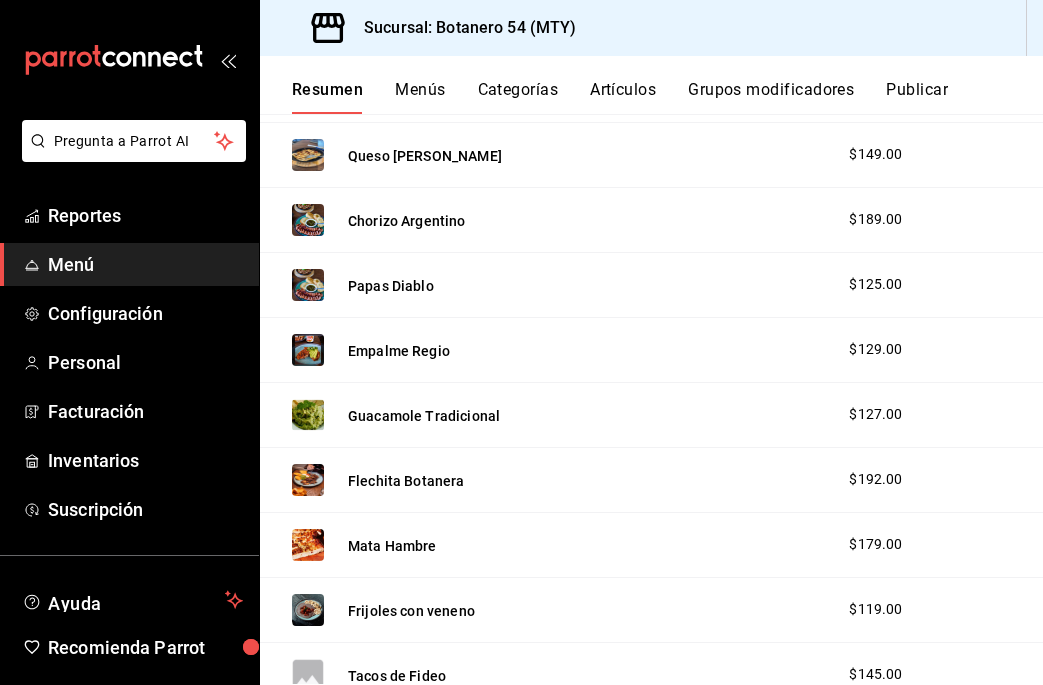 scroll, scrollTop: 2379, scrollLeft: 0, axis: vertical 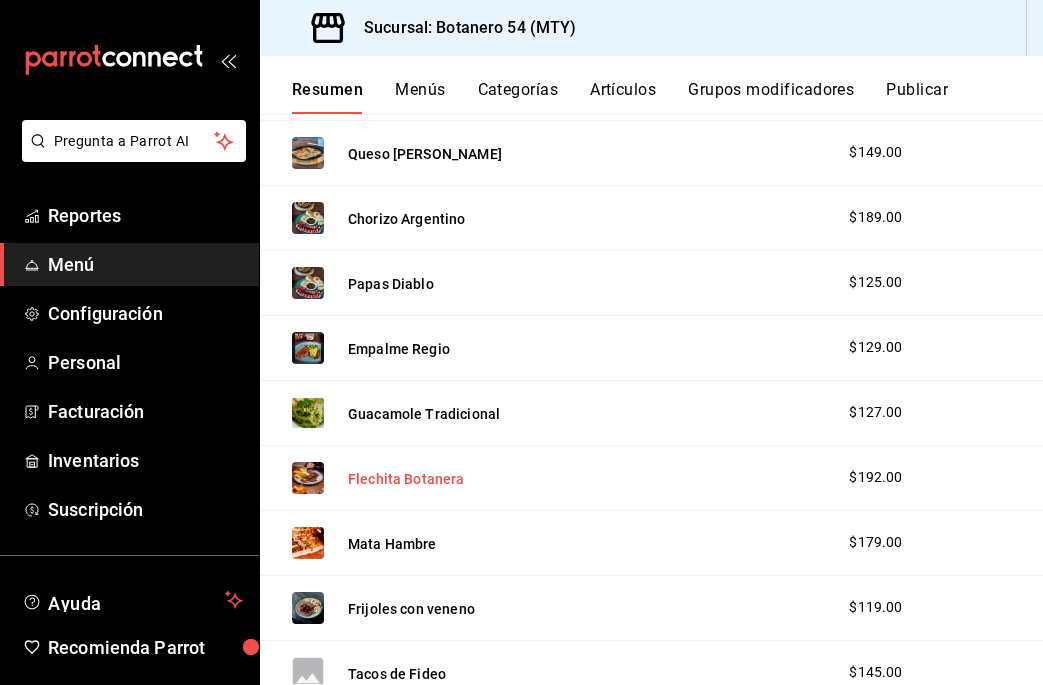 click on "Flechita Botanera" at bounding box center (406, 479) 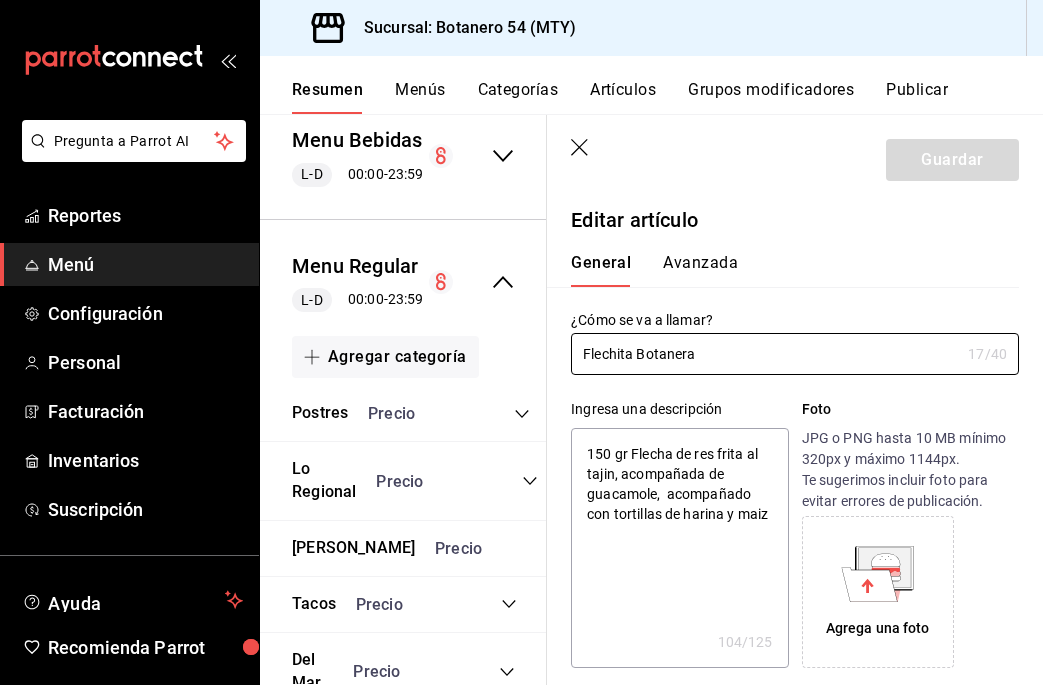 type on "x" 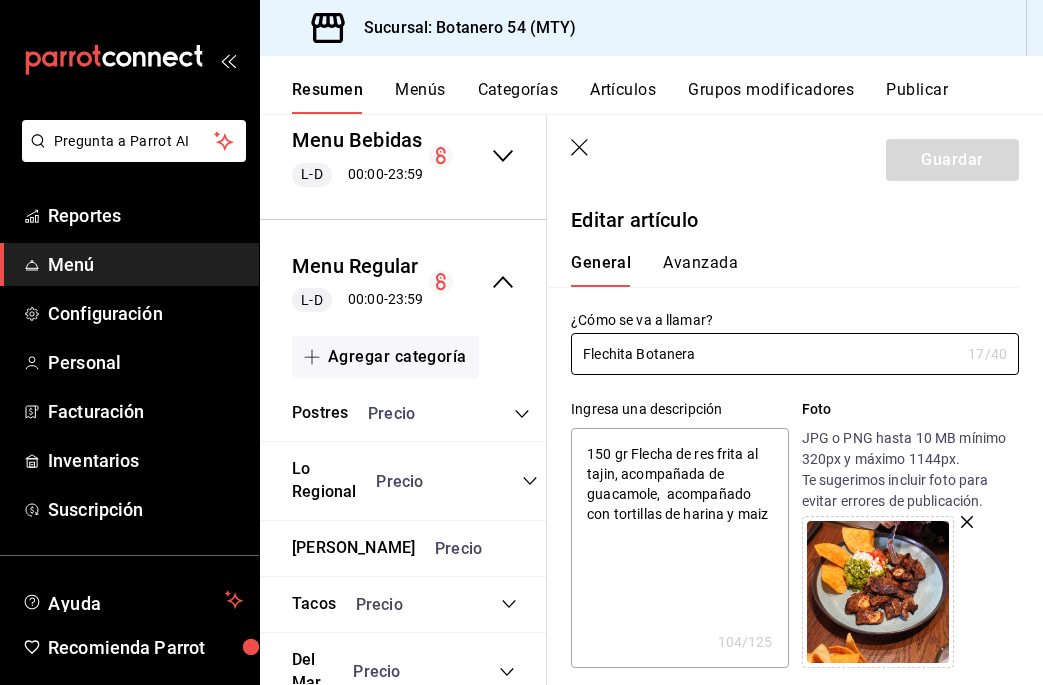 type on "x" 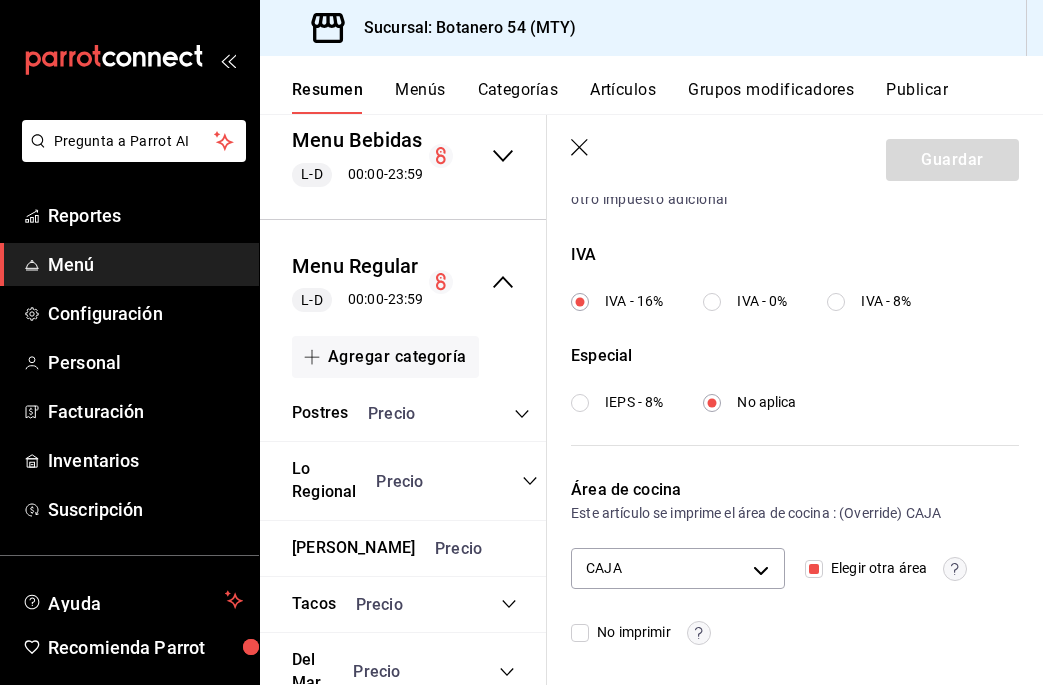 scroll, scrollTop: 727, scrollLeft: 0, axis: vertical 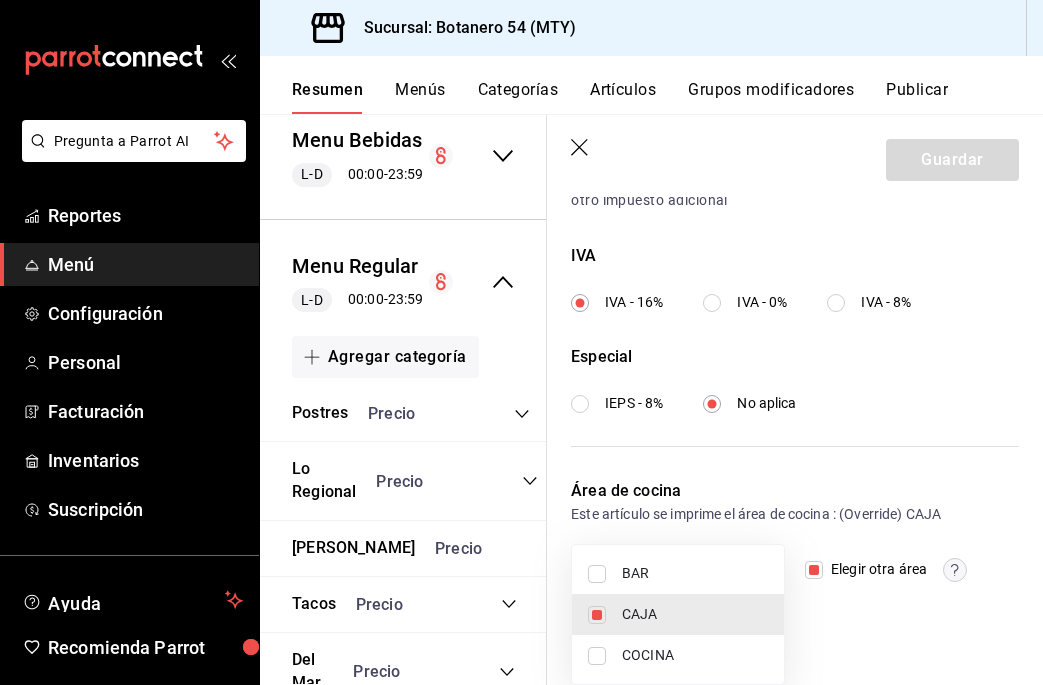 click on "Pregunta a Parrot AI Reportes   Menú   Configuración   Personal   Facturación   Inventarios   Suscripción   Ayuda Recomienda Parrot   [PERSON_NAME]   Sugerir nueva función   Sucursal: Botanero 54 (MTY) Resumen Menús Categorías Artículos Grupos modificadores Publicar Resumen sucursal Si activas ‘Editar artículo por menú’, podrás  personalizar  los menús de esta sucursal.  Para cambios generales, ve a “Organización”. ​ ​ Botanero 54 - MTY Menu DiDi L-D 12:00  -  22:30 Agregar categoría Combos Plataformas Precio Combo Ensalada Escoge Tu Ensalada ,  Bebidas para Combo Plataforma ,  Agrega Media Sopa a Tu Combo $205.00 Combo Regional Escoge Tu Platillo Regional ,  Bebidas para Combo Plataforma ,  Agrega Media Sopa a Tu Combo $215.00 Combo Tacos Escoge Tus Tacos ,  Bebidas para Combo Plataforma ,  Agrega Media Sopa a Tu Combo $218.00 Agregar artículo Del  Asador - P Precio Sirloin - P $390.00 Aguja Norteña - P $385.00 Baby Back Ribs - P $310.00 Agregar artículo Tacos - P Precio Precio" at bounding box center [521, 342] 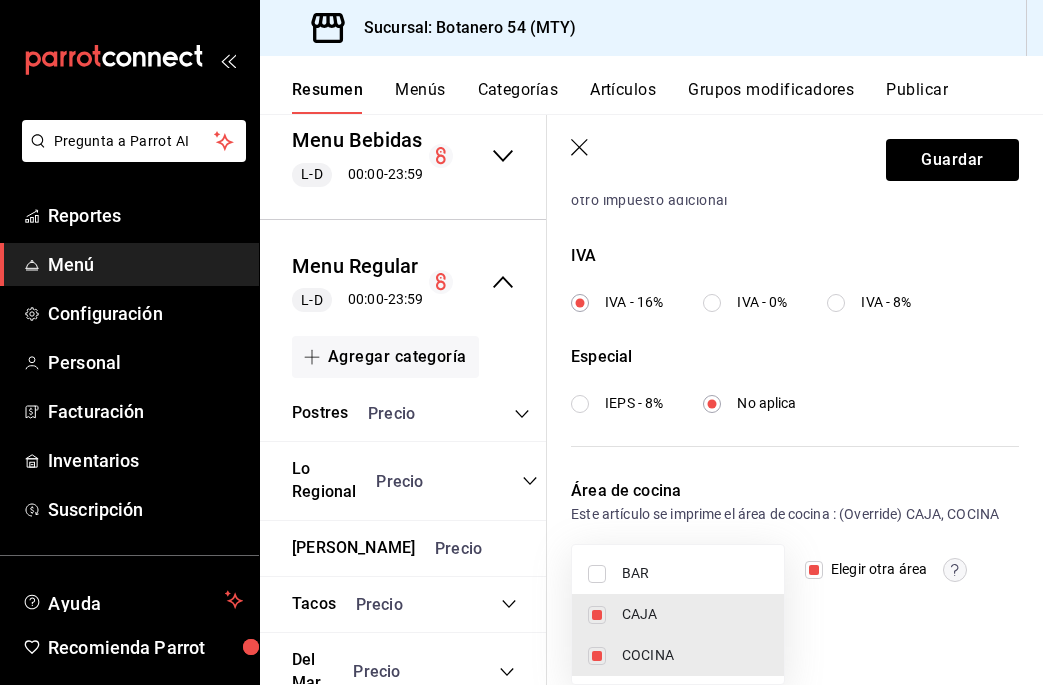 click on "CAJA" at bounding box center [695, 614] 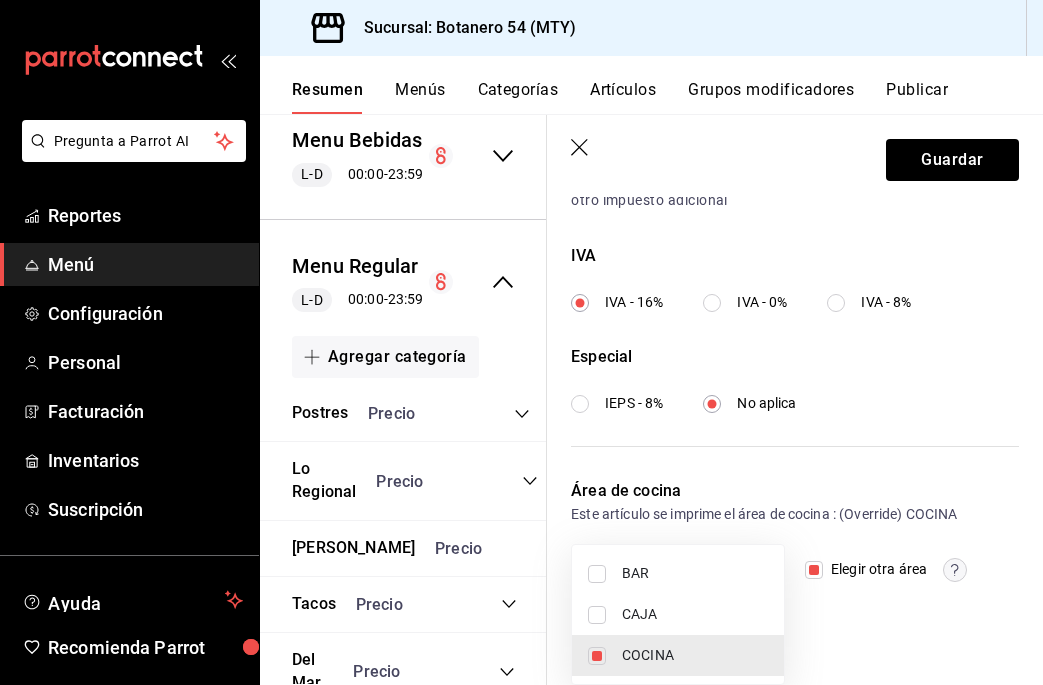 click at bounding box center [521, 342] 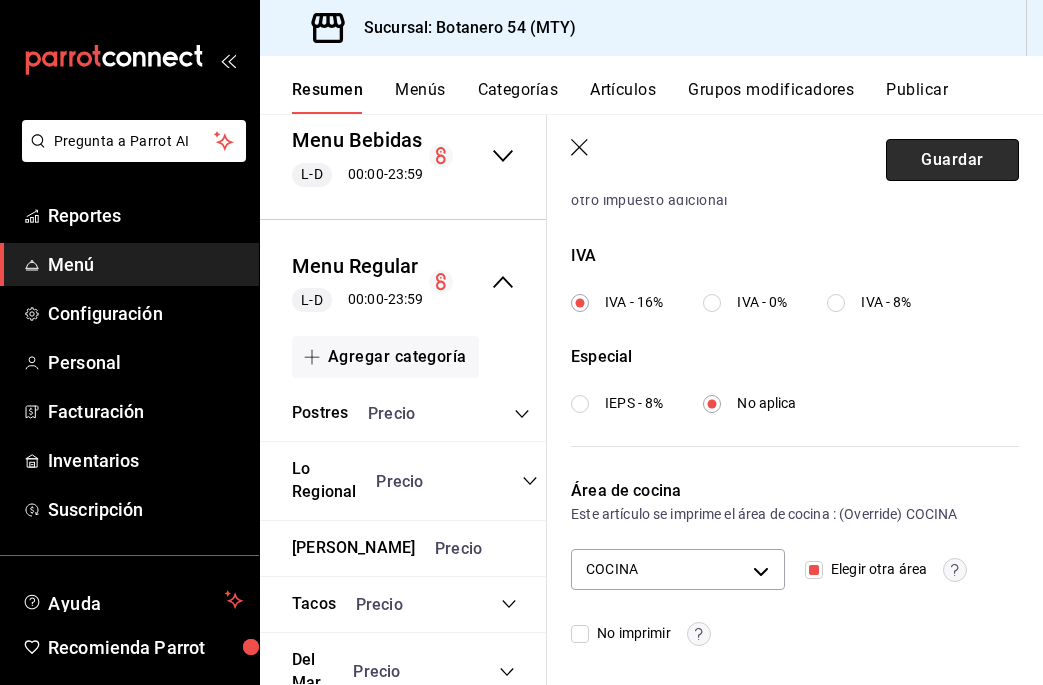 click on "Guardar" at bounding box center [952, 160] 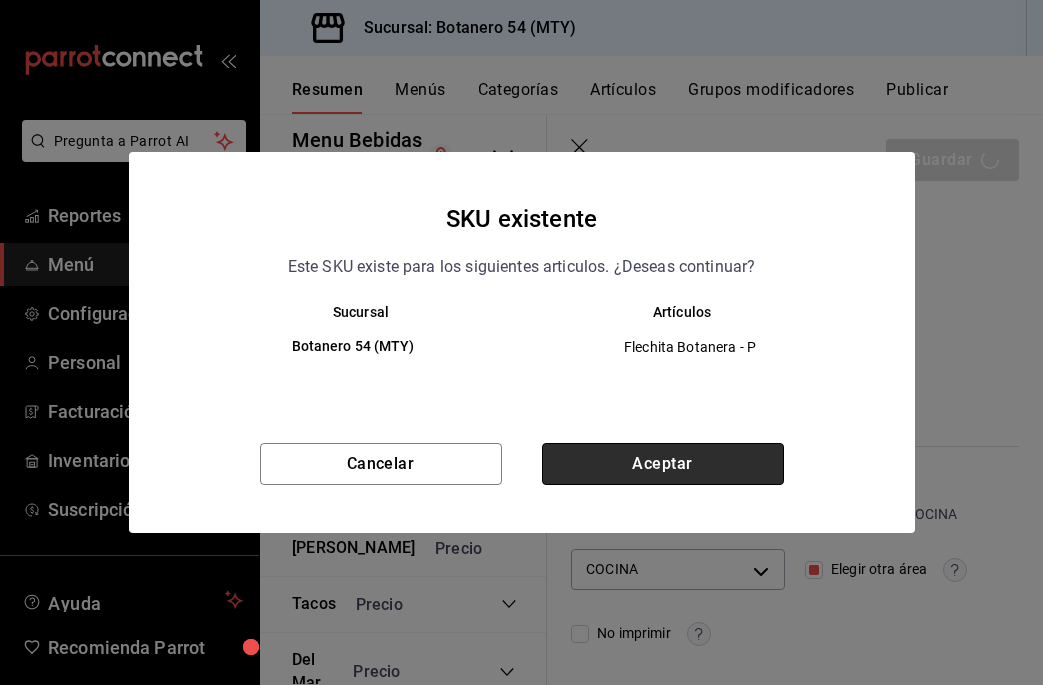 click on "Aceptar" at bounding box center (663, 464) 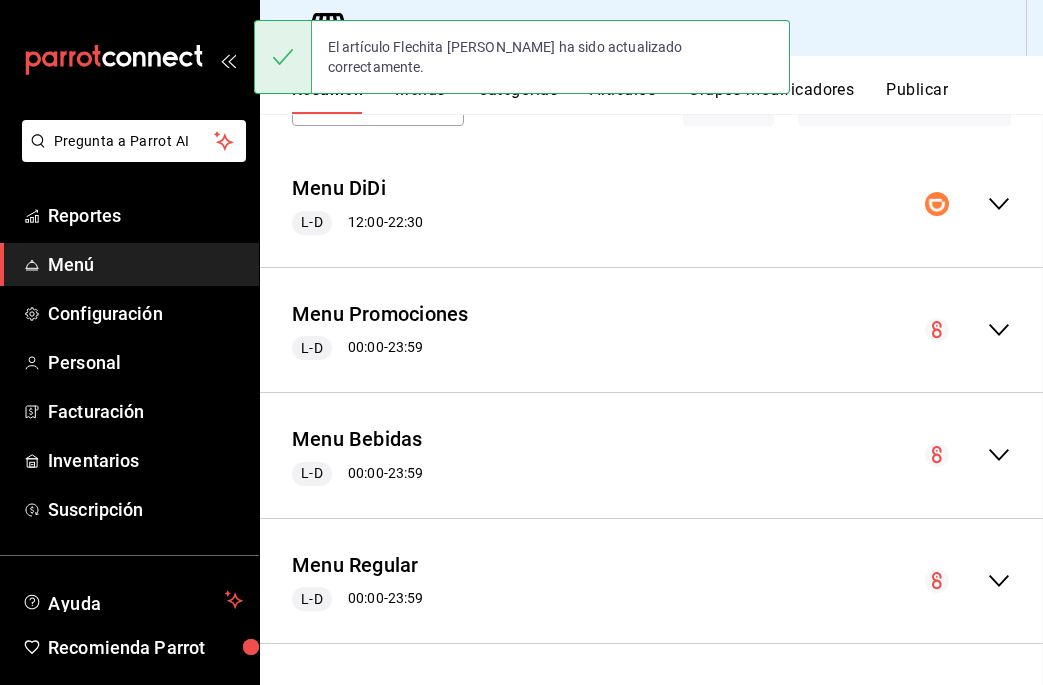 scroll, scrollTop: 0, scrollLeft: 0, axis: both 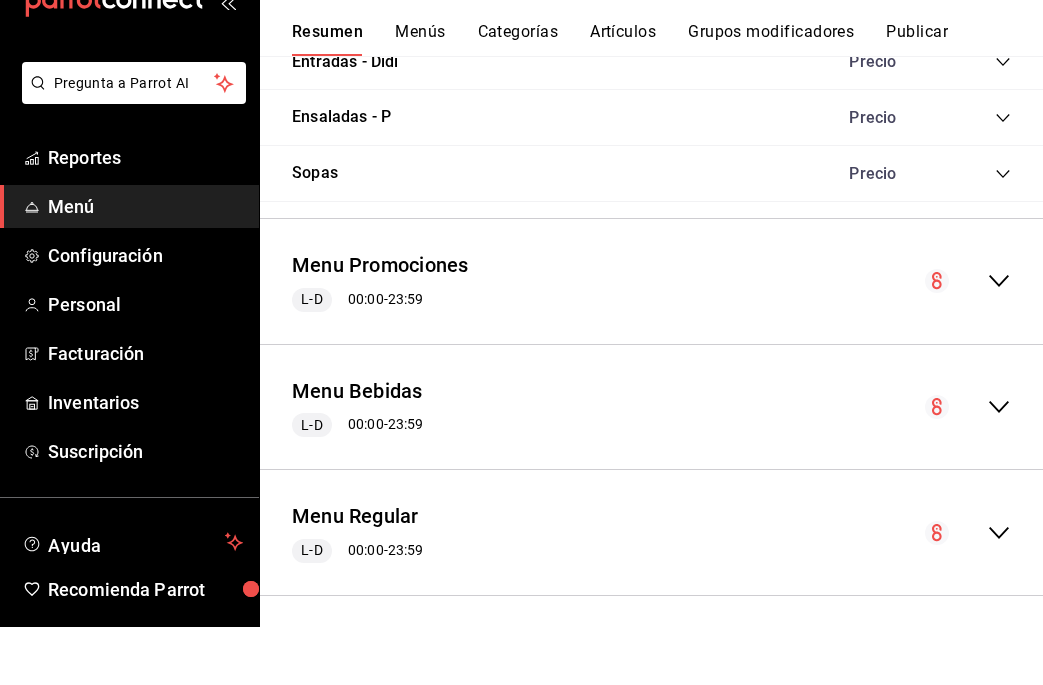 click 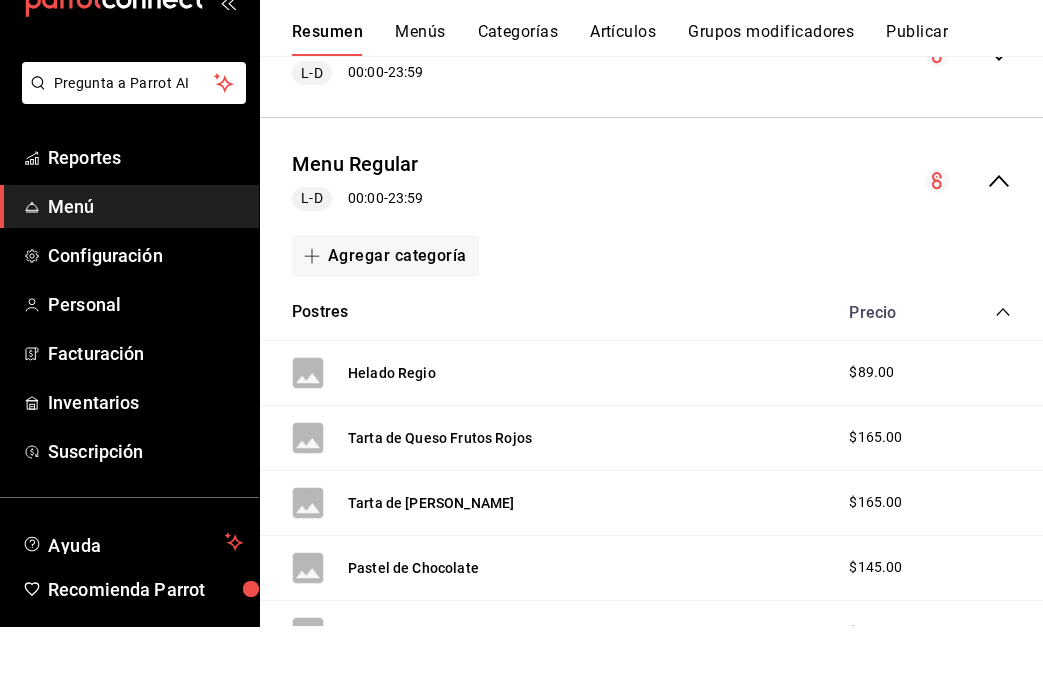 scroll, scrollTop: 1763, scrollLeft: 0, axis: vertical 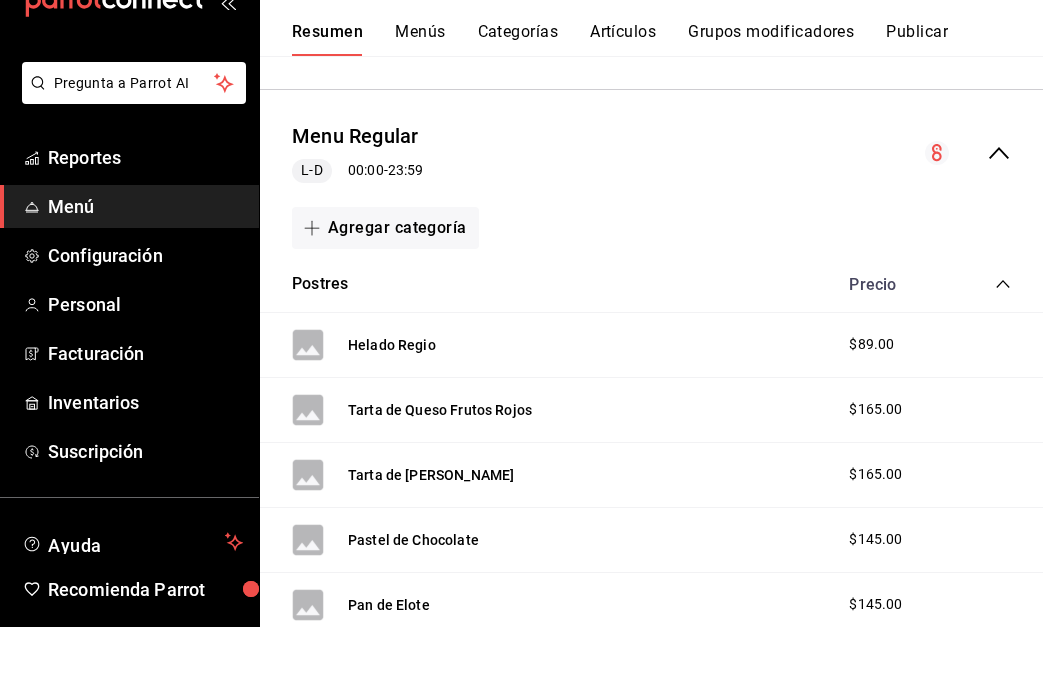 click 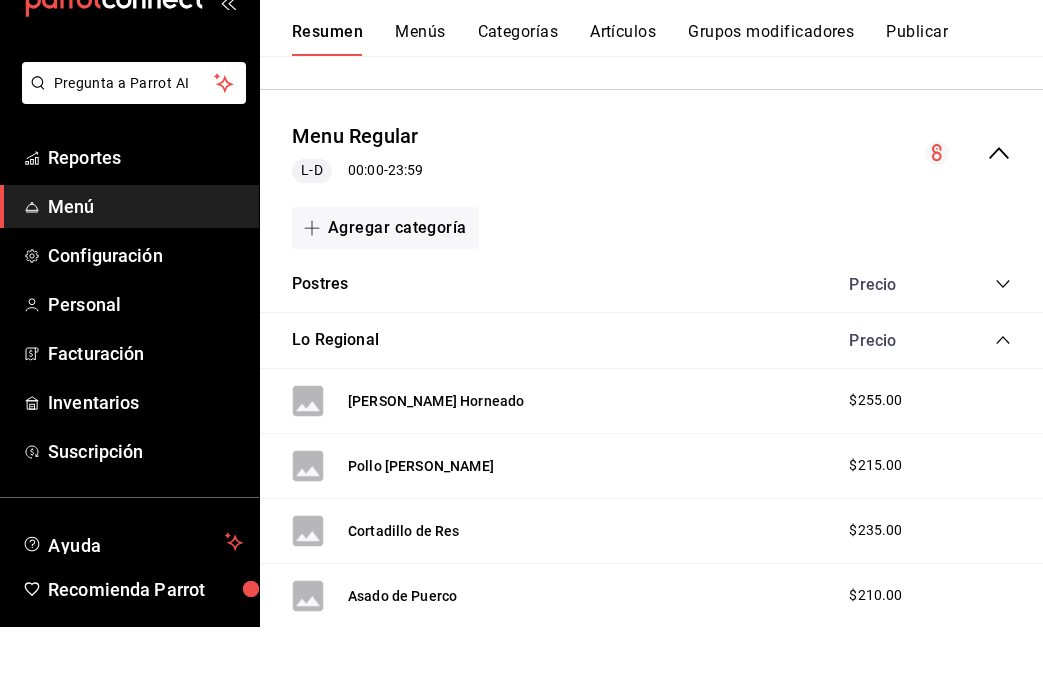 click 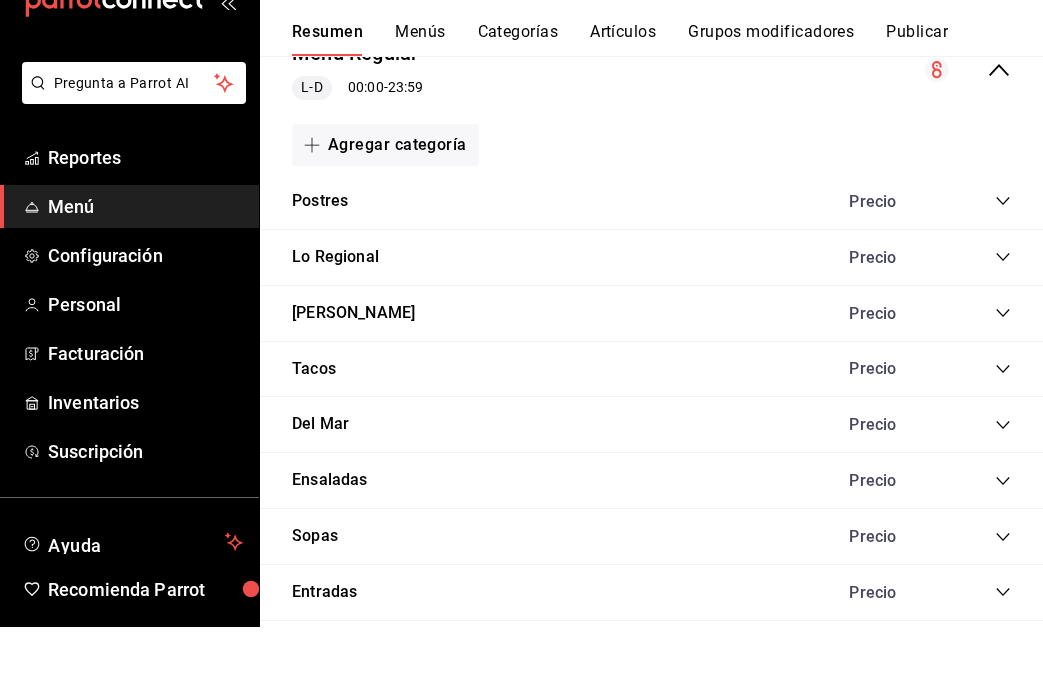 scroll, scrollTop: 1864, scrollLeft: 0, axis: vertical 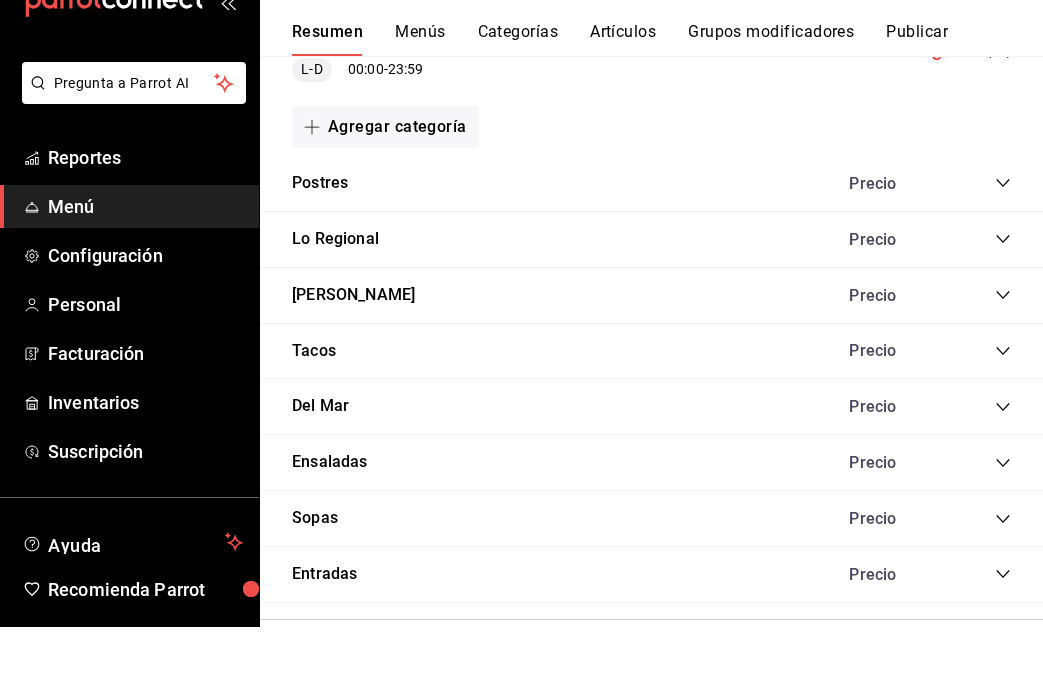 click 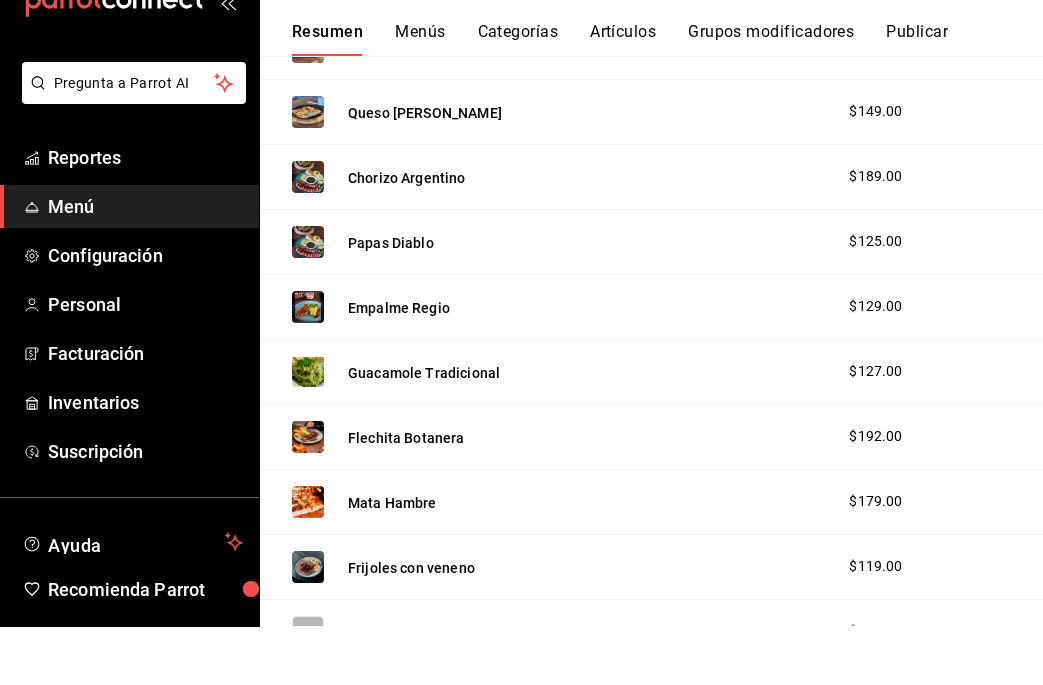 scroll, scrollTop: 2642, scrollLeft: 0, axis: vertical 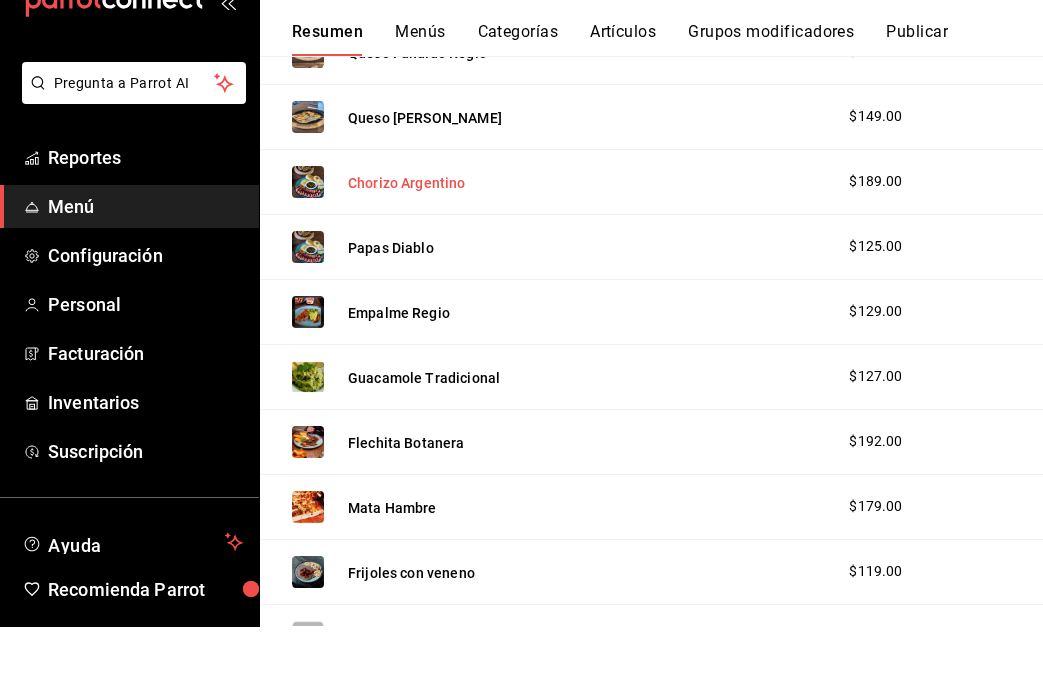 click on "Chorizo Argentino" at bounding box center [407, 241] 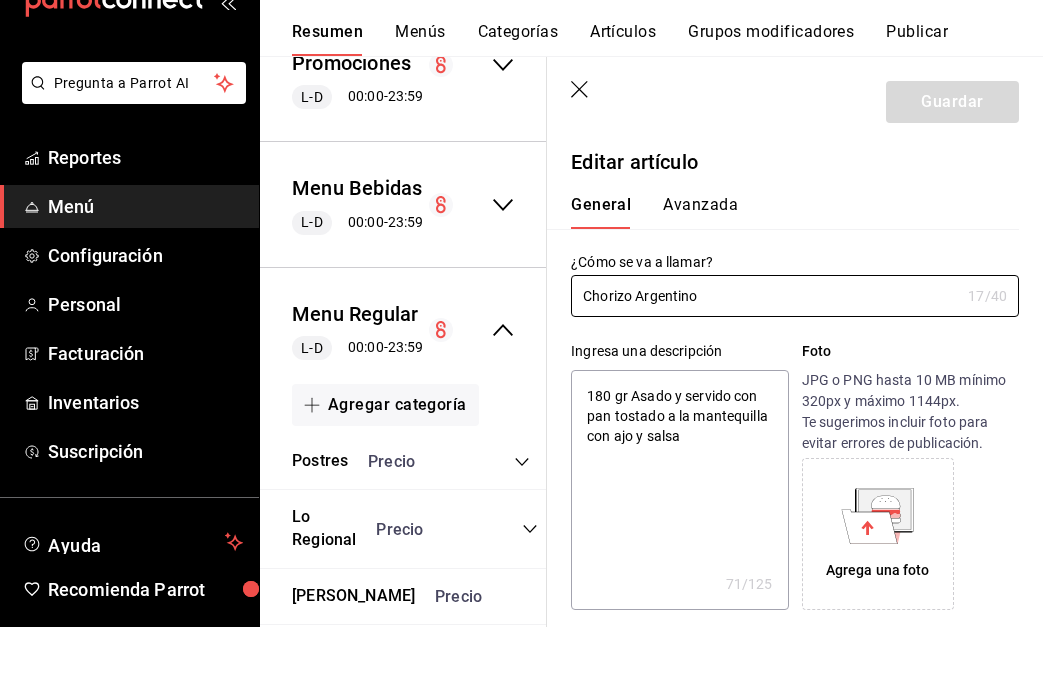 type on "x" 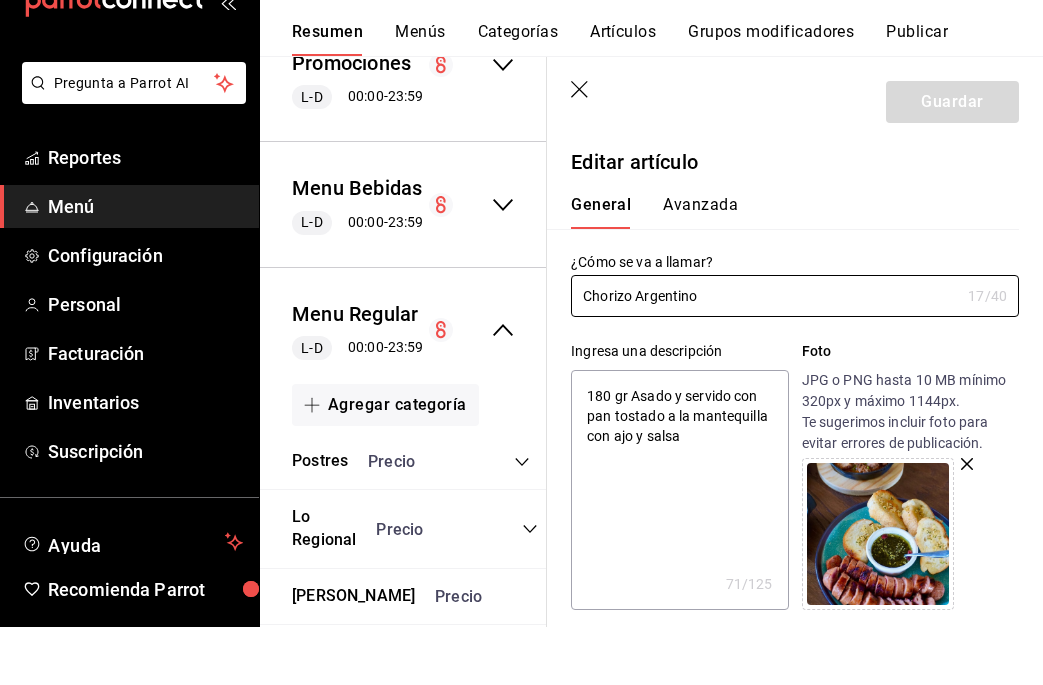 scroll, scrollTop: 0, scrollLeft: 0, axis: both 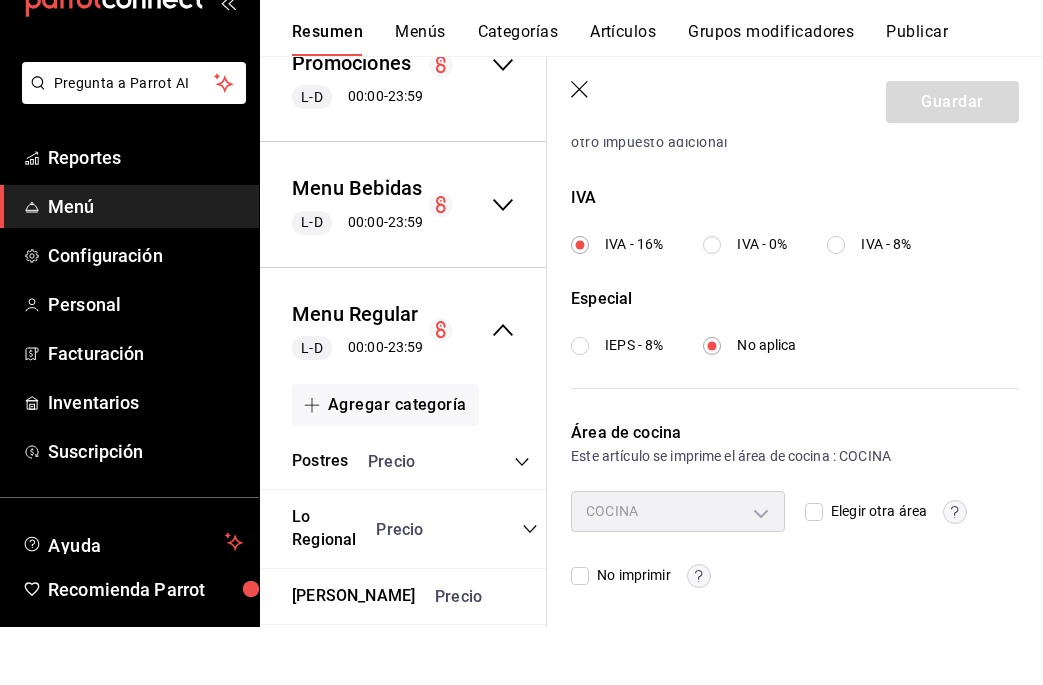 click 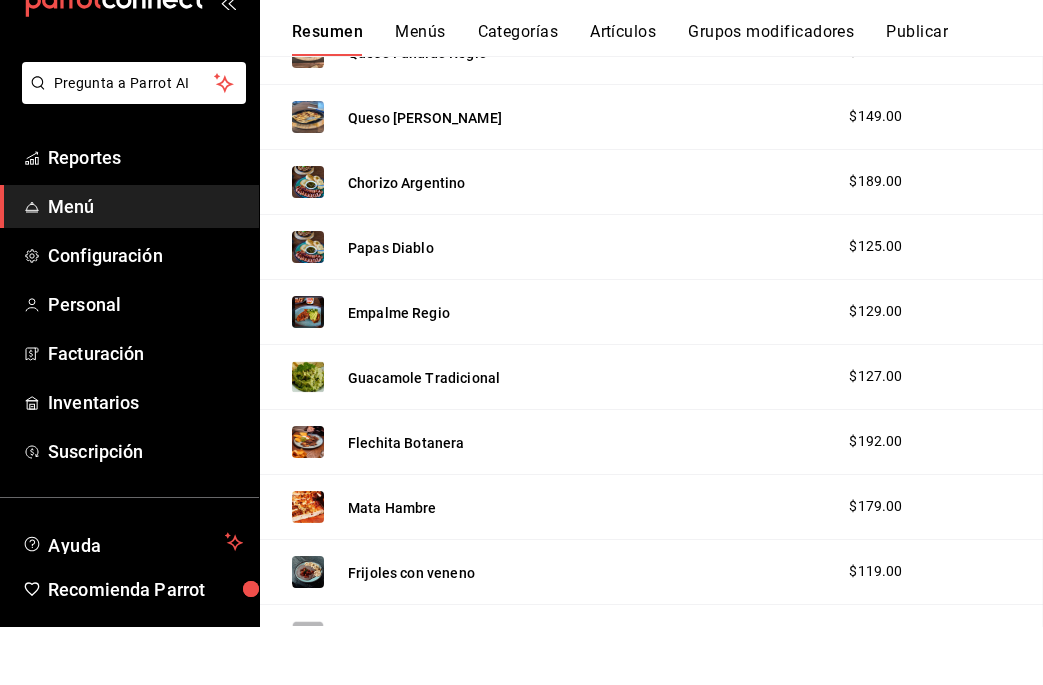 scroll, scrollTop: 0, scrollLeft: 0, axis: both 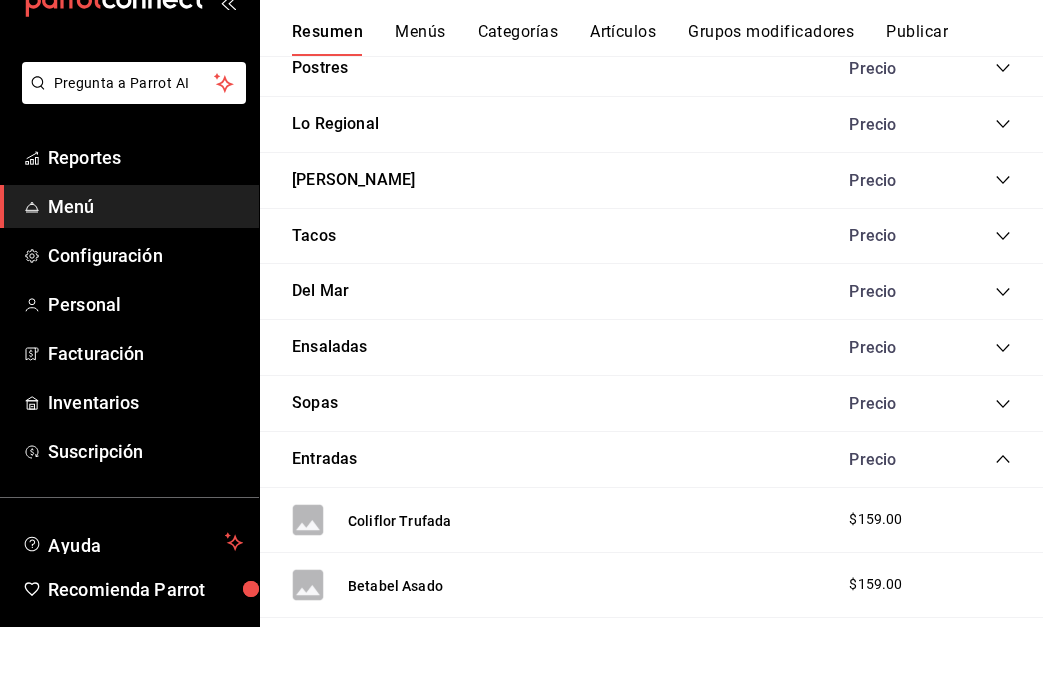click 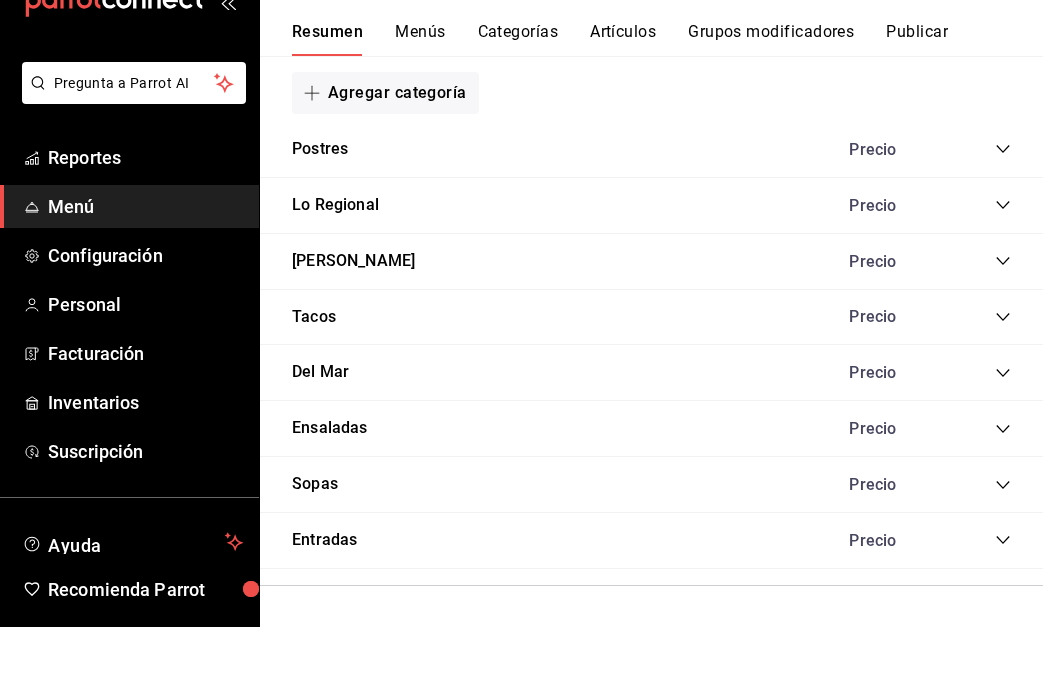 scroll, scrollTop: 1881, scrollLeft: 0, axis: vertical 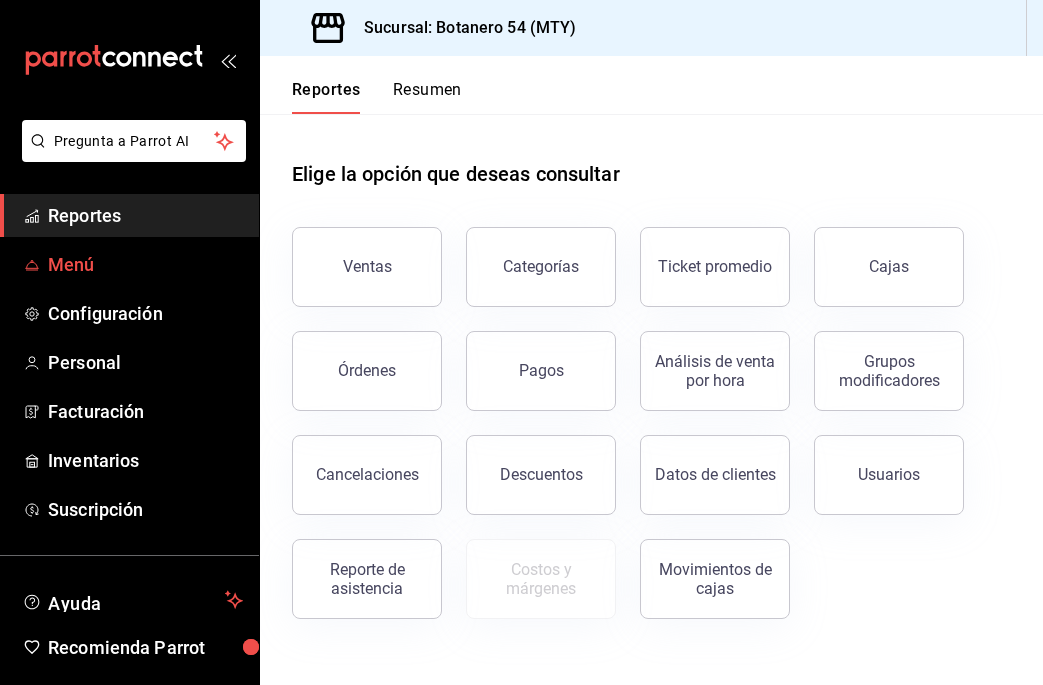 click on "Menú" at bounding box center (145, 264) 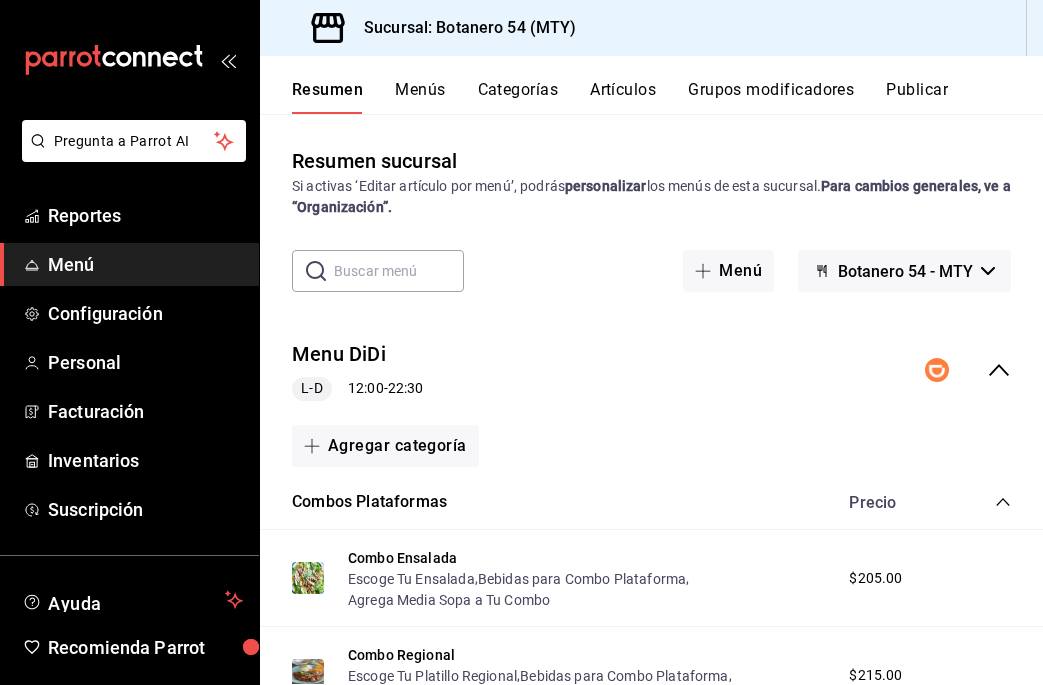 click on "Menús" at bounding box center (420, 97) 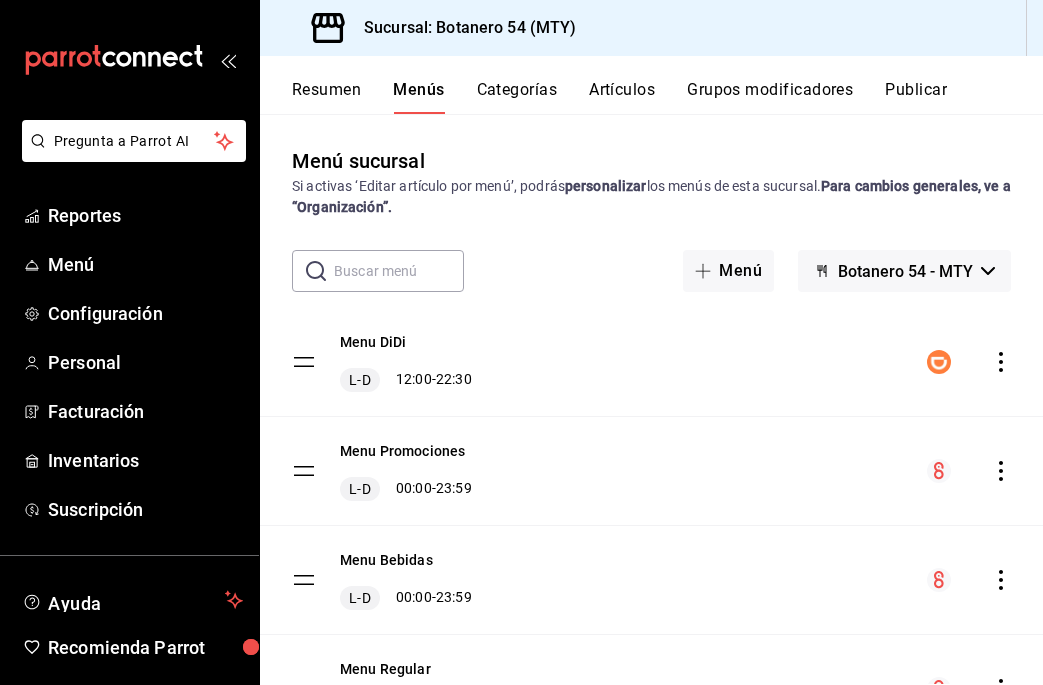 click on "Resumen" at bounding box center [326, 97] 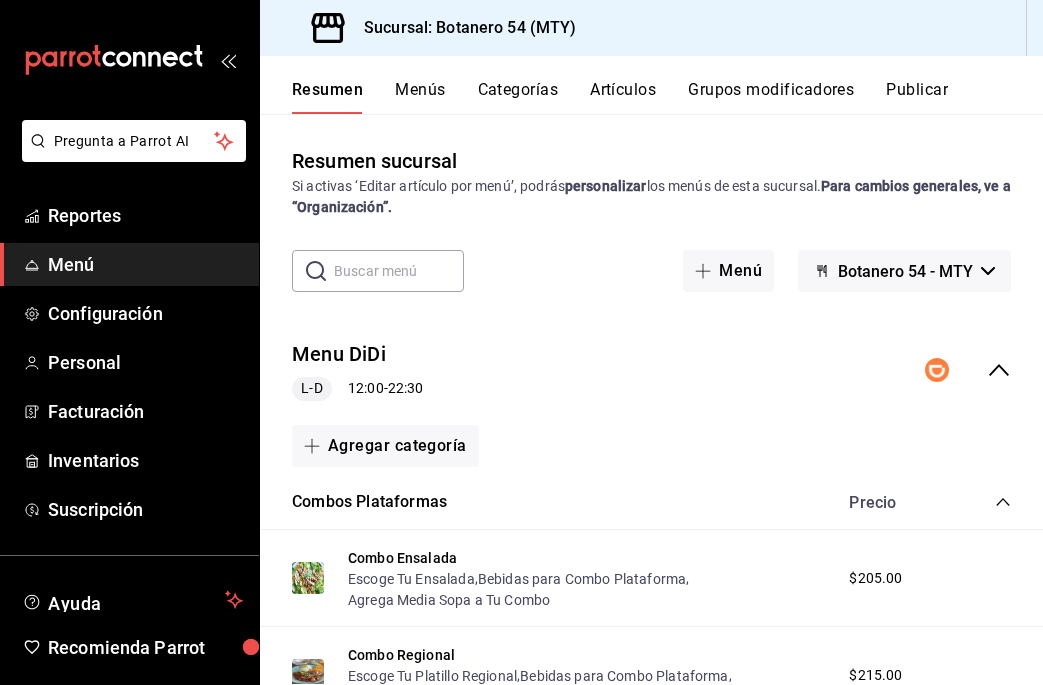 click 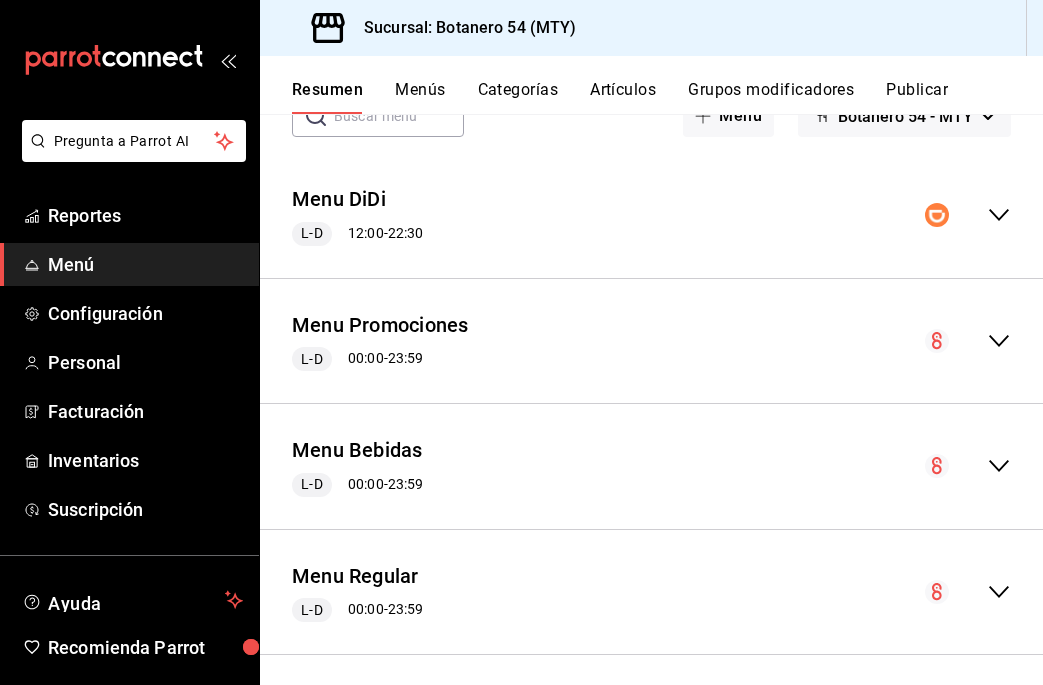 scroll, scrollTop: 156, scrollLeft: 0, axis: vertical 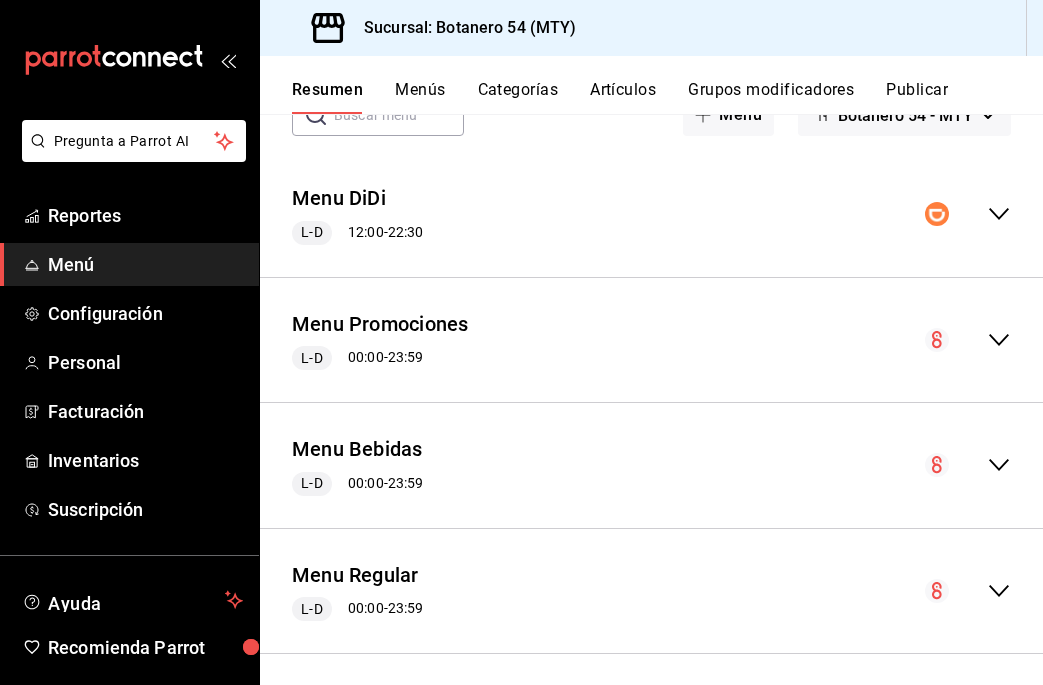 click 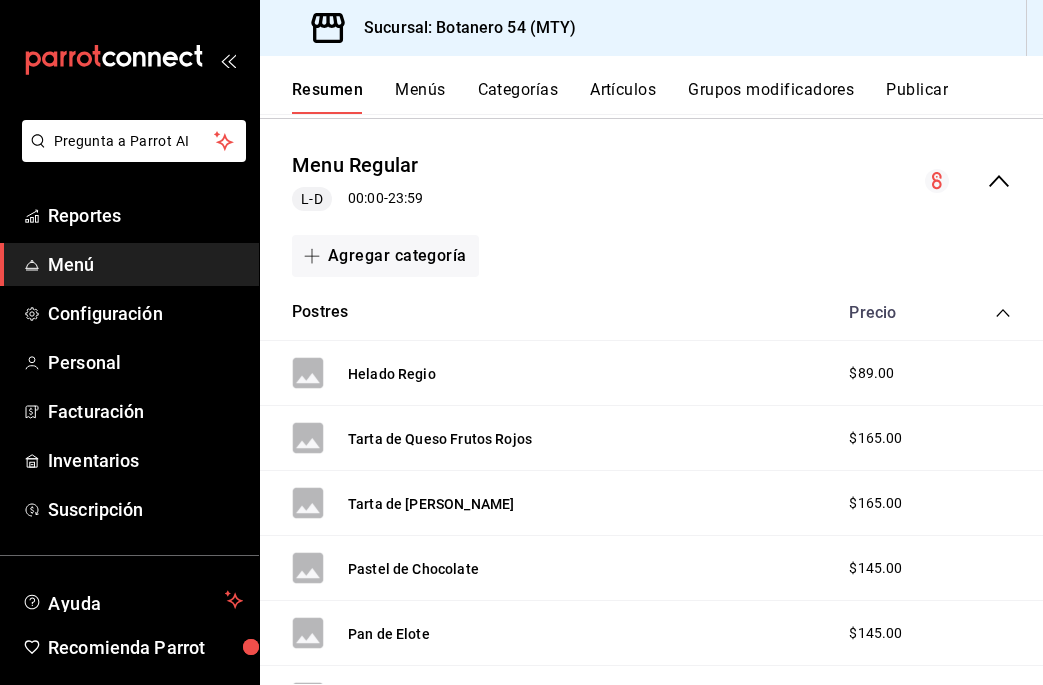 scroll, scrollTop: 570, scrollLeft: 0, axis: vertical 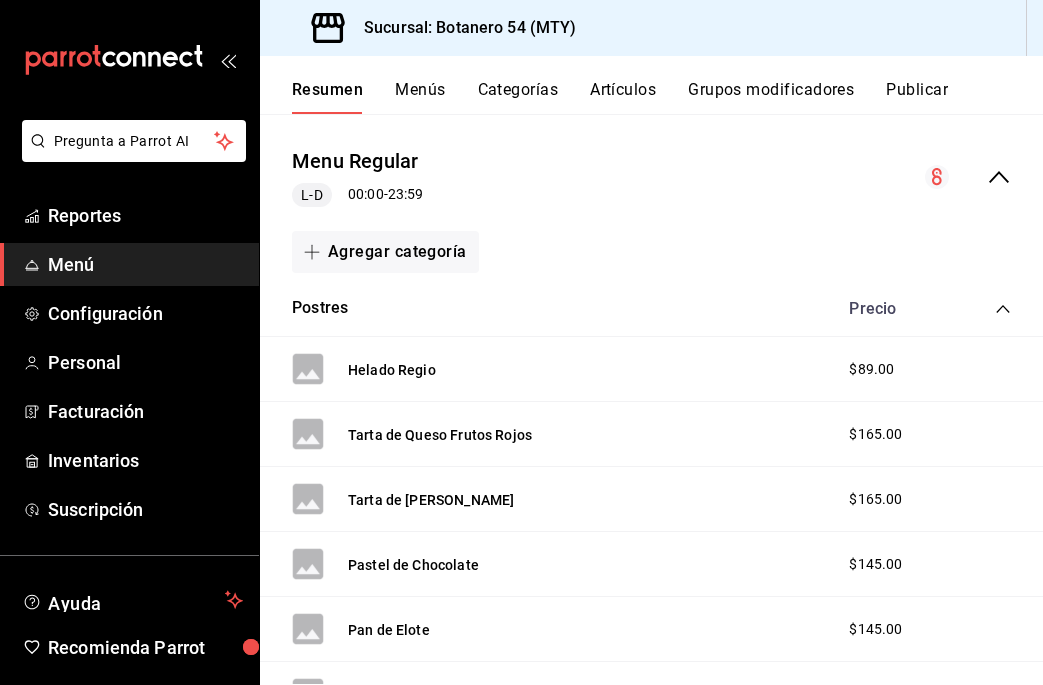 click 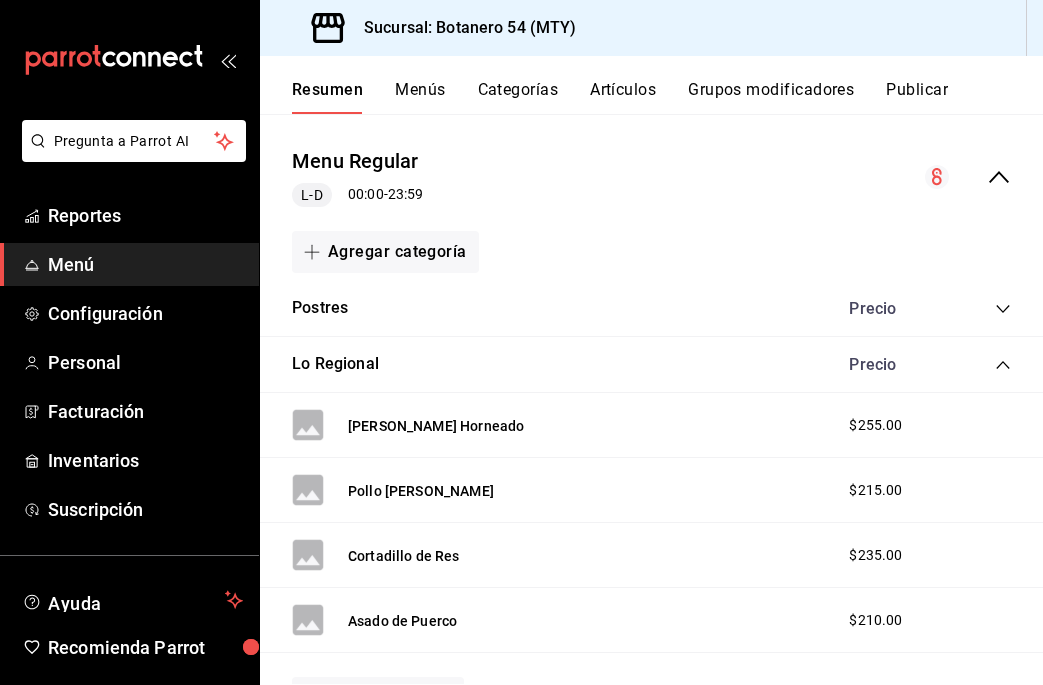click 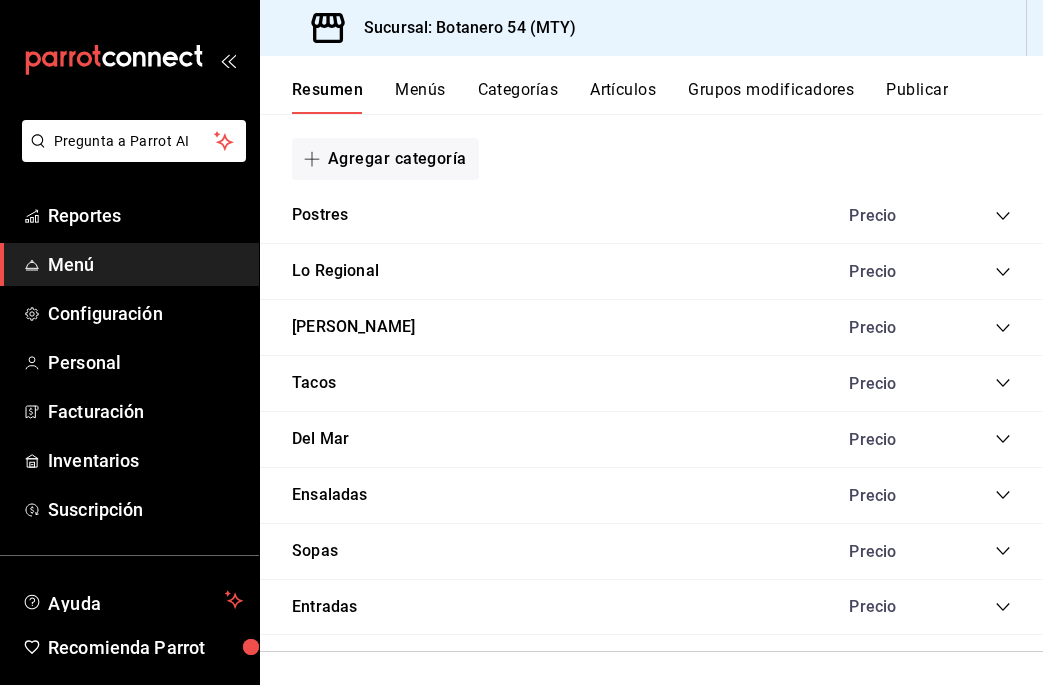 scroll, scrollTop: 662, scrollLeft: 0, axis: vertical 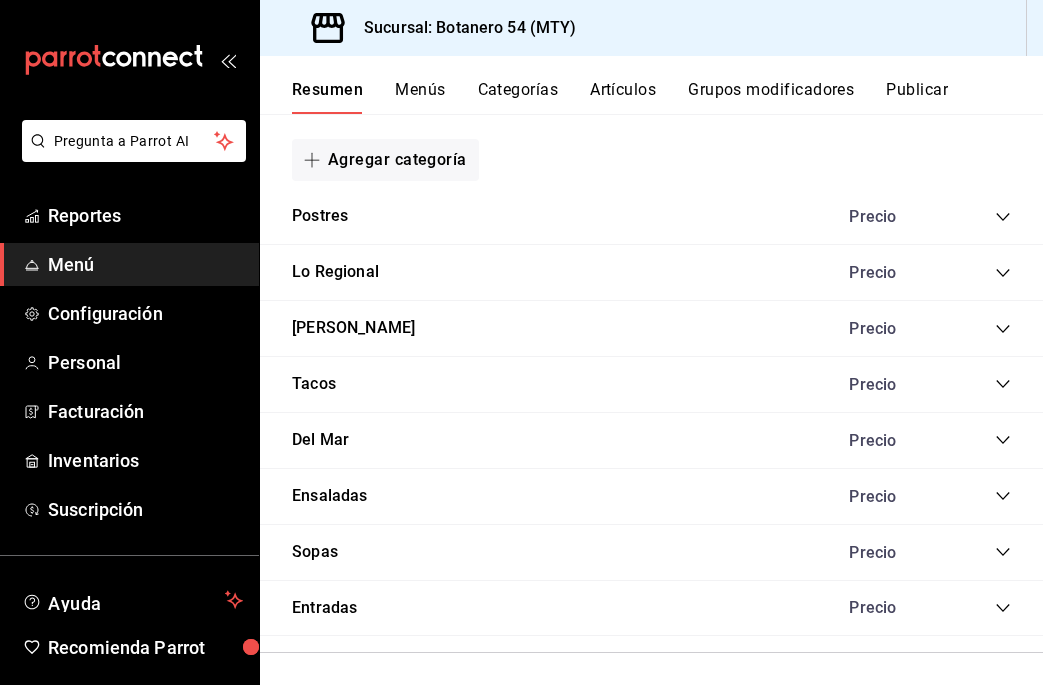 click 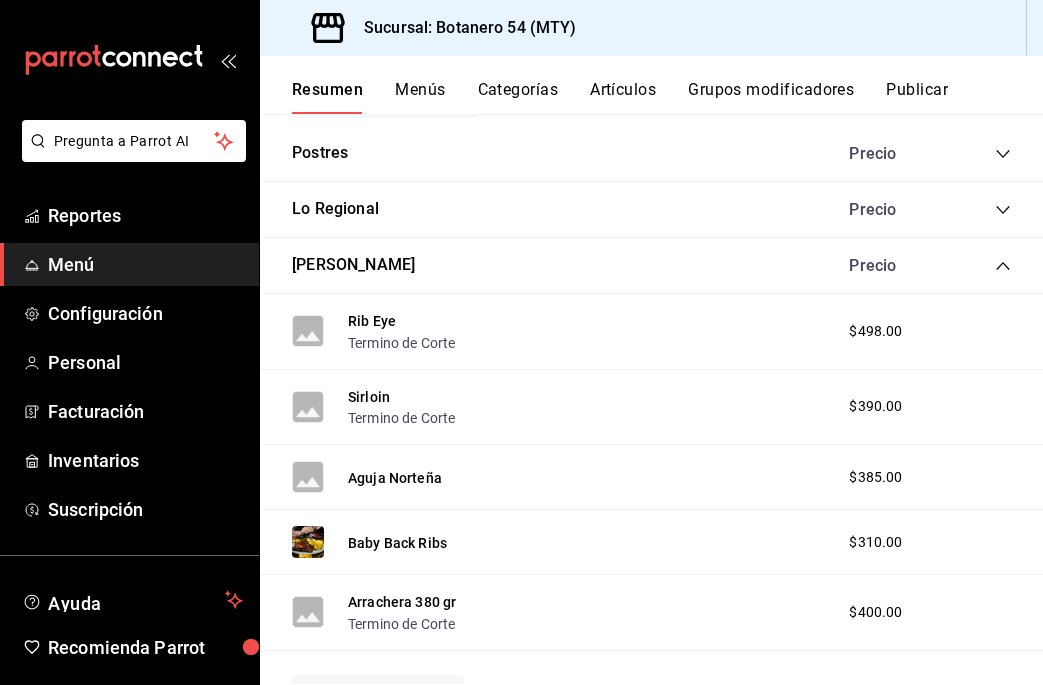 scroll, scrollTop: 743, scrollLeft: 0, axis: vertical 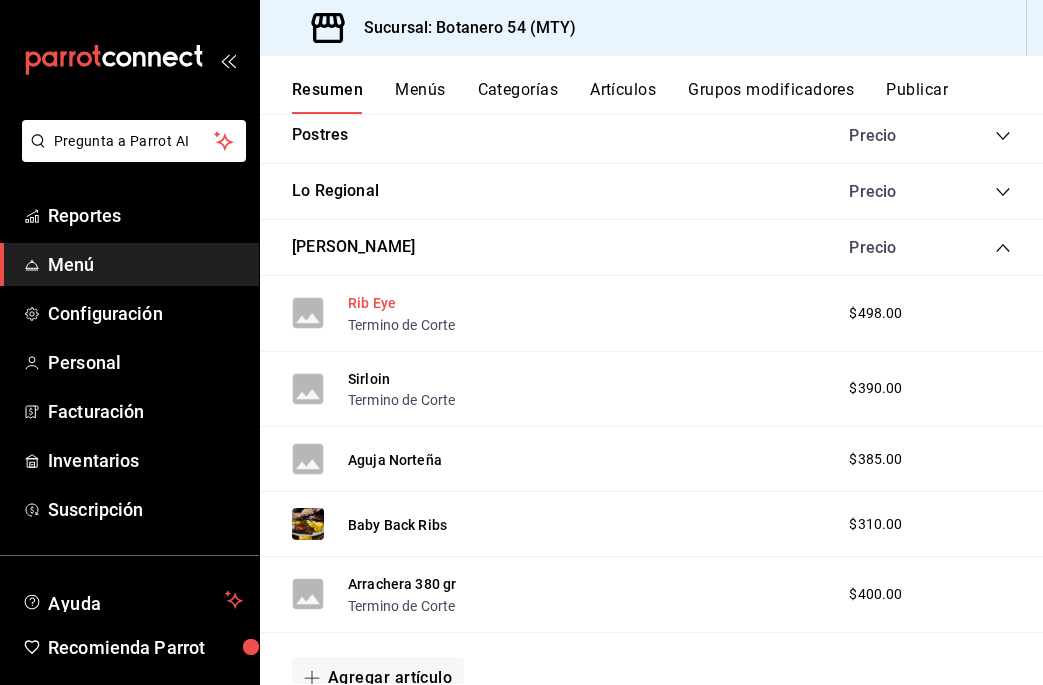 click on "Rib Eye" at bounding box center [372, 303] 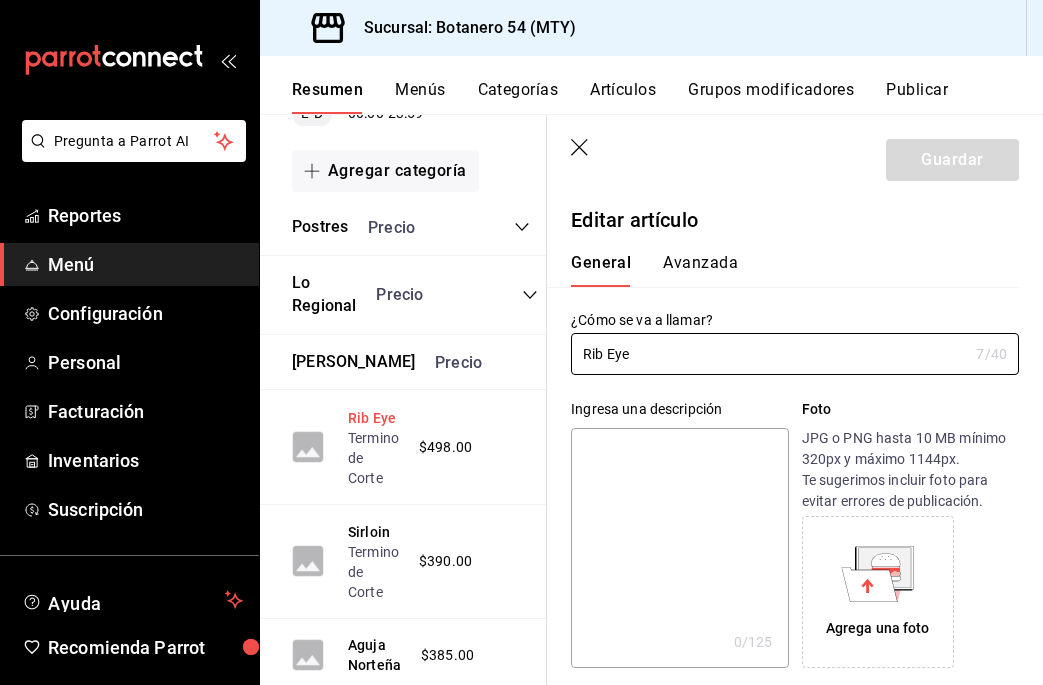 type on "$498.00" 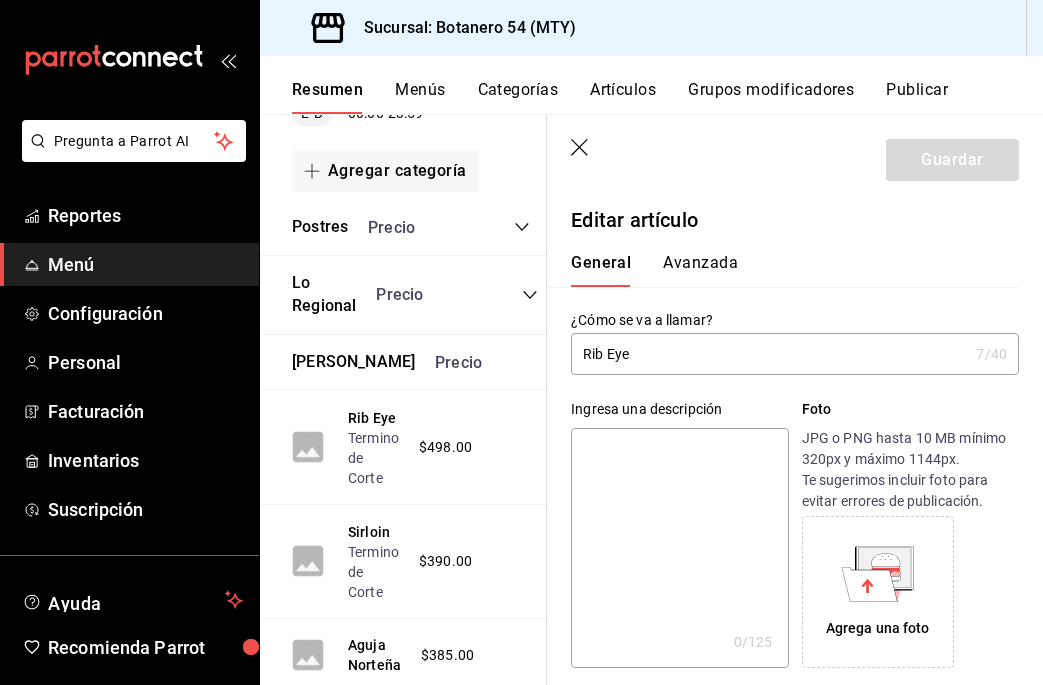 click on "Avanzada" at bounding box center (700, 270) 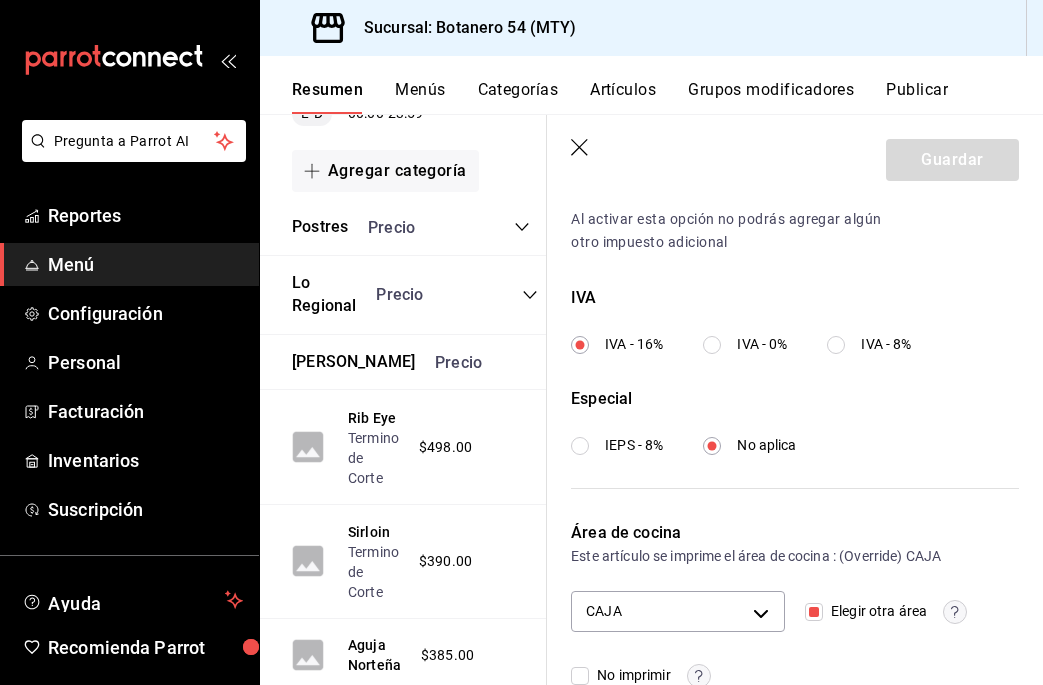 scroll, scrollTop: 711, scrollLeft: 0, axis: vertical 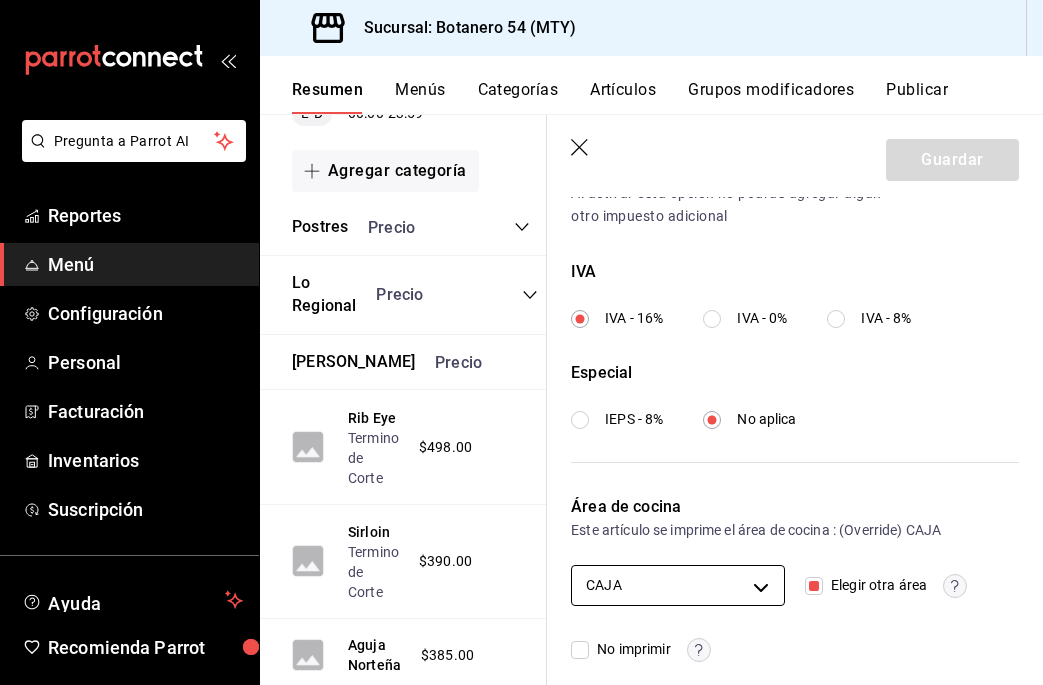 click on "Pregunta a Parrot AI Reportes   Menú   Configuración   Personal   Facturación   Inventarios   Suscripción   Ayuda Recomienda Parrot   [PERSON_NAME]   Sugerir nueva función   Sucursal: Botanero 54 (MTY) Resumen Menús Categorías Artículos Grupos modificadores Publicar Resumen sucursal Si activas ‘Editar artículo por menú’, podrás  personalizar  los menús de esta sucursal.  Para cambios generales, ve a “Organización”. ​ ​ Botanero 54 - MTY Menu DiDi L-D 12:00  -  22:30 Agregar categoría Combos Plataformas Precio Combo Ensalada Escoge Tu Ensalada ,  Bebidas para Combo Plataforma ,  Agrega Media Sopa a Tu Combo $205.00 Combo Regional Escoge Tu Platillo Regional ,  Bebidas para Combo Plataforma ,  Agrega Media Sopa a Tu Combo $215.00 Combo Tacos Escoge Tus Tacos ,  Bebidas para Combo Plataforma ,  Agrega Media Sopa a Tu Combo $218.00 Agregar artículo Del  Asador - P Precio Sirloin - P $390.00 Aguja Norteña - P $385.00 Baby Back Ribs - P $310.00 Agregar artículo Tacos - P Precio Precio" at bounding box center [521, 342] 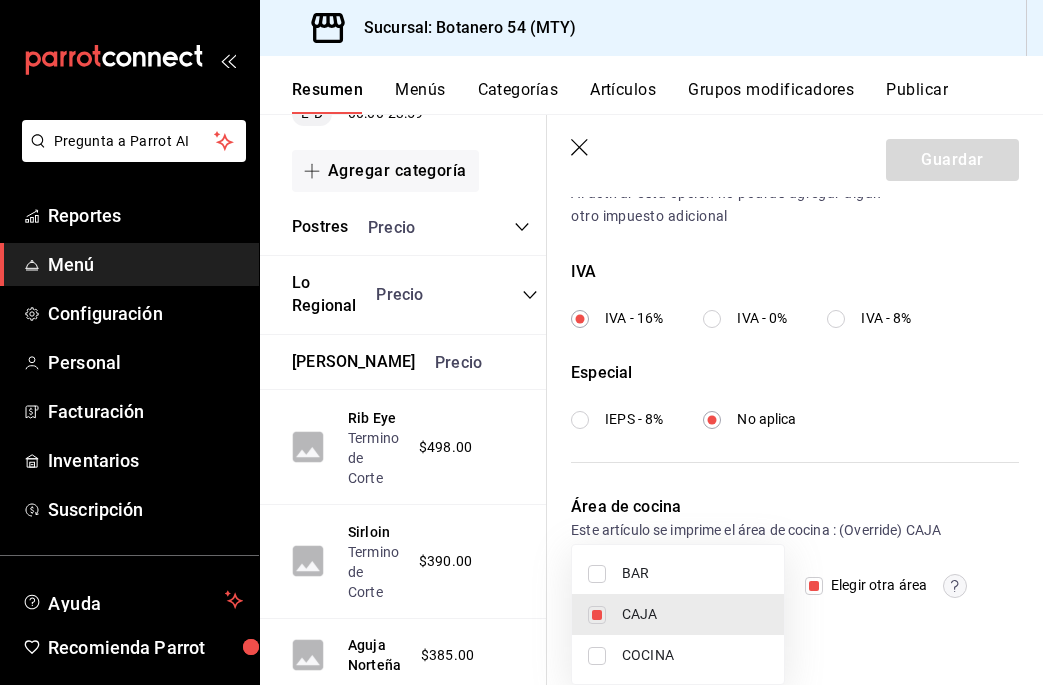 click on "COCINA" at bounding box center (695, 655) 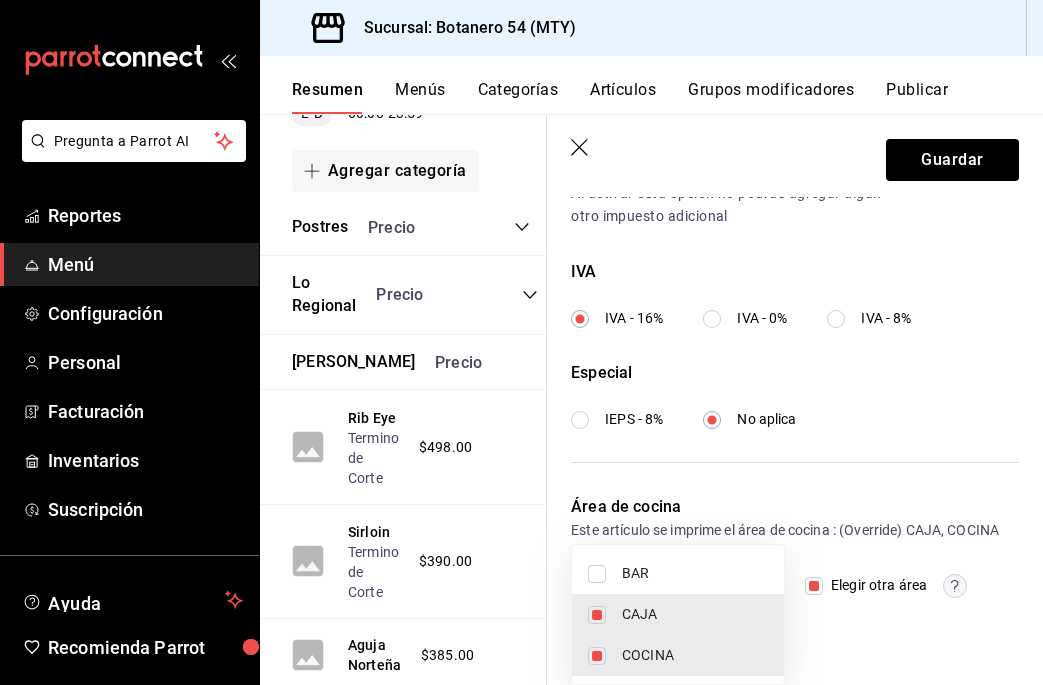 type on "00b7757b-3b2c-4616-8248-03c85f9fa36f,2eab0dd3-8e3f-4d8c-adcb-1cc070bc76fd" 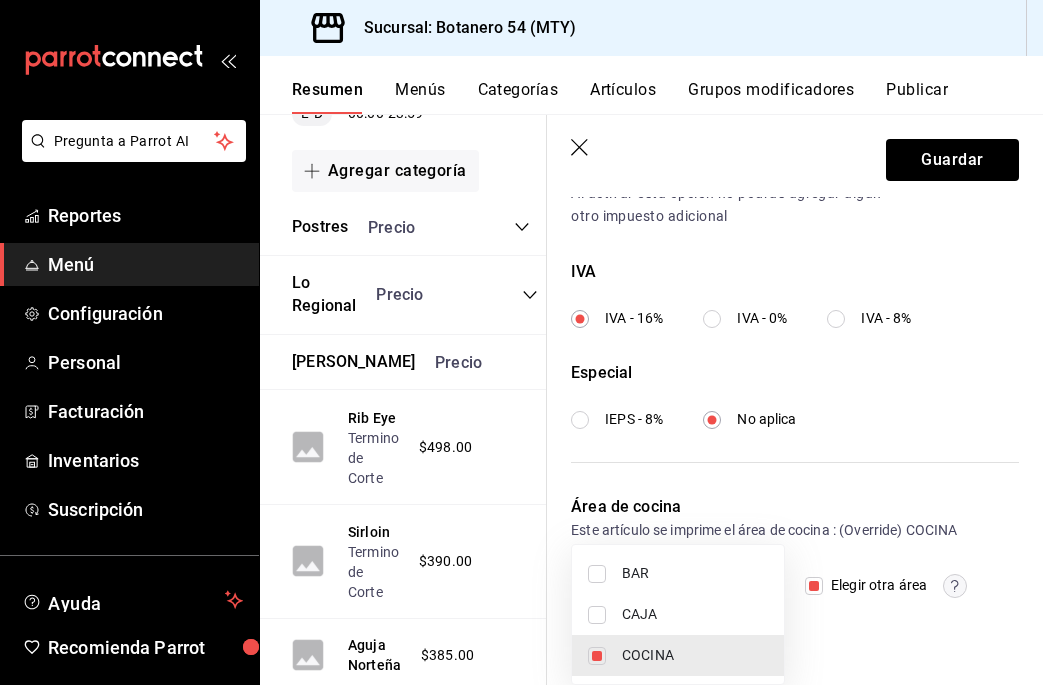 click at bounding box center [521, 342] 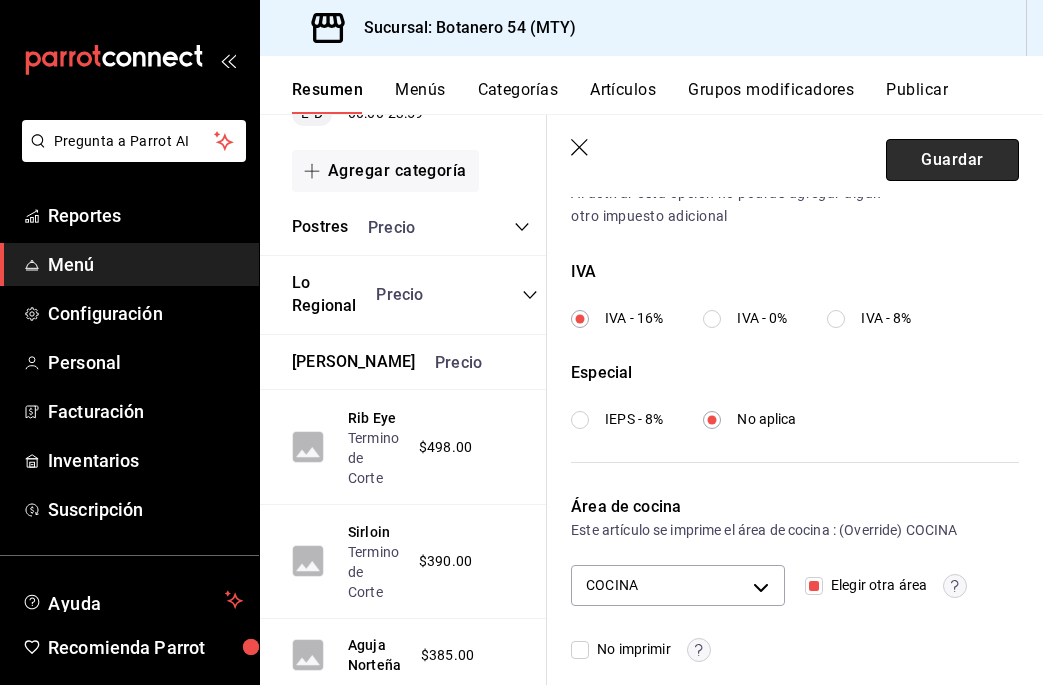 click on "Guardar" at bounding box center (952, 160) 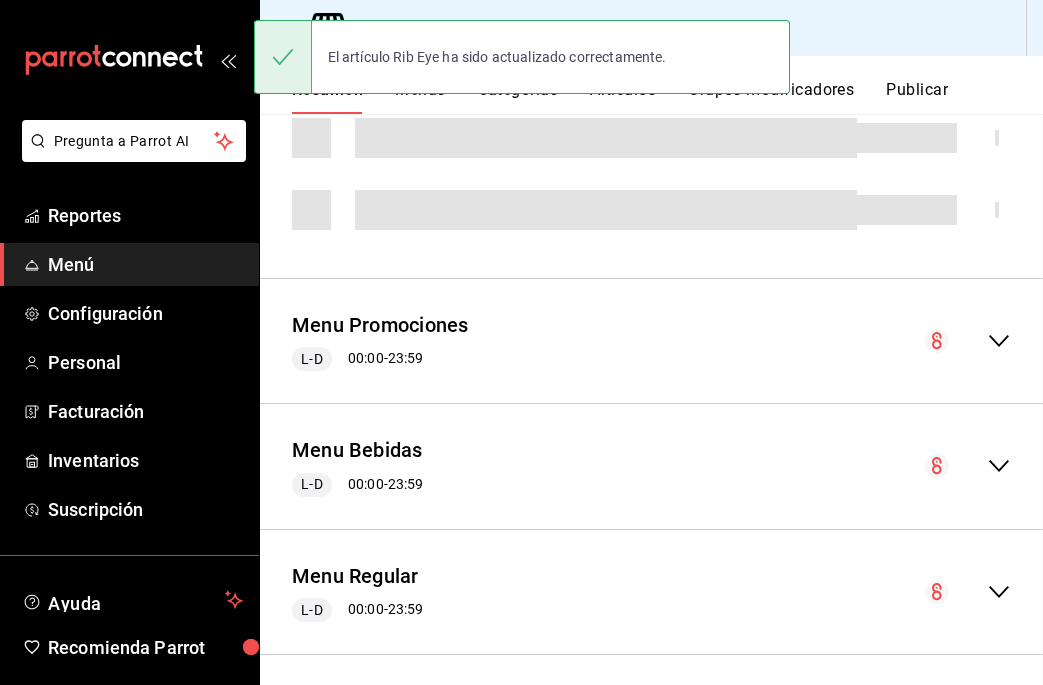 scroll, scrollTop: 0, scrollLeft: 0, axis: both 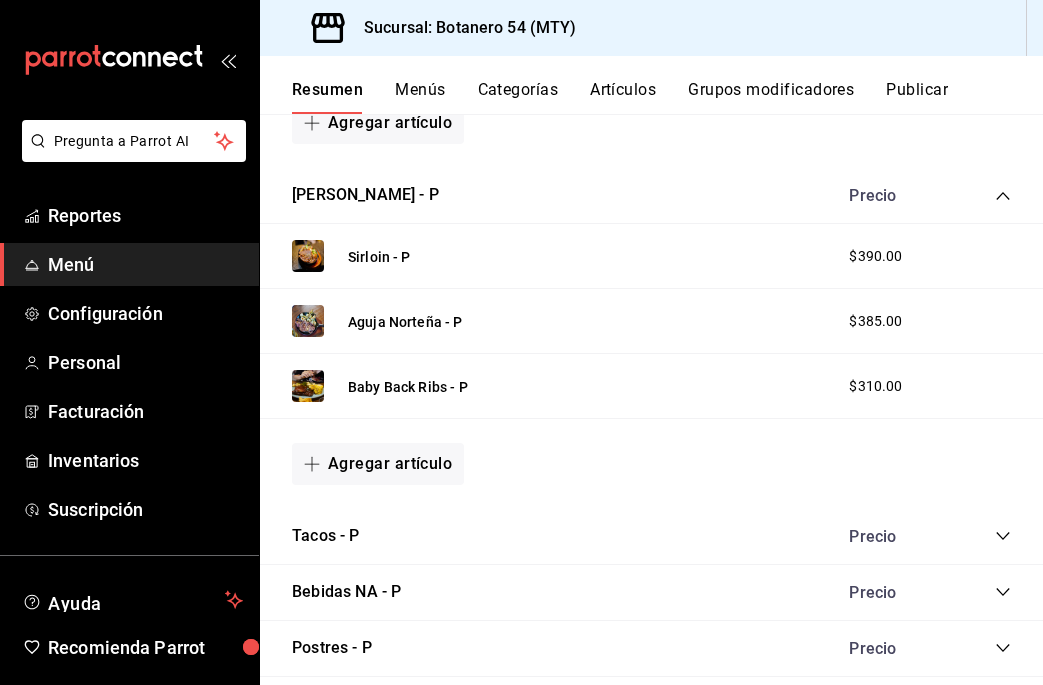 click on "Artículos" at bounding box center (623, 97) 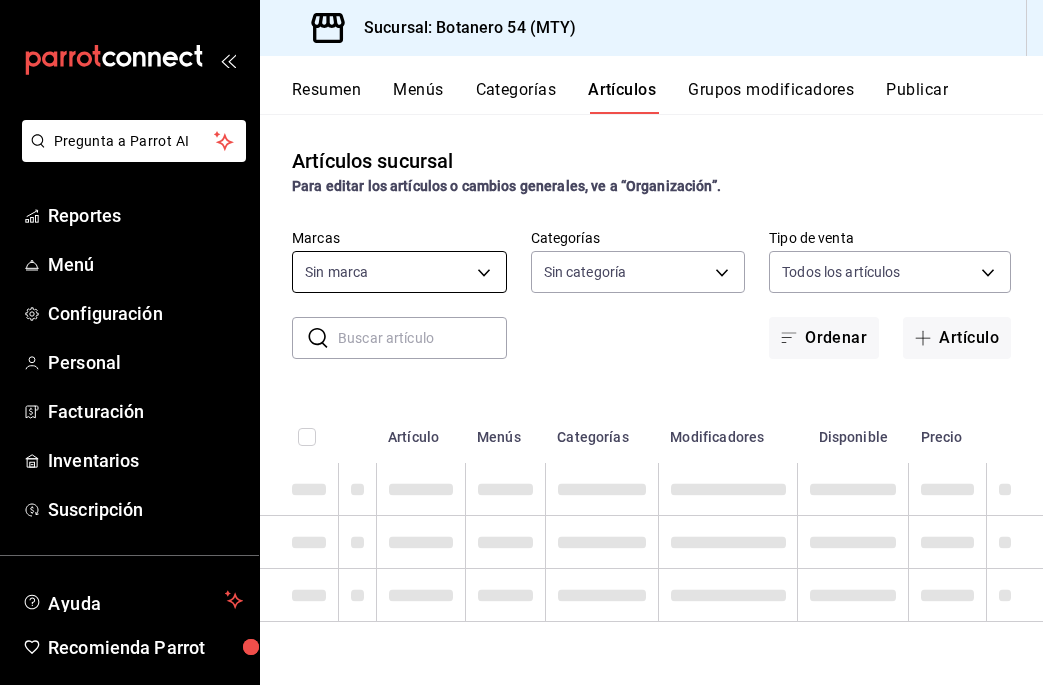 type on "d563b5a3-9402-4110-9b0e-9babda809fc2" 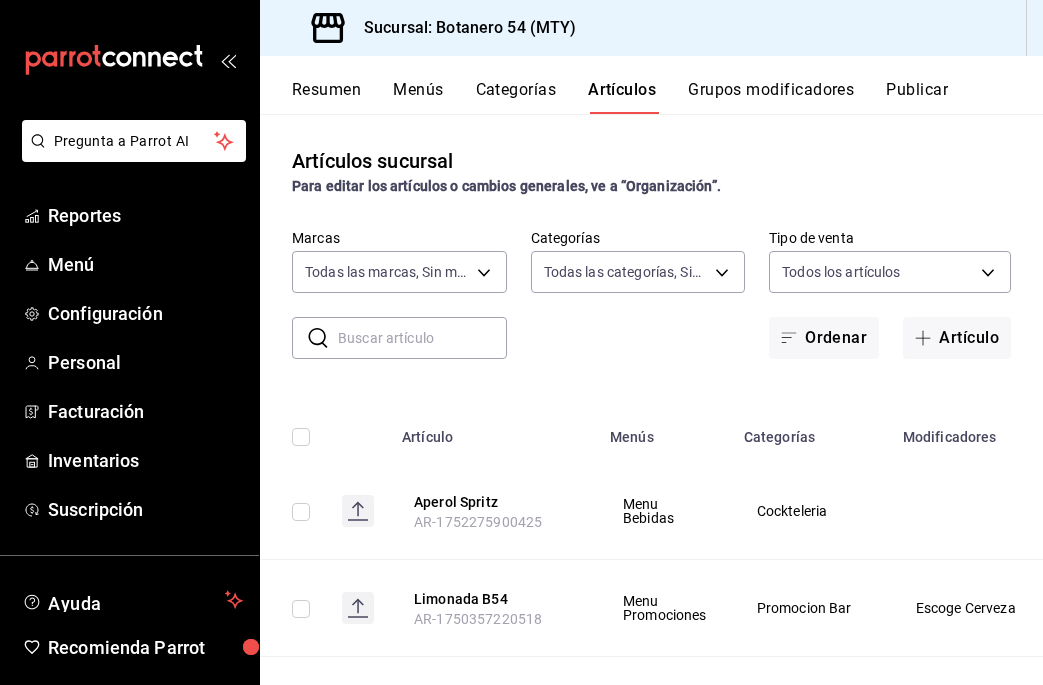 click at bounding box center [422, 338] 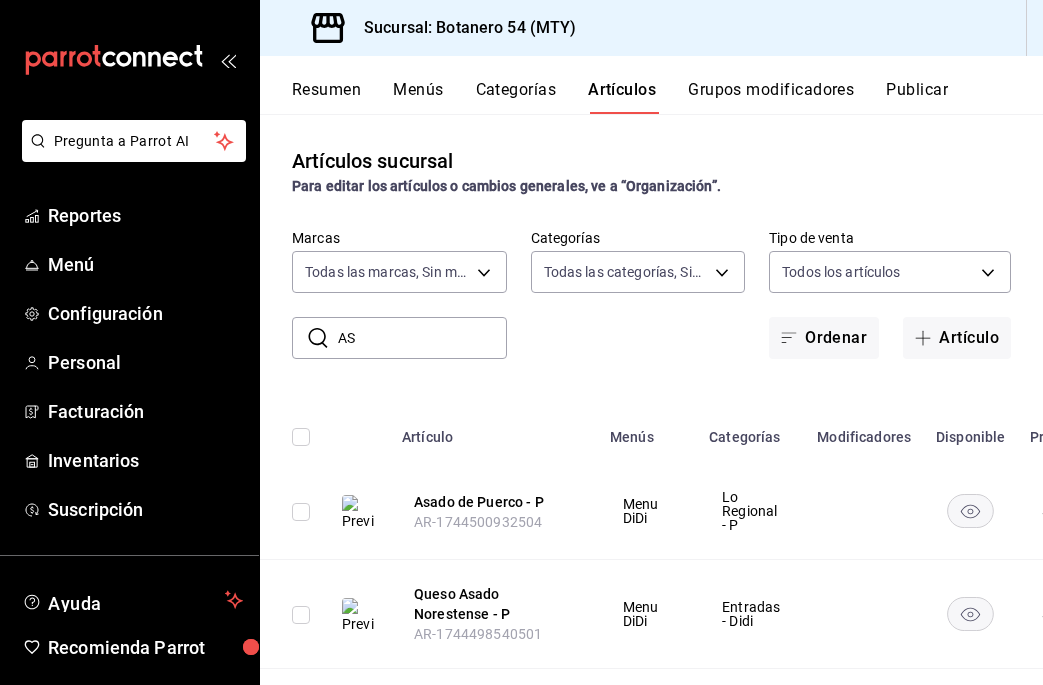type on "A" 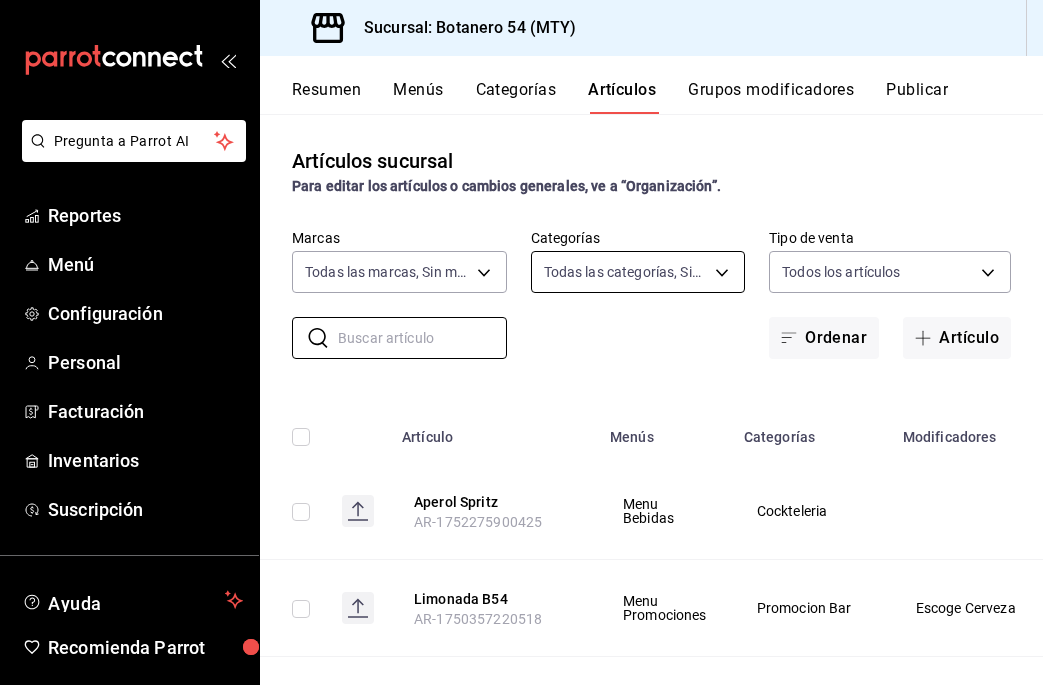 type 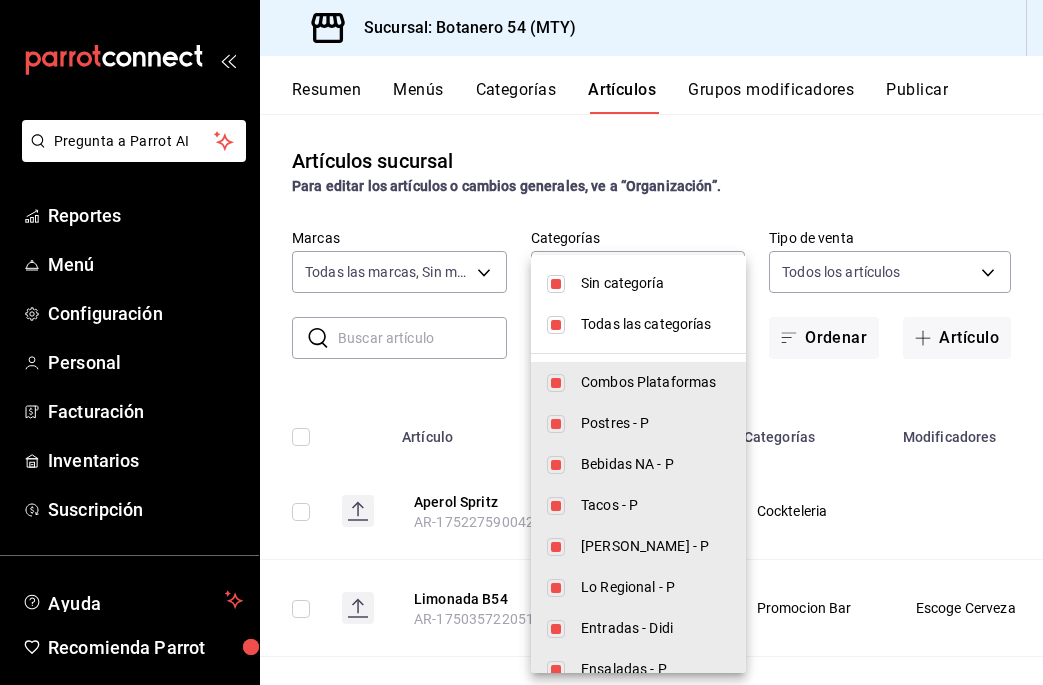 click on "Sin categoría" at bounding box center (655, 283) 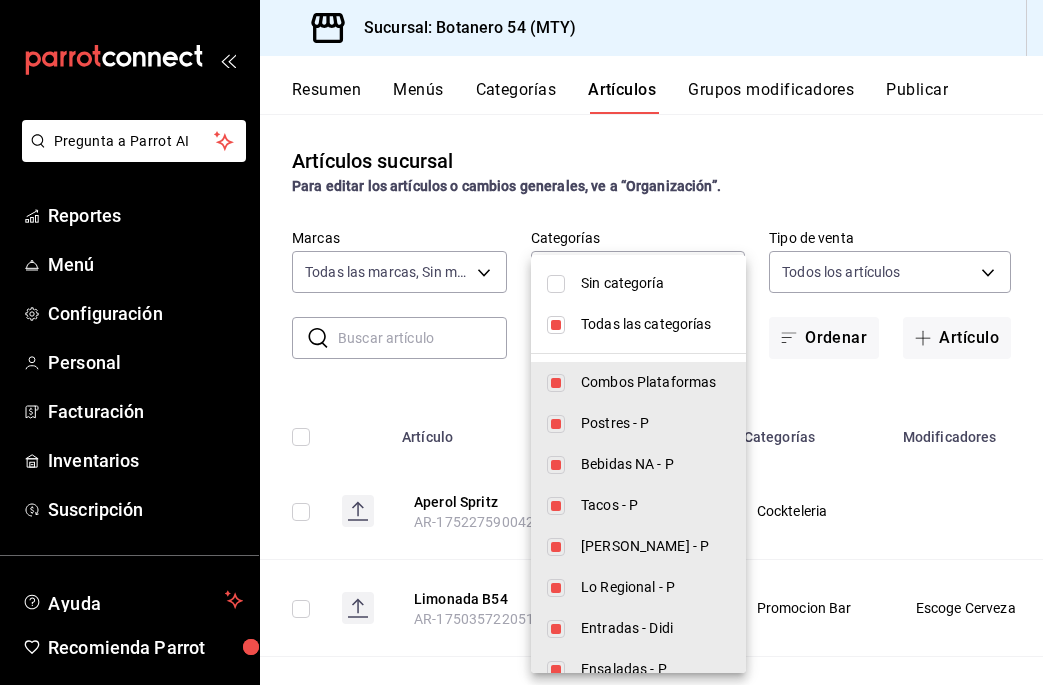 click on "Todas las categorías" at bounding box center (638, 324) 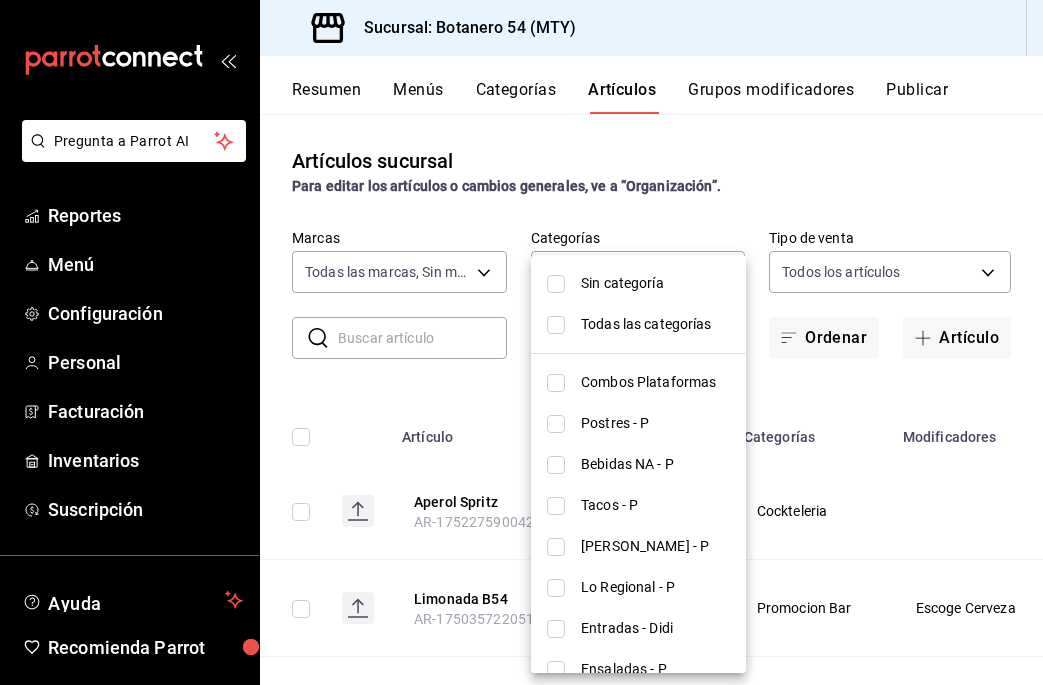 click on "[PERSON_NAME] - P" at bounding box center [655, 546] 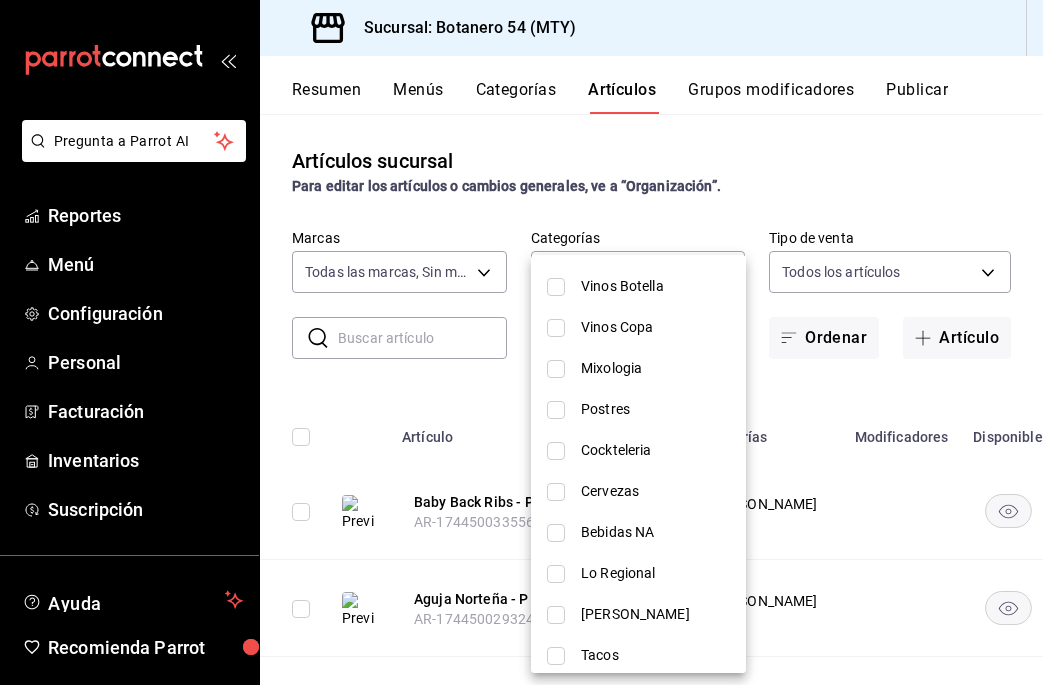 scroll, scrollTop: 1013, scrollLeft: 0, axis: vertical 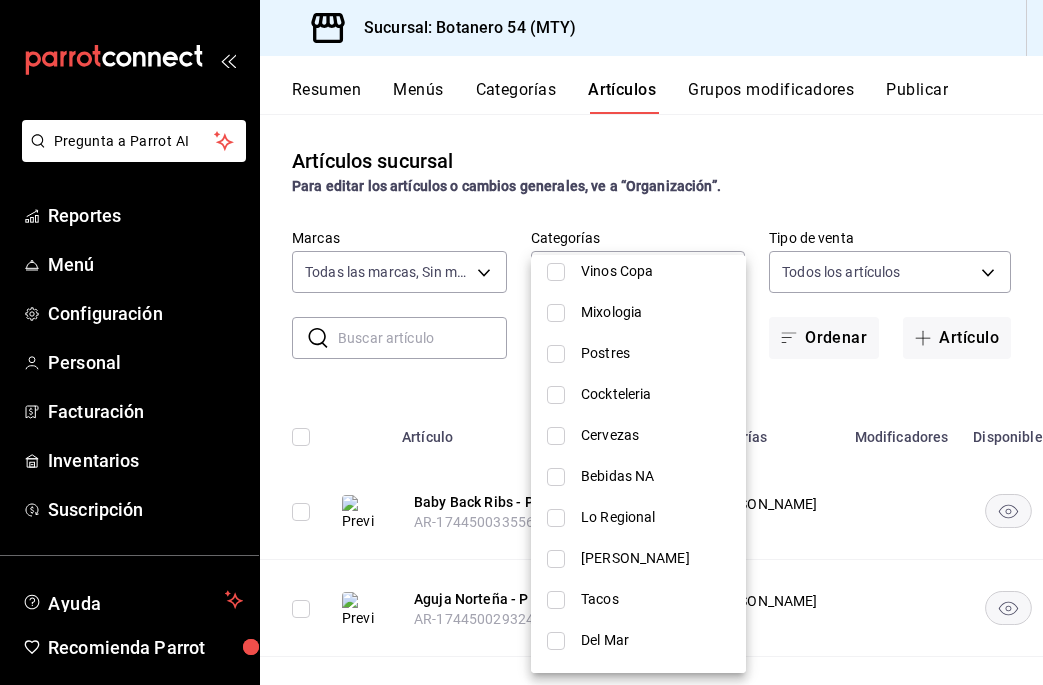 click on "[PERSON_NAME]" at bounding box center [655, 558] 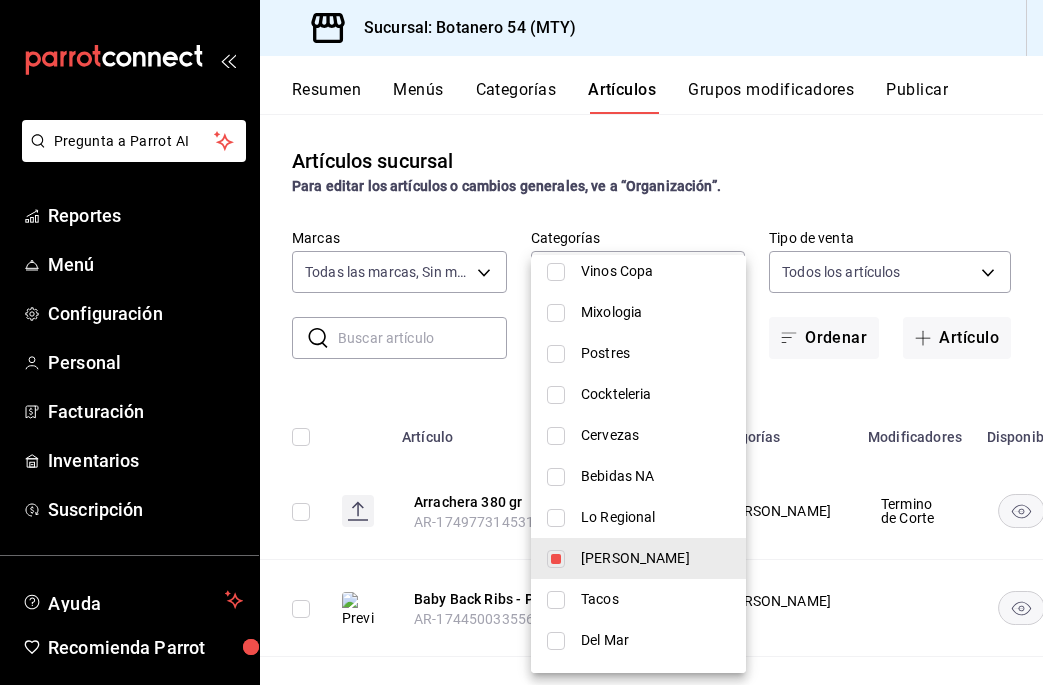 click at bounding box center [521, 342] 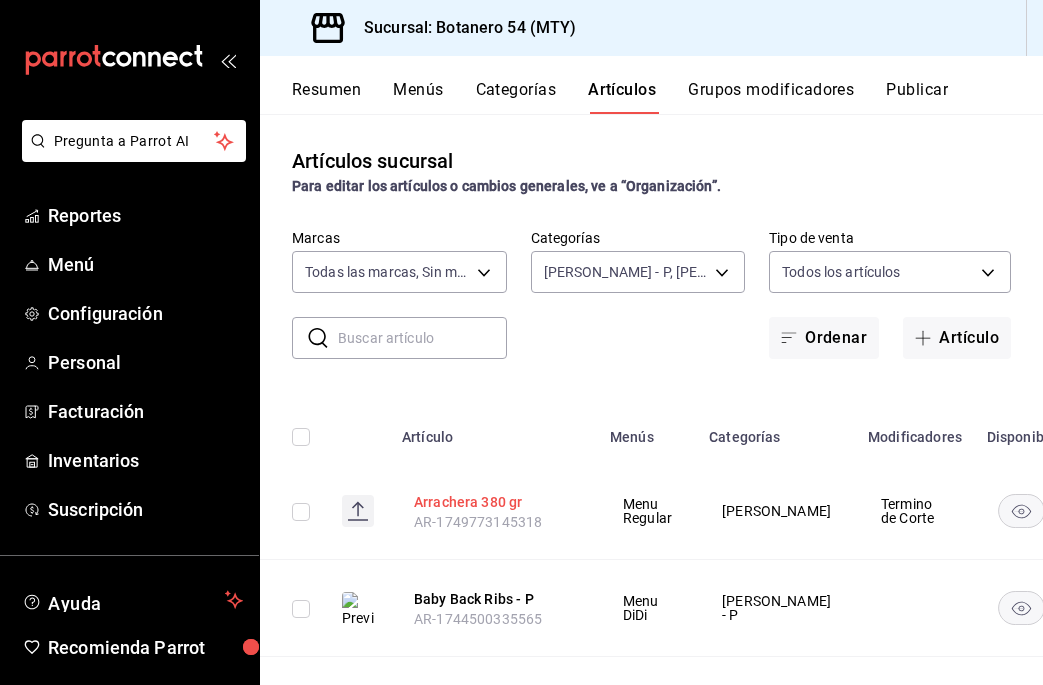 click on "Arrachera 380 gr" at bounding box center [494, 502] 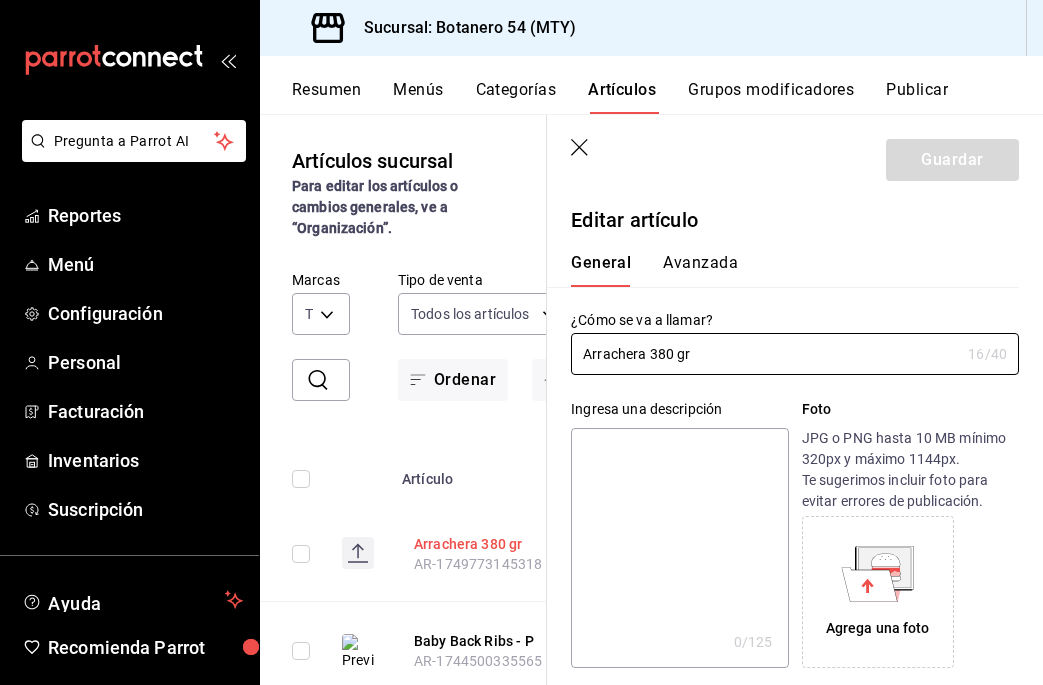 type on "$400.00" 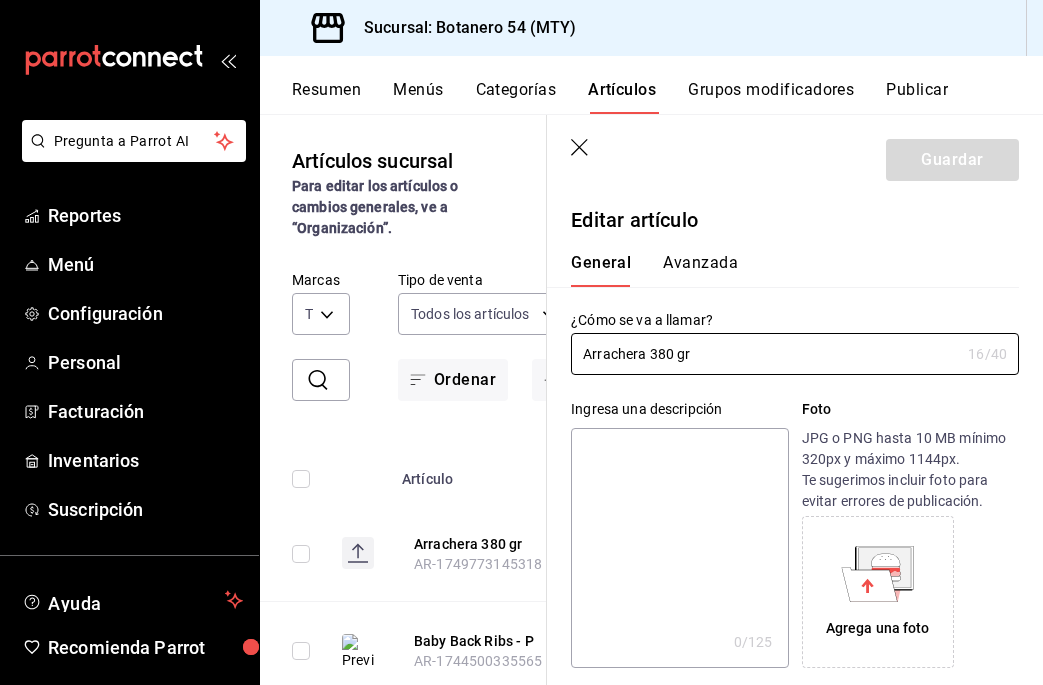 click on "General Avanzada" at bounding box center [783, 261] 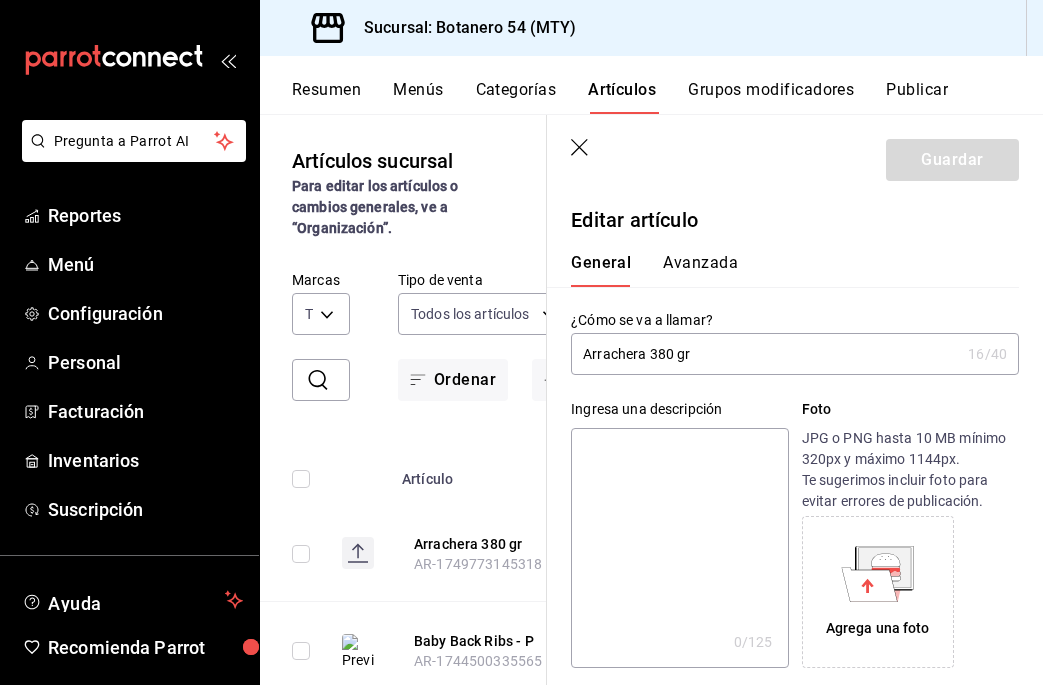 click on "Avanzada" at bounding box center (700, 270) 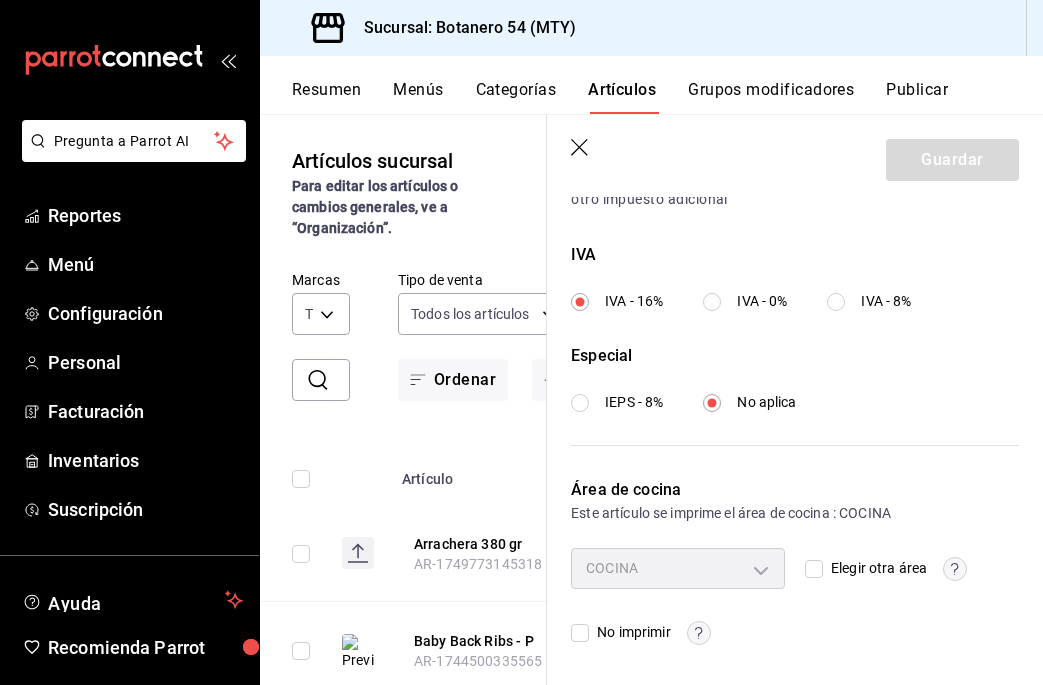 scroll, scrollTop: 727, scrollLeft: 0, axis: vertical 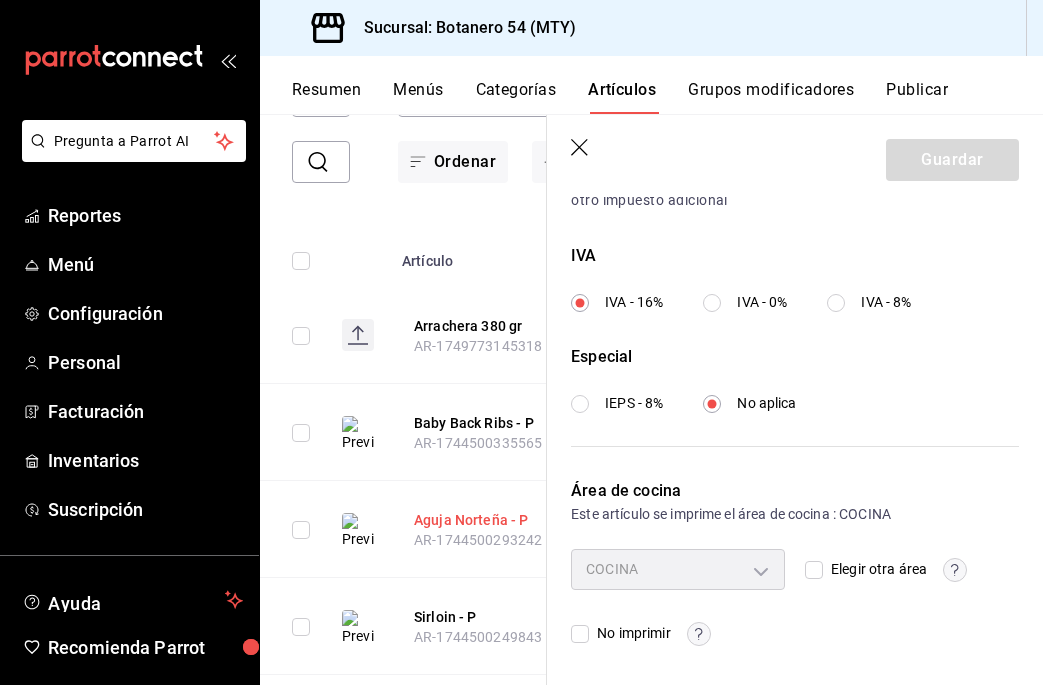 click on "Aguja Norteña - P" at bounding box center (494, 520) 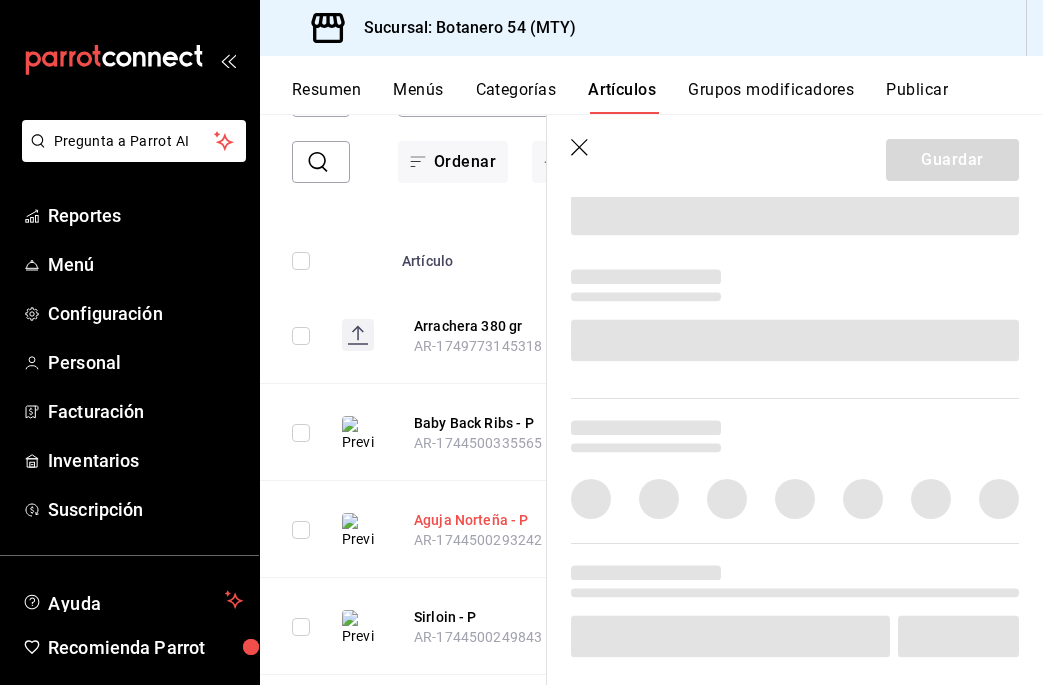 scroll, scrollTop: 0, scrollLeft: 0, axis: both 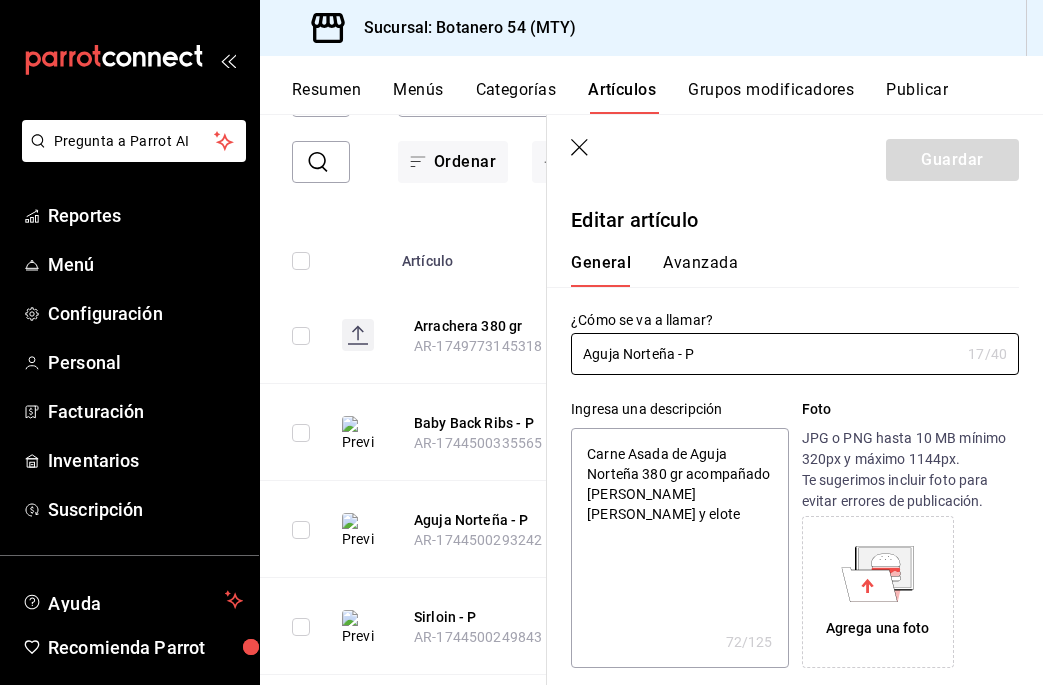 type on "x" 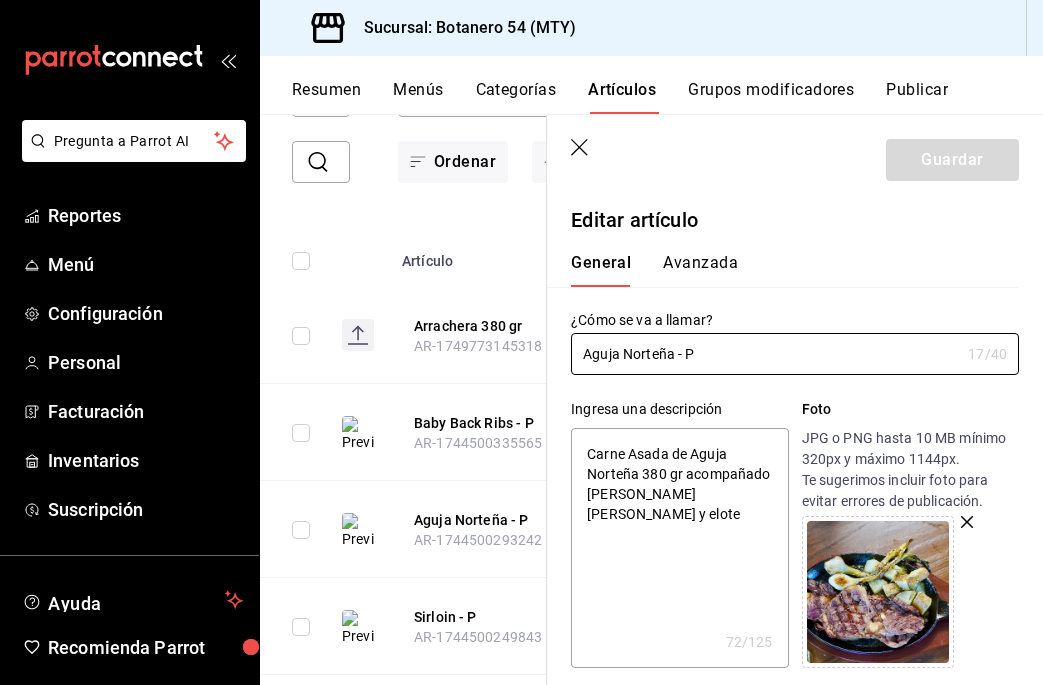 scroll, scrollTop: 0, scrollLeft: 0, axis: both 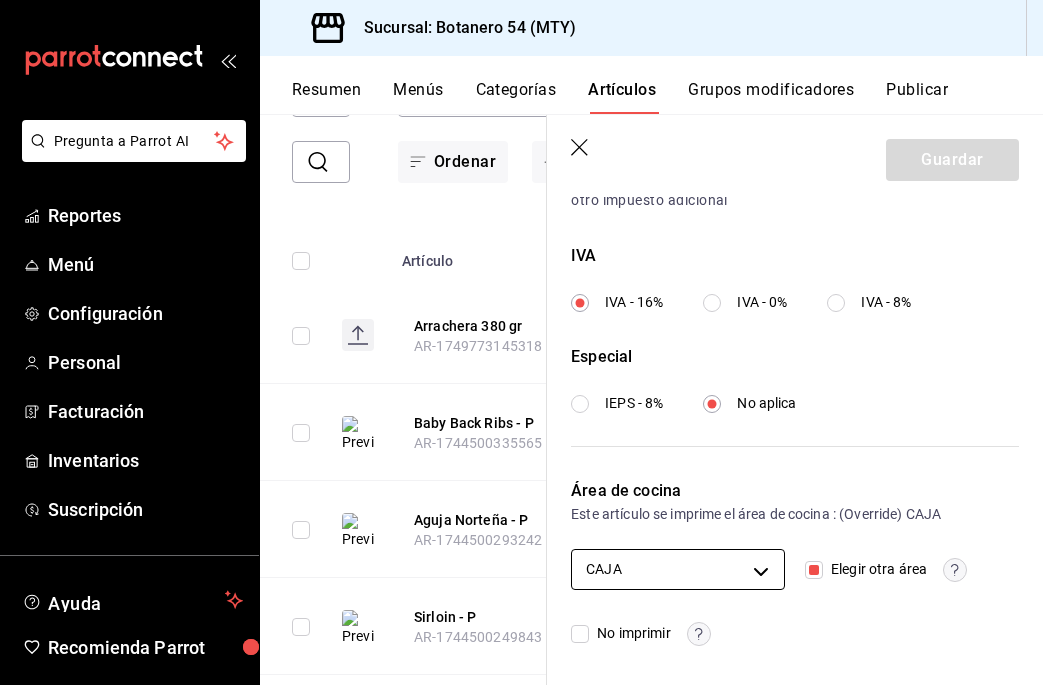 click on "Pregunta a Parrot AI Reportes   Menú   Configuración   Personal   Facturación   Inventarios   Suscripción   Ayuda Recomienda Parrot   Ricardo Oviedo   Sugerir nueva función   Sucursal: Botanero 54 (MTY) Resumen Menús Categorías Artículos Grupos modificadores Publicar Artículos sucursal Para editar los artículos o cambios generales, ve a “Organización”. ​ ​ Marcas Todas las marcas, Sin marca d563b5a3-9402-4110-9b0e-9babda809fc2 Categorías Del  Asador - P, Del  Asador 837b93ef-419b-43e9-b38a-cd15ef5d4843,28db11ec-fea5-49d1-8de2-937abbe5e7d8 Tipo de venta Todos los artículos ALL Ordenar Artículo Disponible Precio Arrachera 380 gr AR-1749773145318 $ 400.00 Baby Back Ribs - P AR-1744500335565 $ 310.00 Aguja Norteña - P AR-1744500293242 $ 385.00 Sirloin - P AR-1744500249843 $ 390.00 Baby Back Ribs AR-1744500335565 $ 310.00 Aguja Norteña AR-1744500293242 $ 385.00 Sirloin AR-1744500249843 $ 390.00 Rib Eye AR-1744500201202 $ 498.00 Guardar Editar artículo General Avanzada Aguja Norteña - P 17" at bounding box center (521, 342) 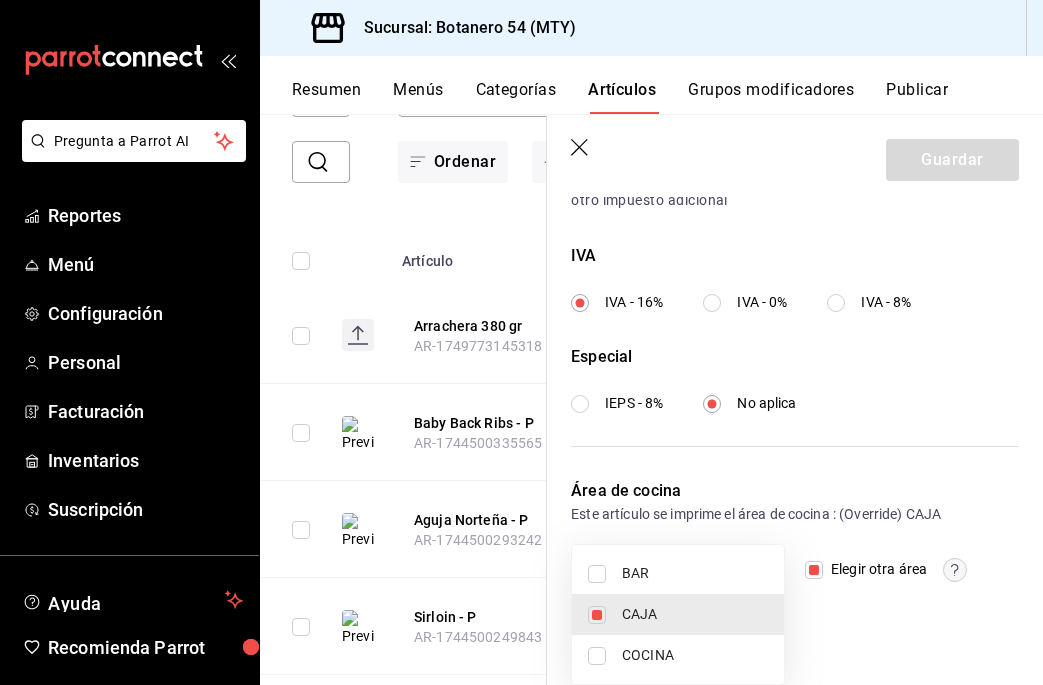 click on "COCINA" at bounding box center [695, 655] 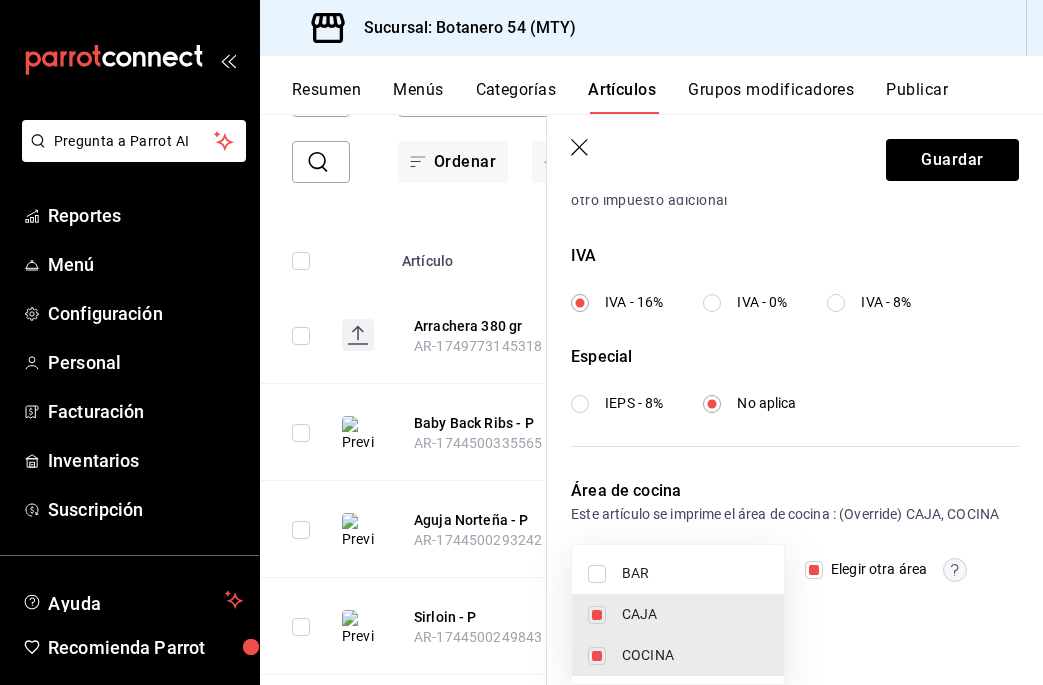 click on "CAJA" at bounding box center [695, 614] 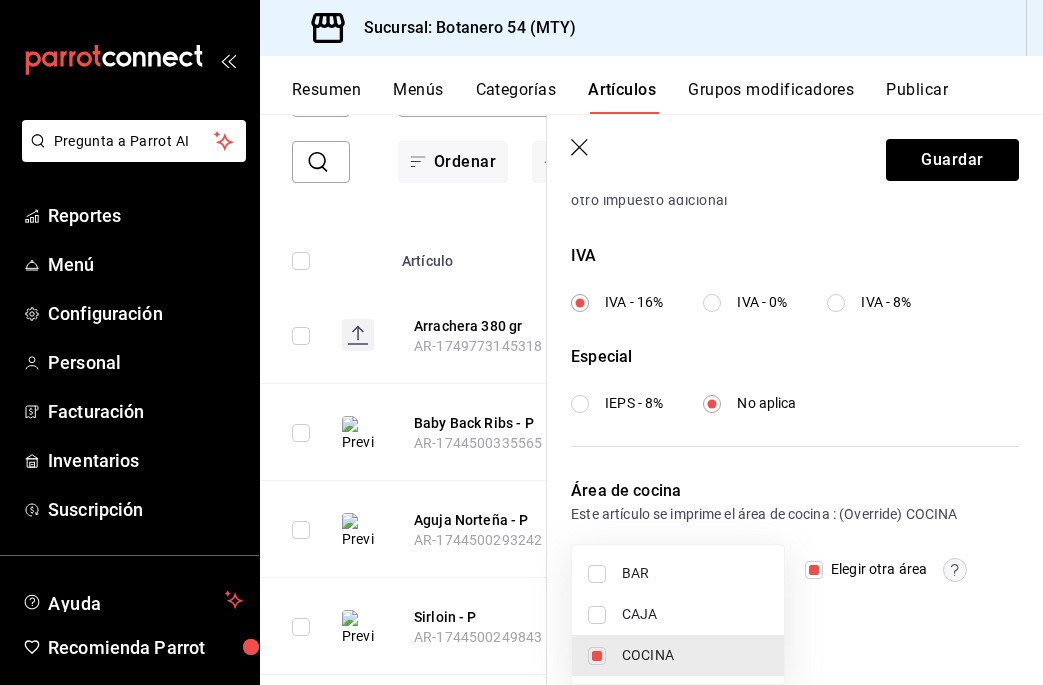 type on "2eab0dd3-8e3f-4d8c-adcb-1cc070bc76fd" 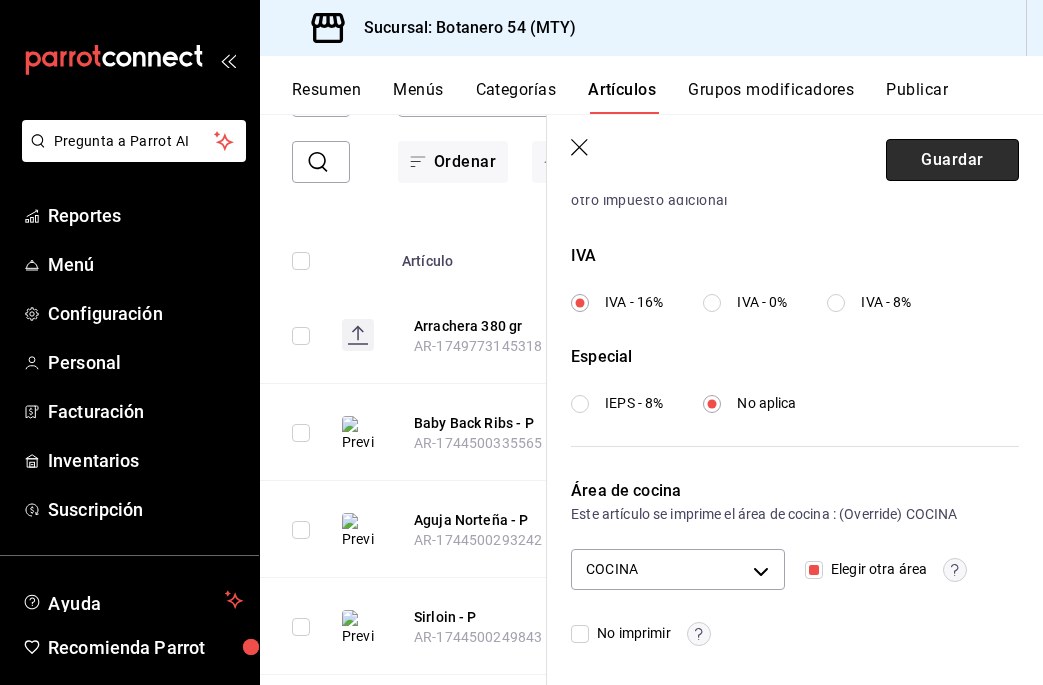 click on "Guardar" at bounding box center (952, 160) 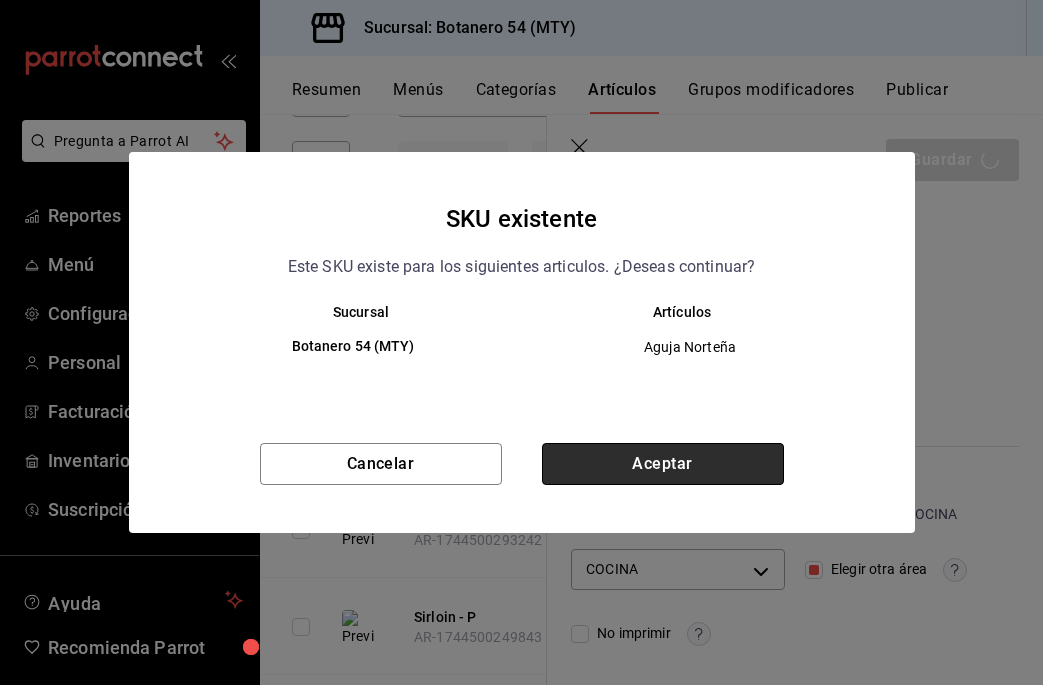 click on "Aceptar" at bounding box center (663, 464) 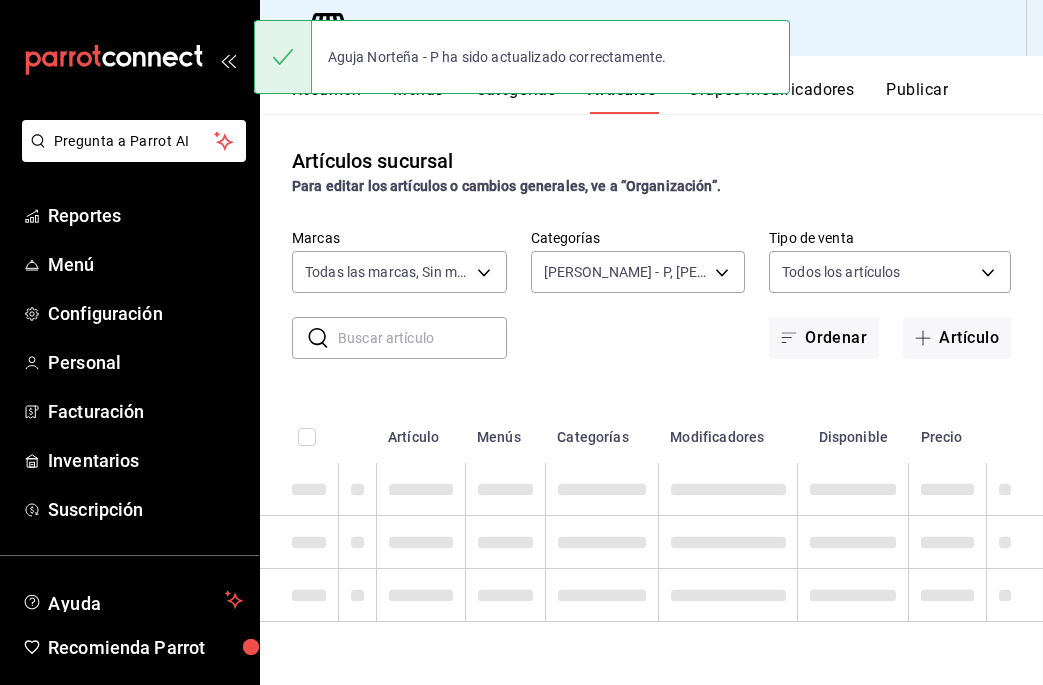 scroll, scrollTop: 0, scrollLeft: 0, axis: both 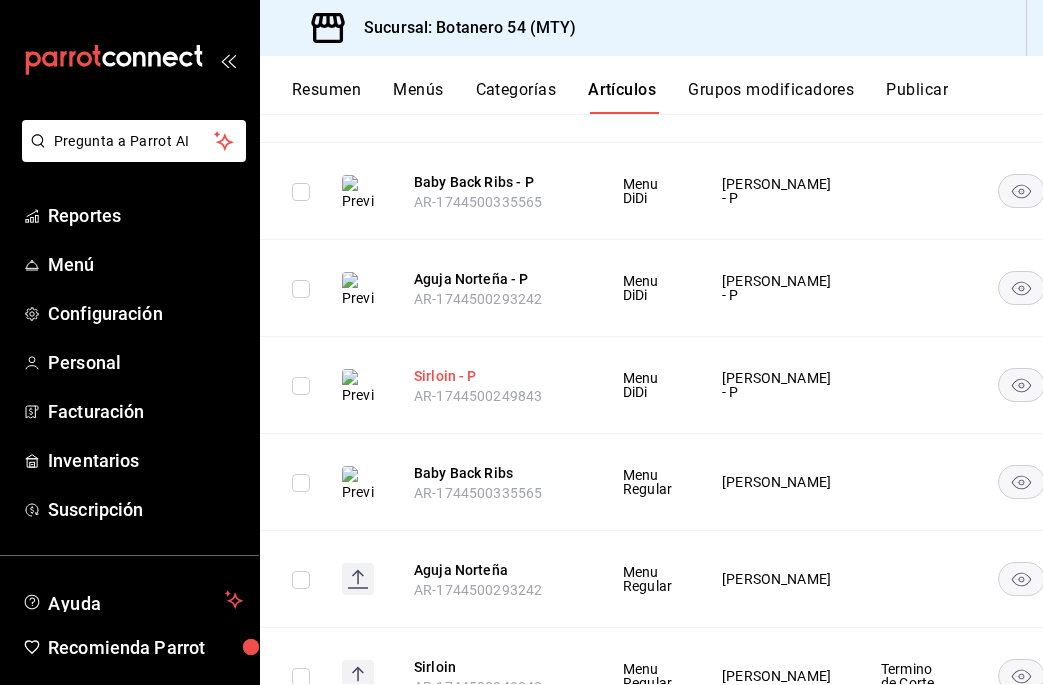 click on "Sirloin - P" at bounding box center [494, 376] 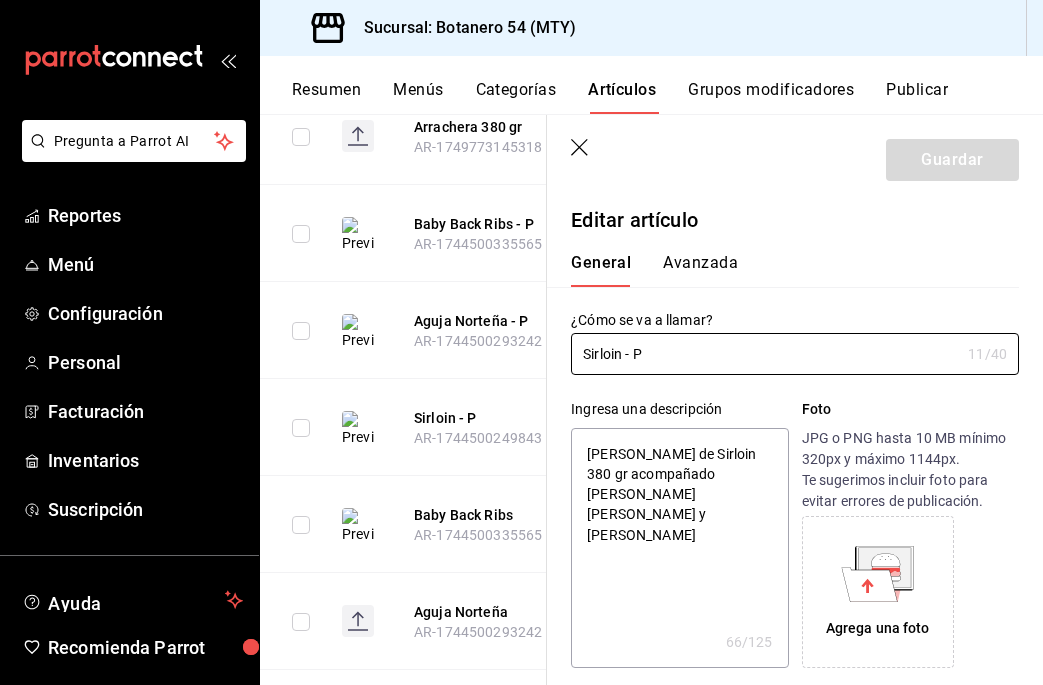type on "x" 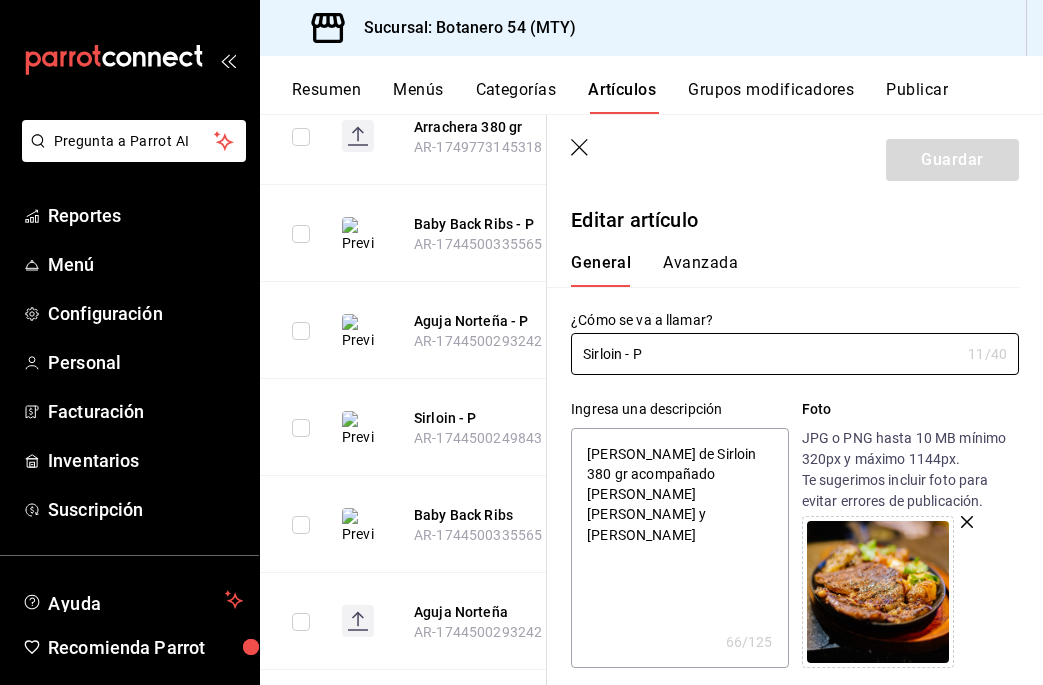 click on "Avanzada" at bounding box center [700, 270] 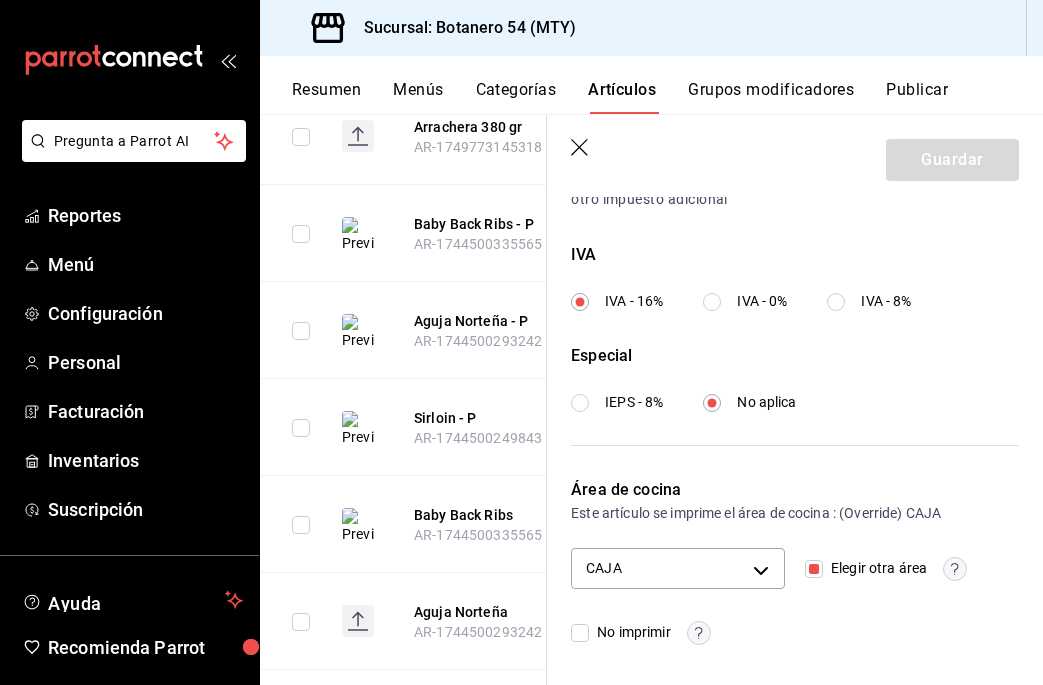 scroll, scrollTop: 727, scrollLeft: 0, axis: vertical 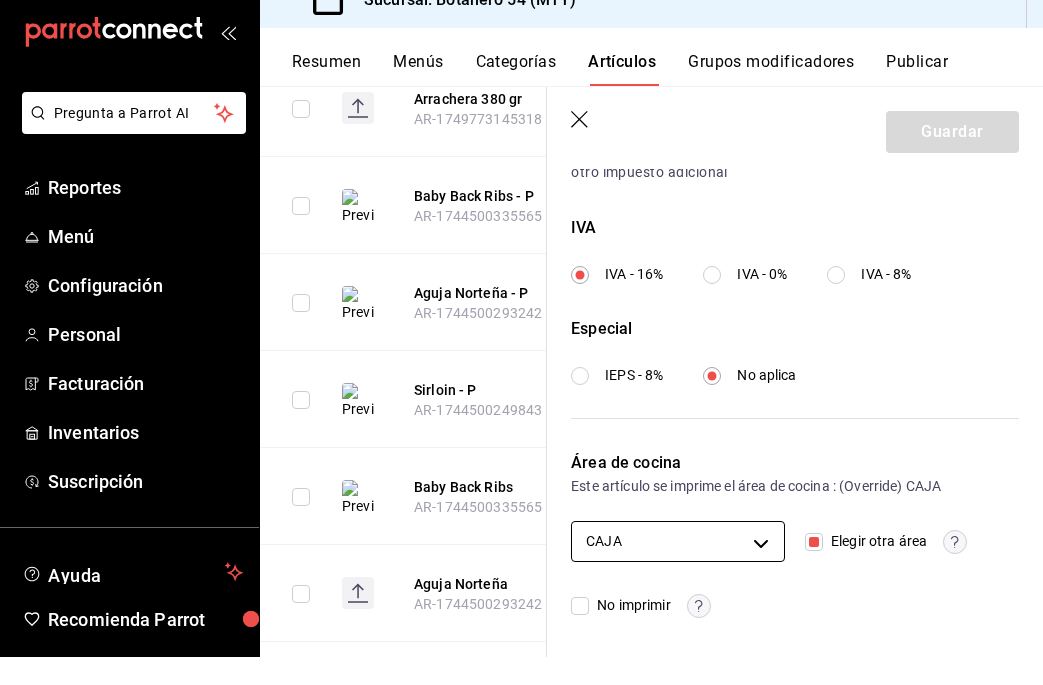 click on "Pregunta a Parrot AI Reportes   Menú   Configuración   Personal   Facturación   Inventarios   Suscripción   Ayuda Recomienda Parrot   Ricardo Oviedo   Sugerir nueva función   Sucursal: Botanero 54 (MTY) Resumen Menús Categorías Artículos Grupos modificadores Publicar Artículos sucursal Para editar los artículos o cambios generales, ve a “Organización”. ​ ​ Marcas Todas las marcas, Sin marca d563b5a3-9402-4110-9b0e-9babda809fc2 Categorías Del  Asador - P, Del  Asador 837b93ef-419b-43e9-b38a-cd15ef5d4843,28db11ec-fea5-49d1-8de2-937abbe5e7d8 Tipo de venta Todos los artículos ALL Ordenar Artículo Disponible Precio Arrachera 380 gr AR-1749773145318 $ 400.00 Baby Back Ribs - P AR-1744500335565 $ 310.00 Aguja Norteña - P AR-1744500293242 $ 385.00 Sirloin - P AR-1744500249843 $ 390.00 Baby Back Ribs AR-1744500335565 $ 310.00 Aguja Norteña AR-1744500293242 $ 385.00 Sirloin AR-1744500249843 $ 390.00 Rib Eye AR-1744500201202 $ 498.00 Guardar Editar artículo General Avanzada Sirloin - P 11 /40 x" at bounding box center [521, 342] 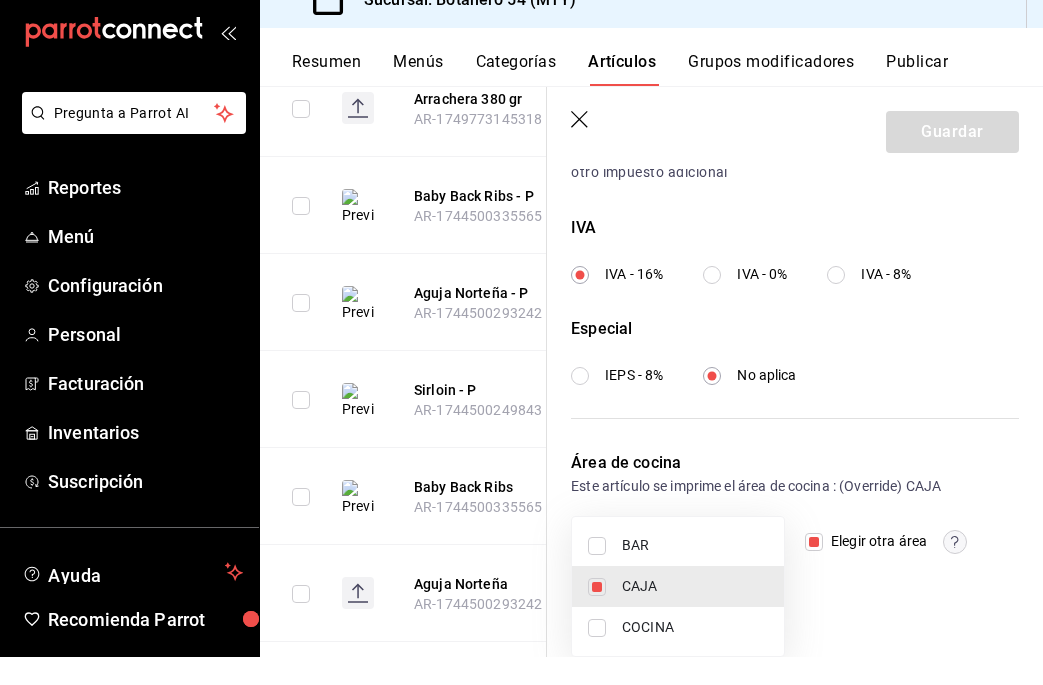 click on "COCINA" at bounding box center [695, 655] 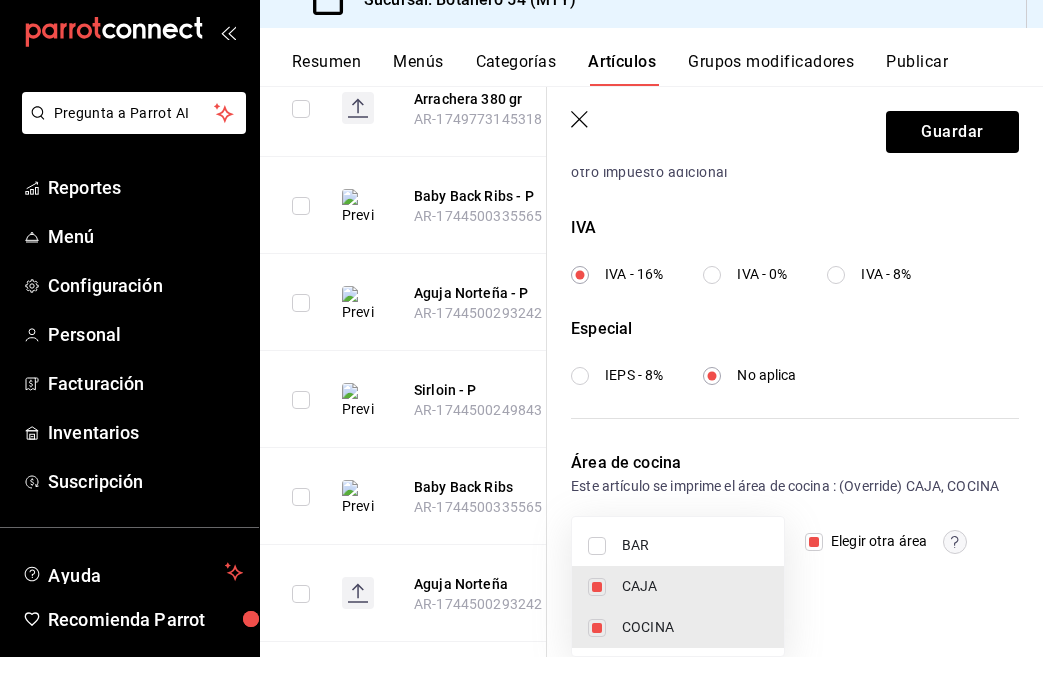 click on "CAJA" at bounding box center (695, 614) 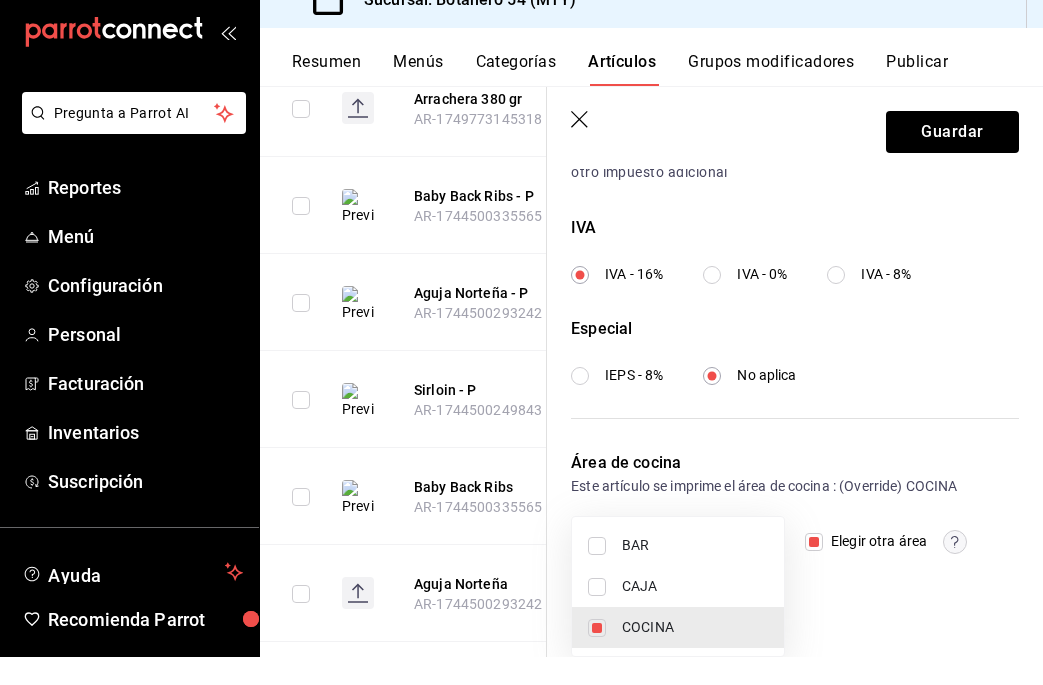 click at bounding box center [521, 342] 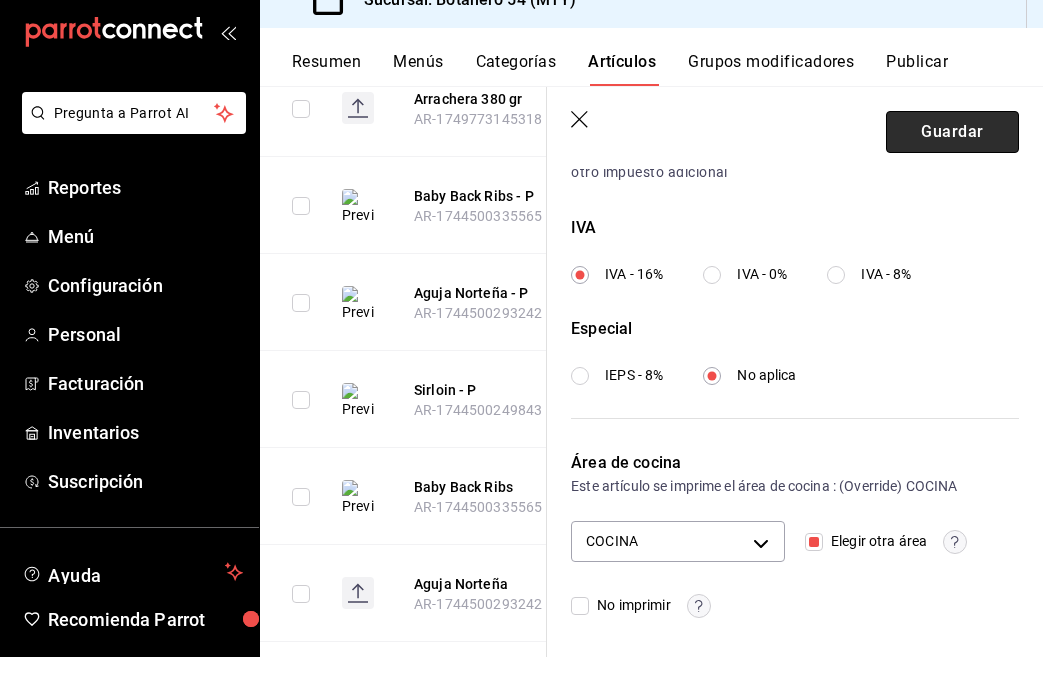 click on "Guardar" at bounding box center [952, 160] 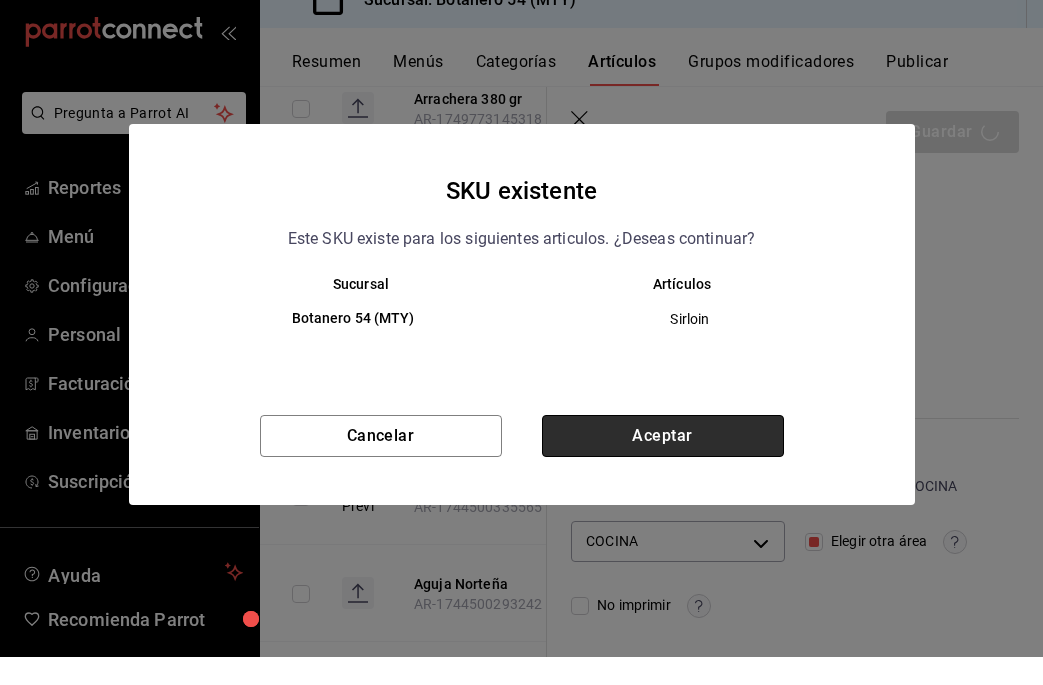 click on "Aceptar" at bounding box center (663, 464) 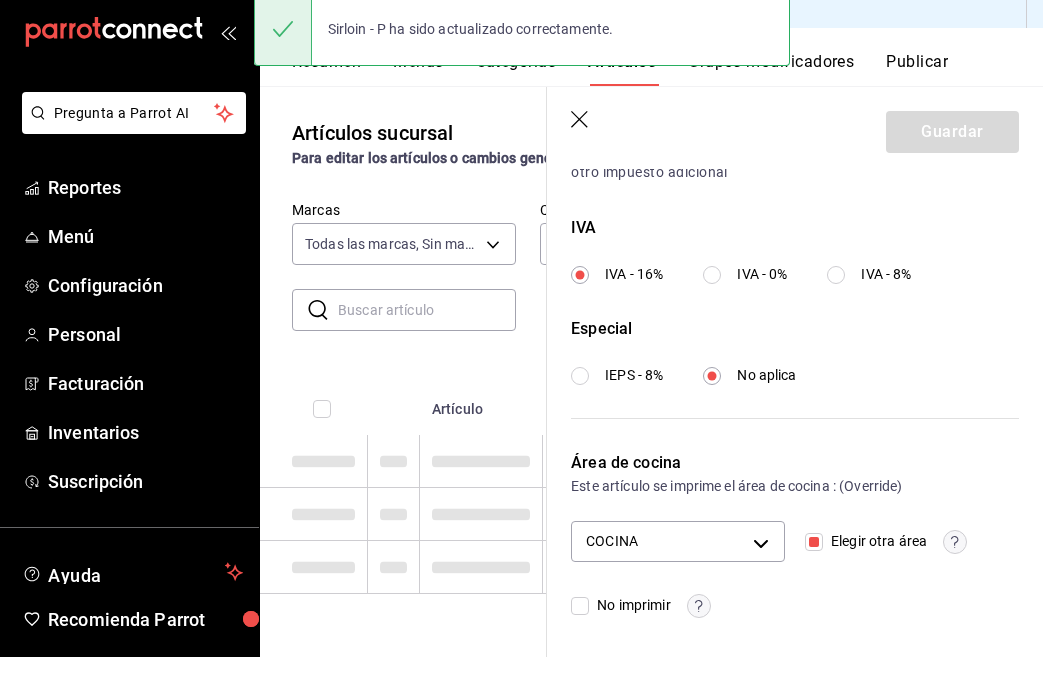 scroll, scrollTop: 0, scrollLeft: 0, axis: both 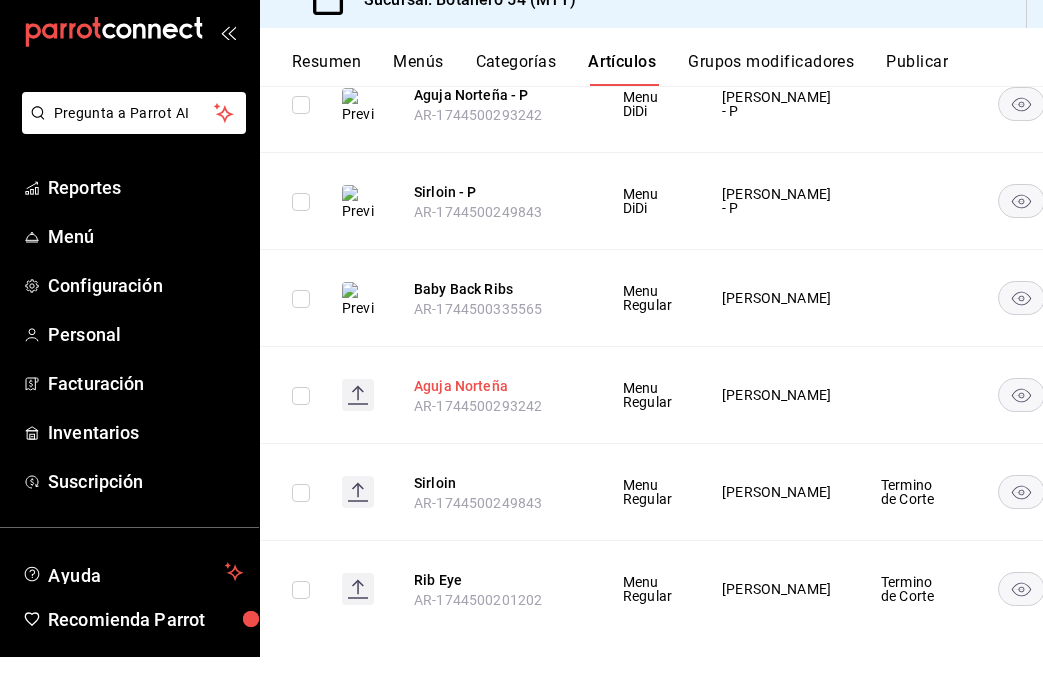 click on "Aguja Norteña" at bounding box center (494, 414) 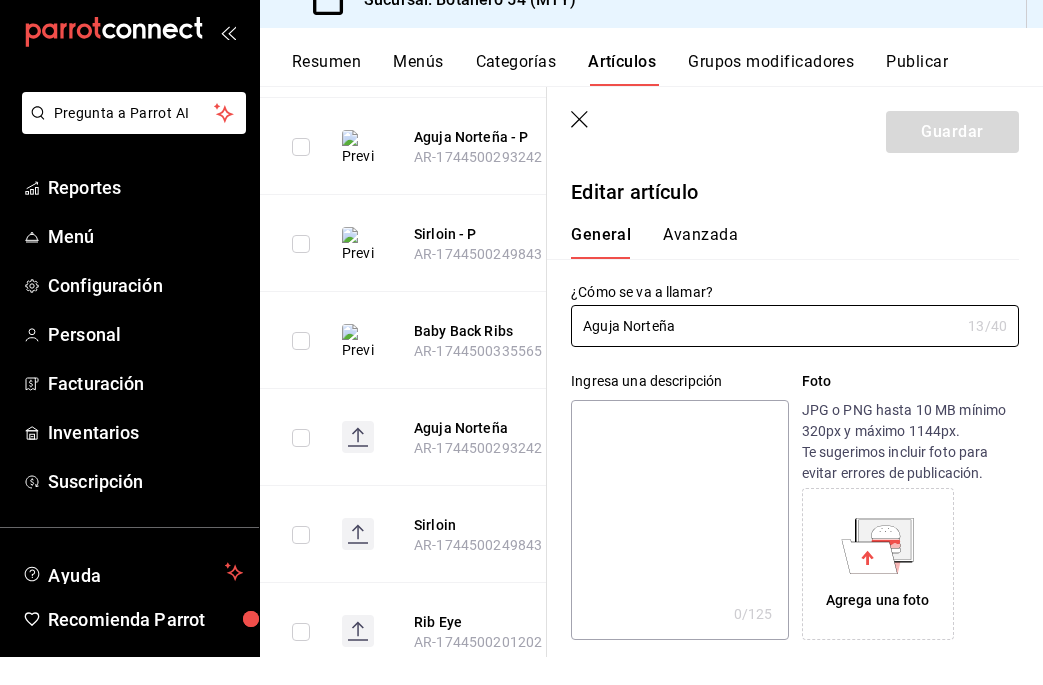 scroll, scrollTop: 0, scrollLeft: 0, axis: both 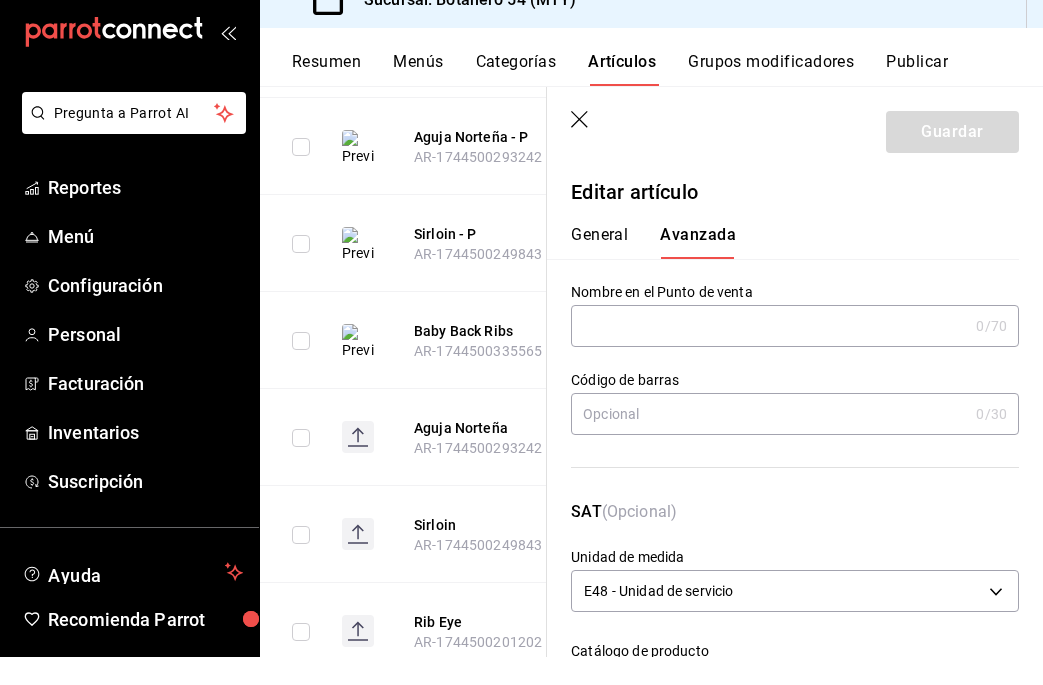 click 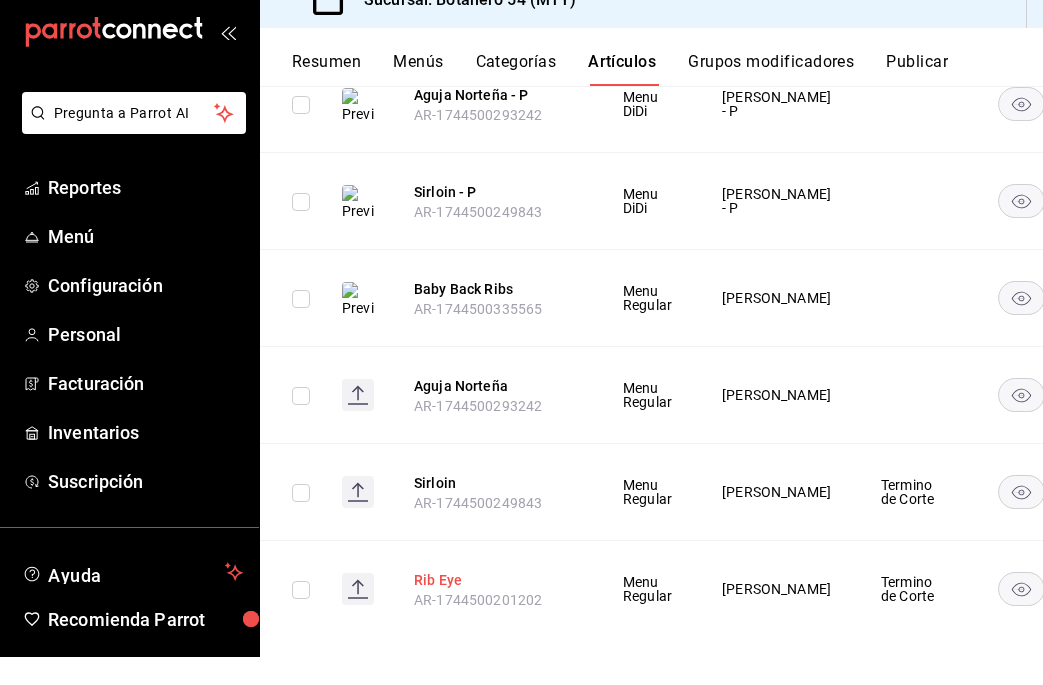click on "Rib Eye" at bounding box center (494, 608) 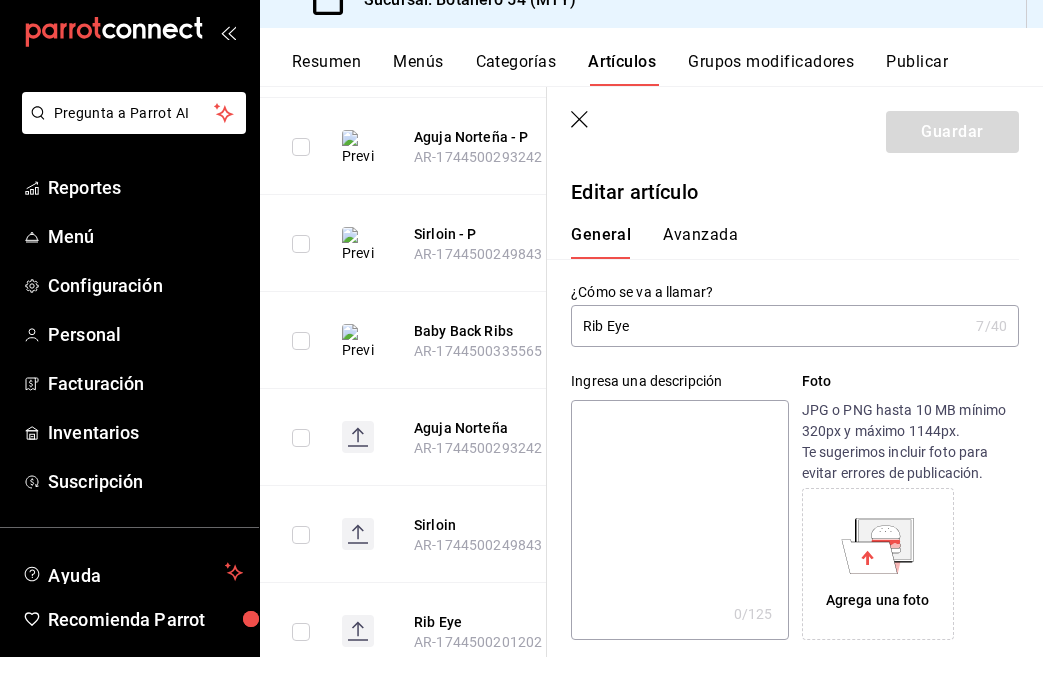 click on "Avanzada" at bounding box center [700, 270] 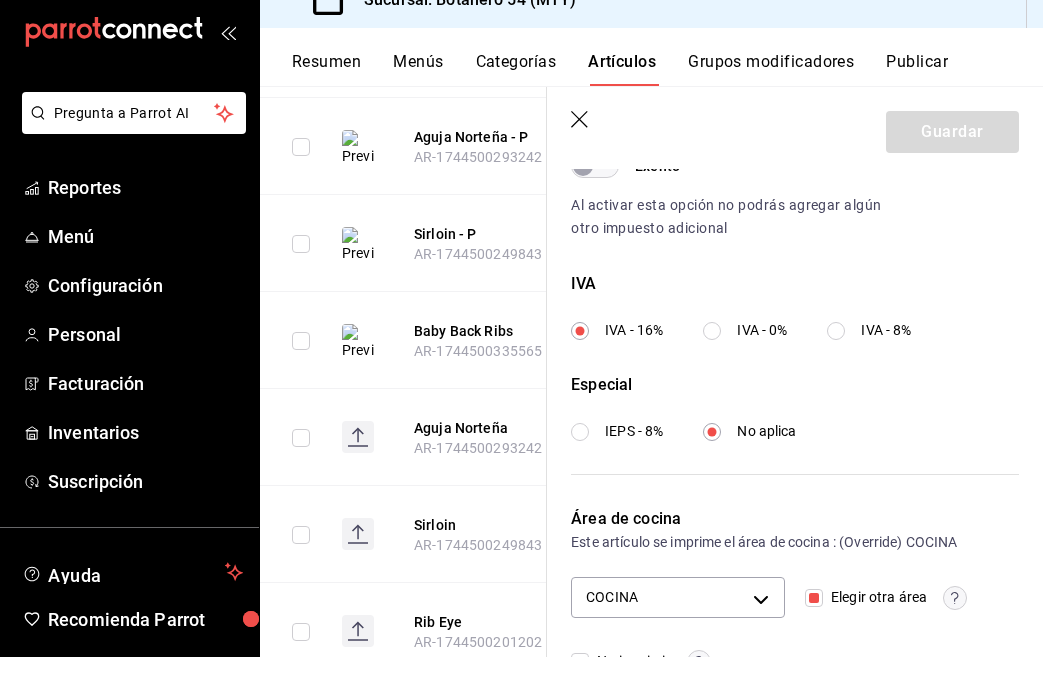 scroll, scrollTop: 674, scrollLeft: 0, axis: vertical 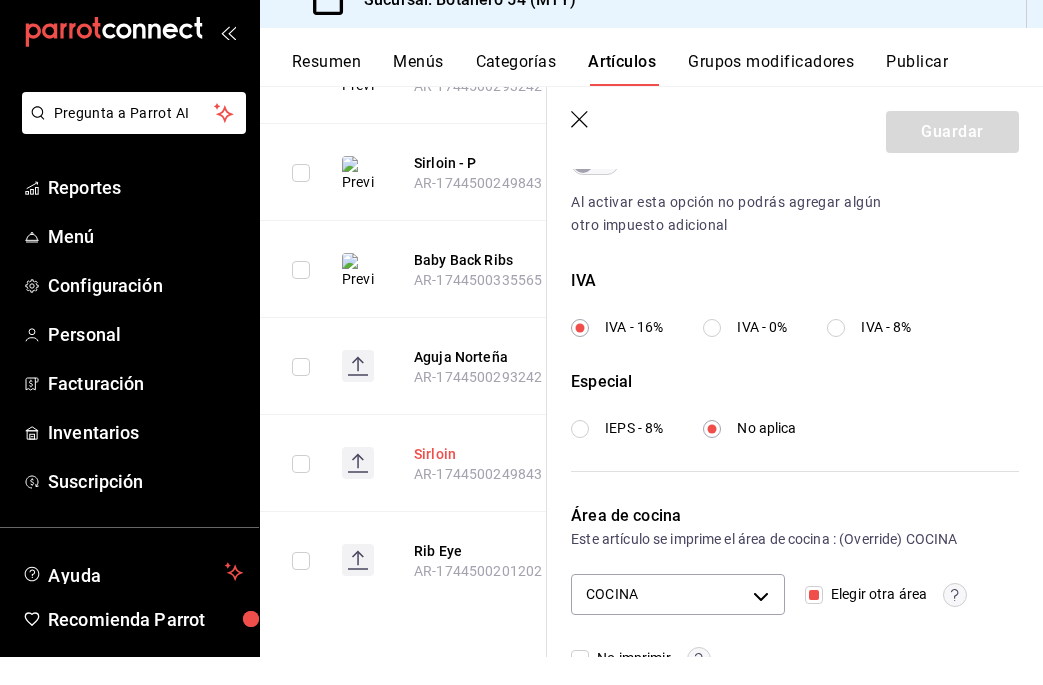 click on "Sirloin" at bounding box center (494, 482) 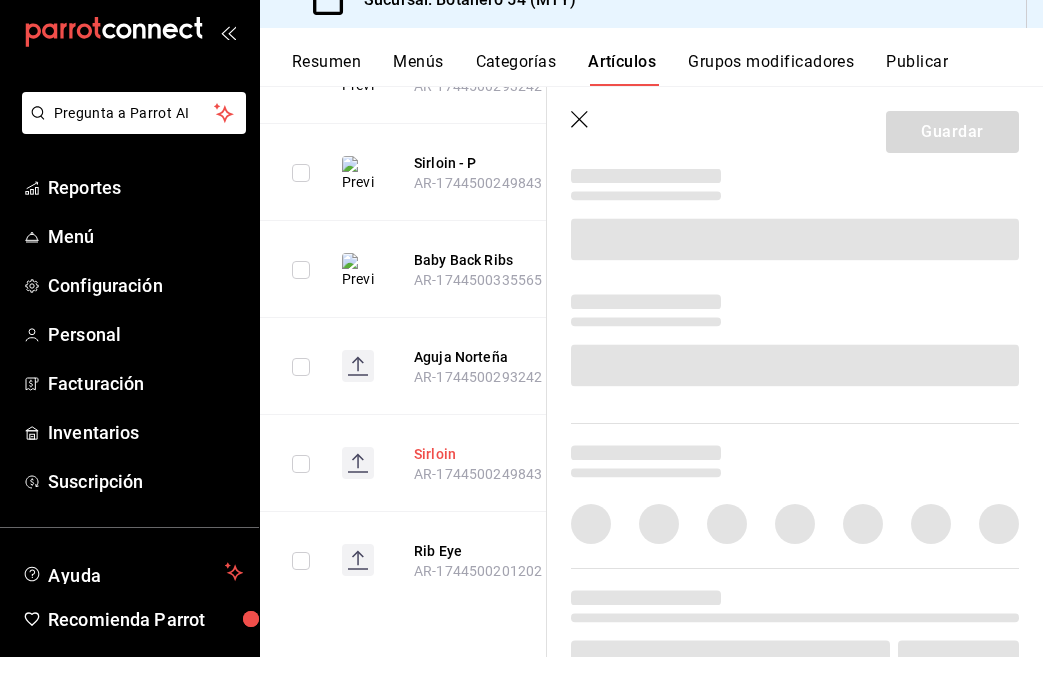 scroll, scrollTop: 0, scrollLeft: 0, axis: both 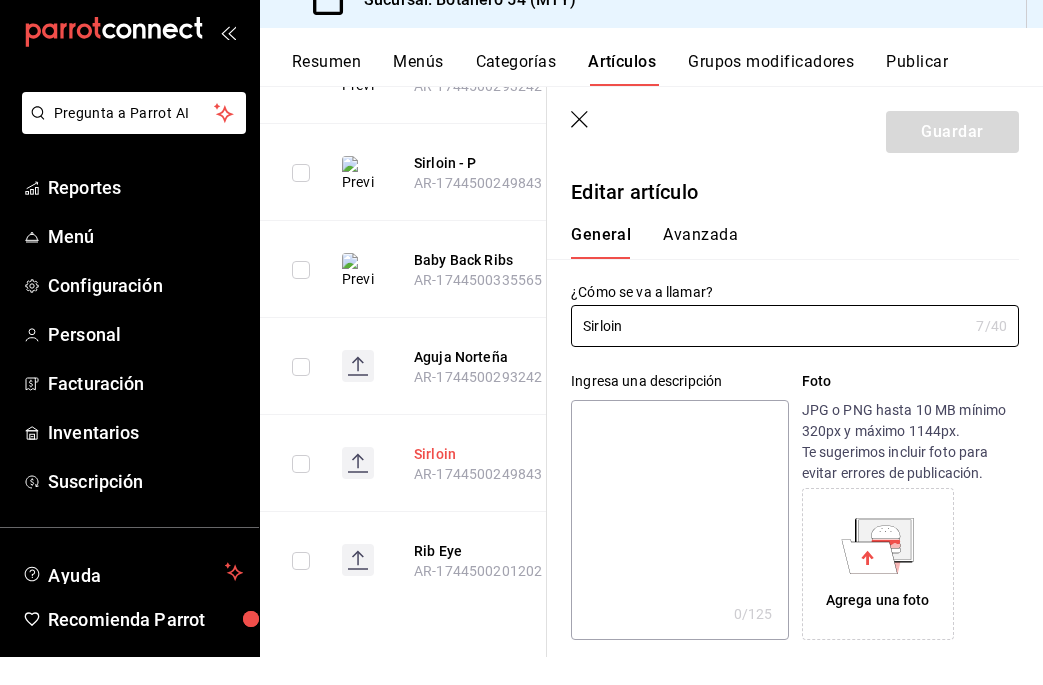 type on "$390.00" 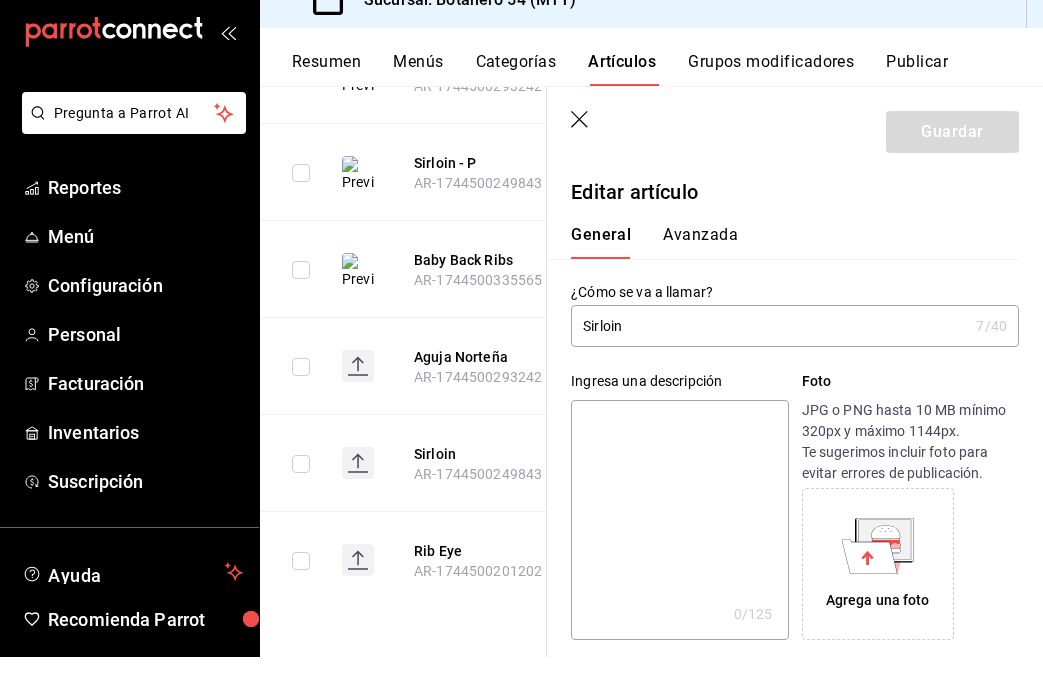 click on "Avanzada" at bounding box center [700, 270] 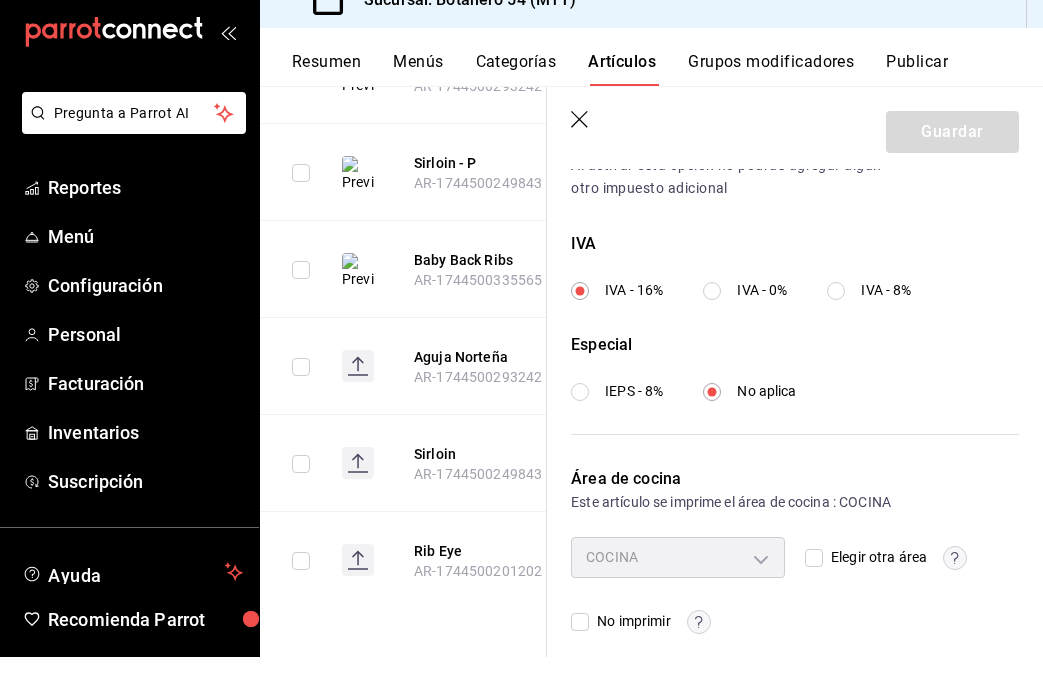 scroll, scrollTop: 712, scrollLeft: 0, axis: vertical 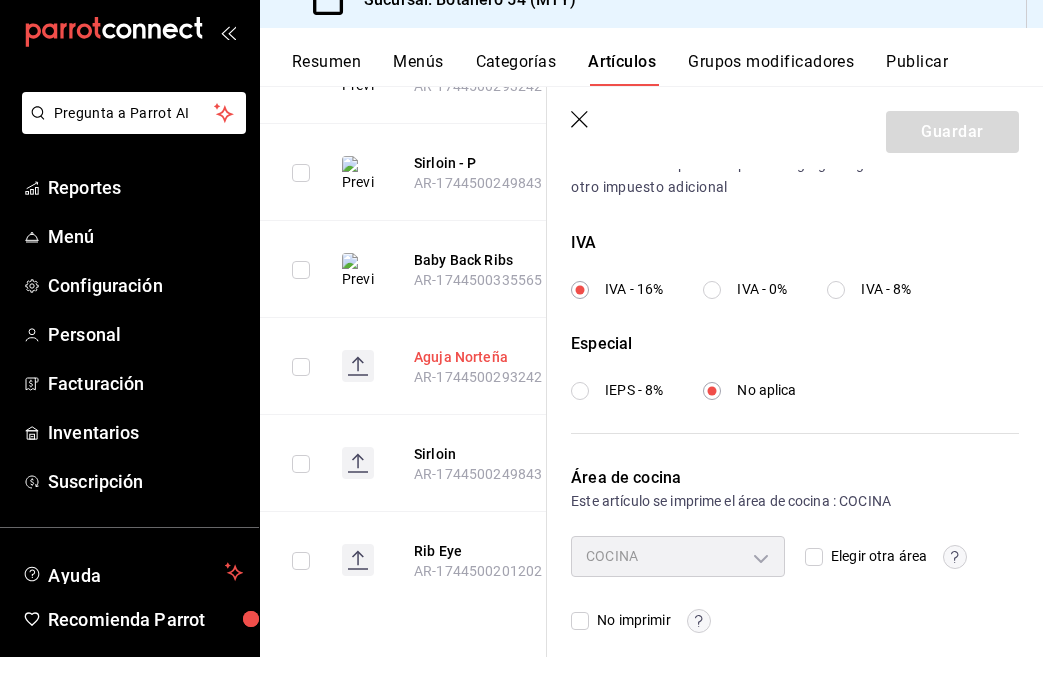 click on "Aguja Norteña" at bounding box center (494, 385) 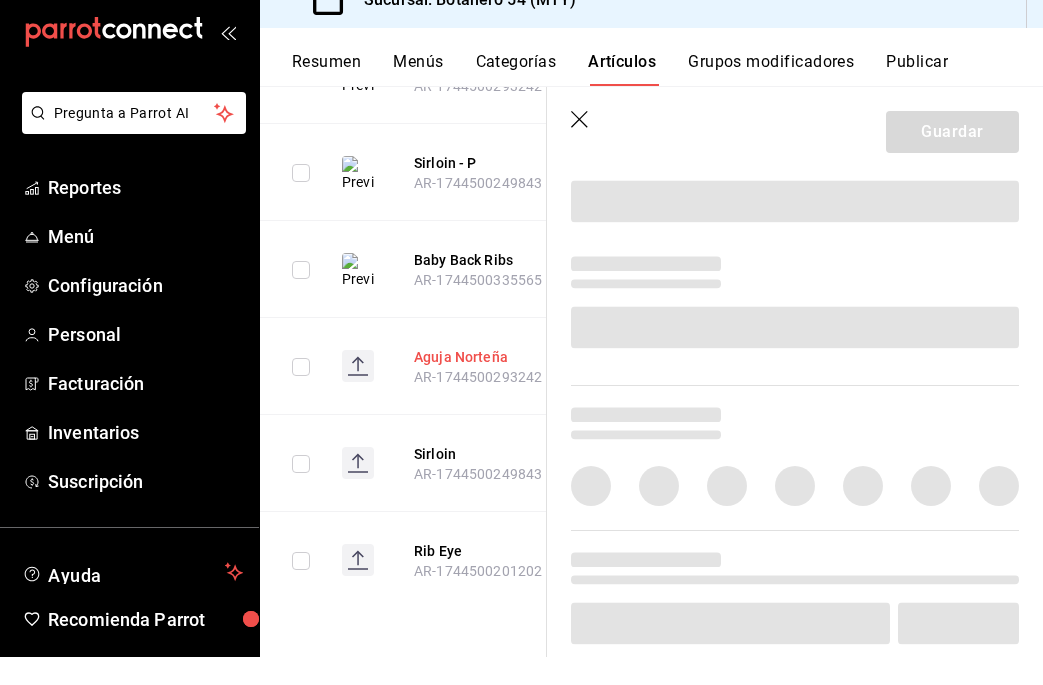 scroll, scrollTop: 0, scrollLeft: 0, axis: both 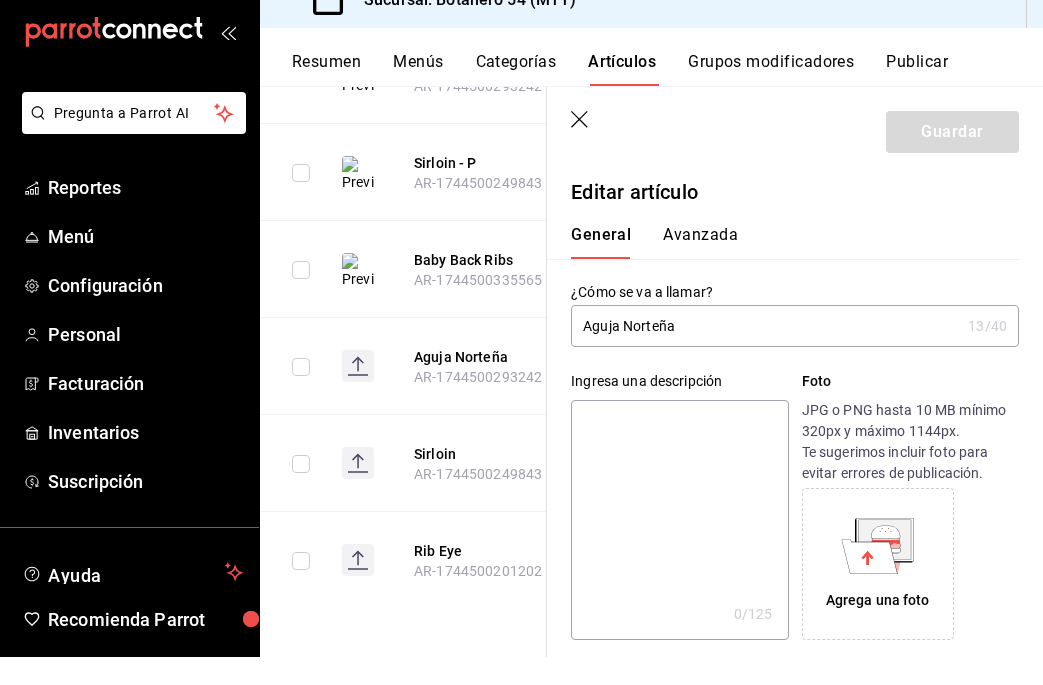 click on "Avanzada" at bounding box center (700, 270) 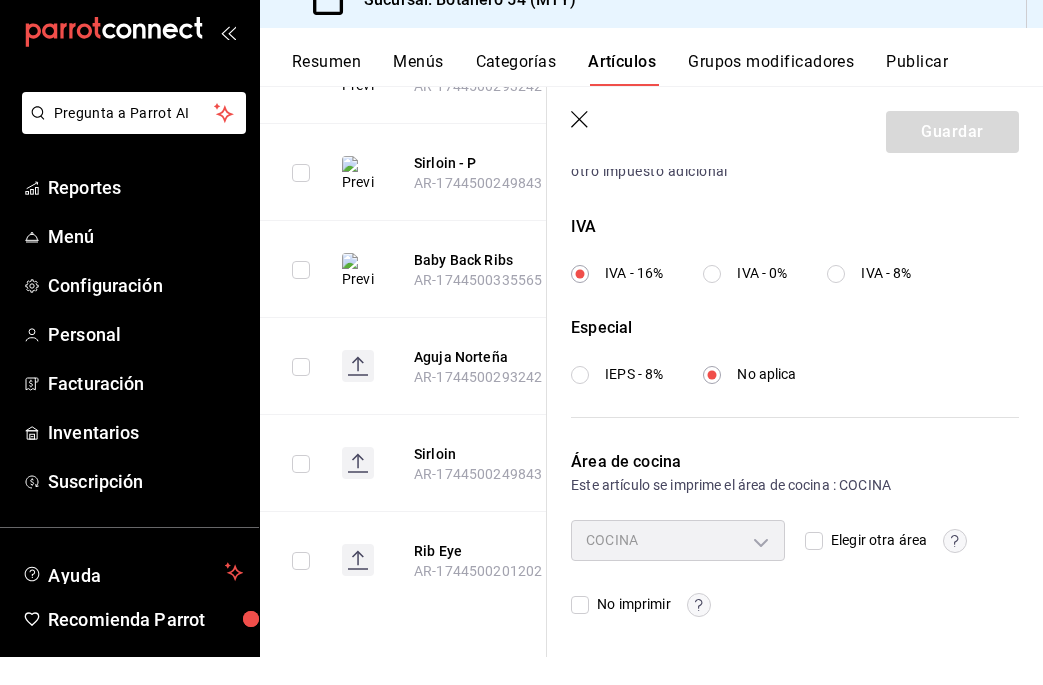 scroll, scrollTop: 727, scrollLeft: 0, axis: vertical 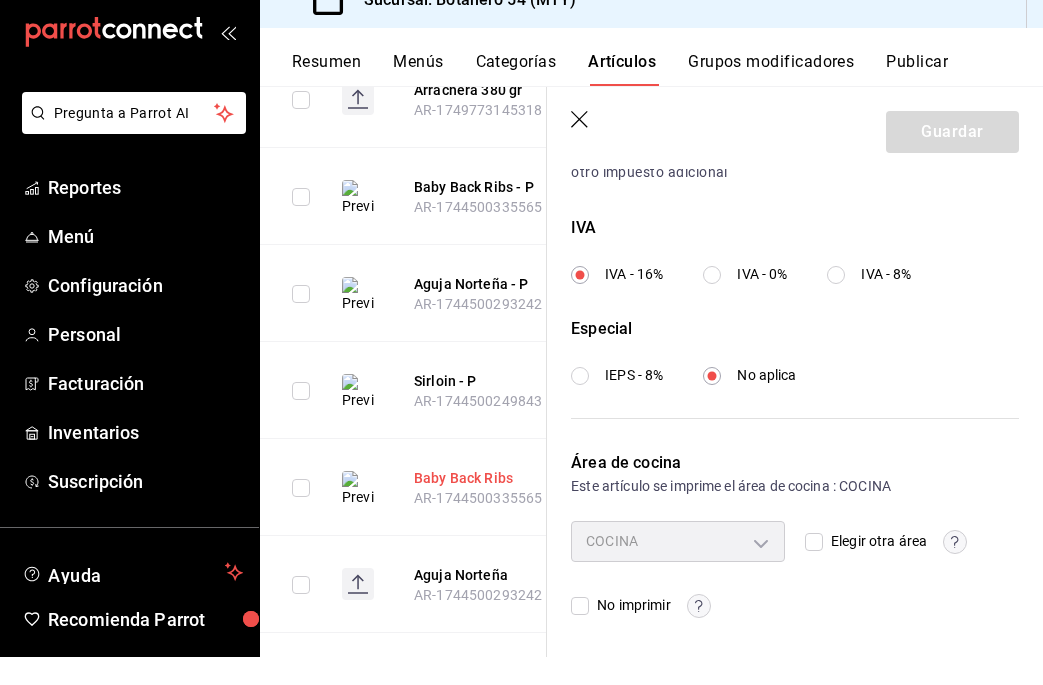 click on "Baby Back Ribs" at bounding box center [494, 506] 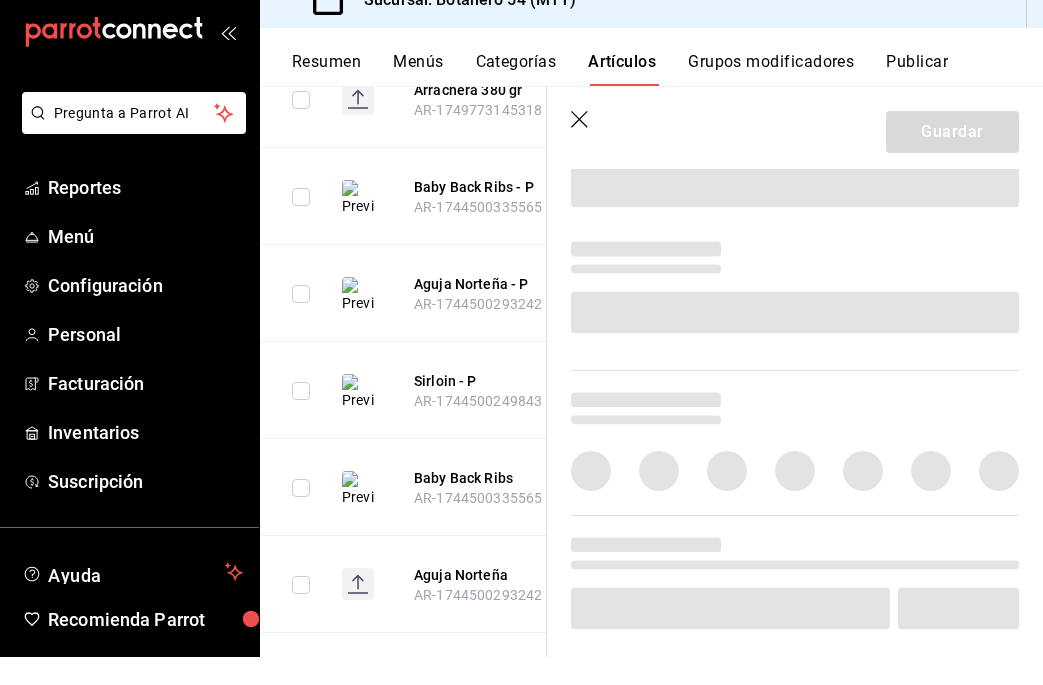 scroll, scrollTop: 0, scrollLeft: 0, axis: both 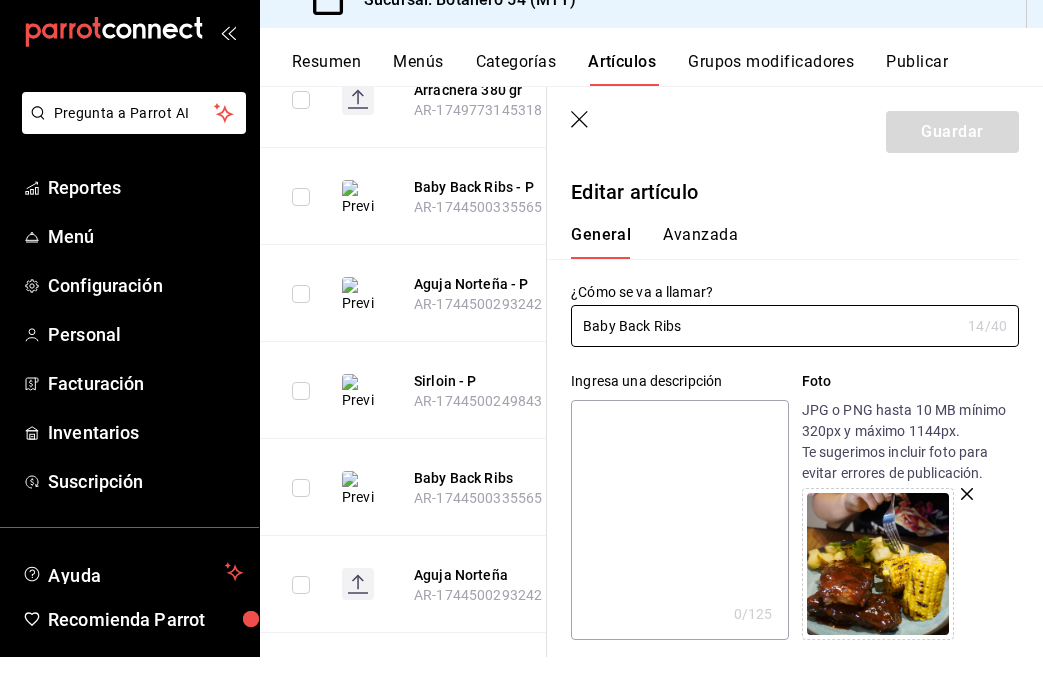 click on "Avanzada" at bounding box center (700, 270) 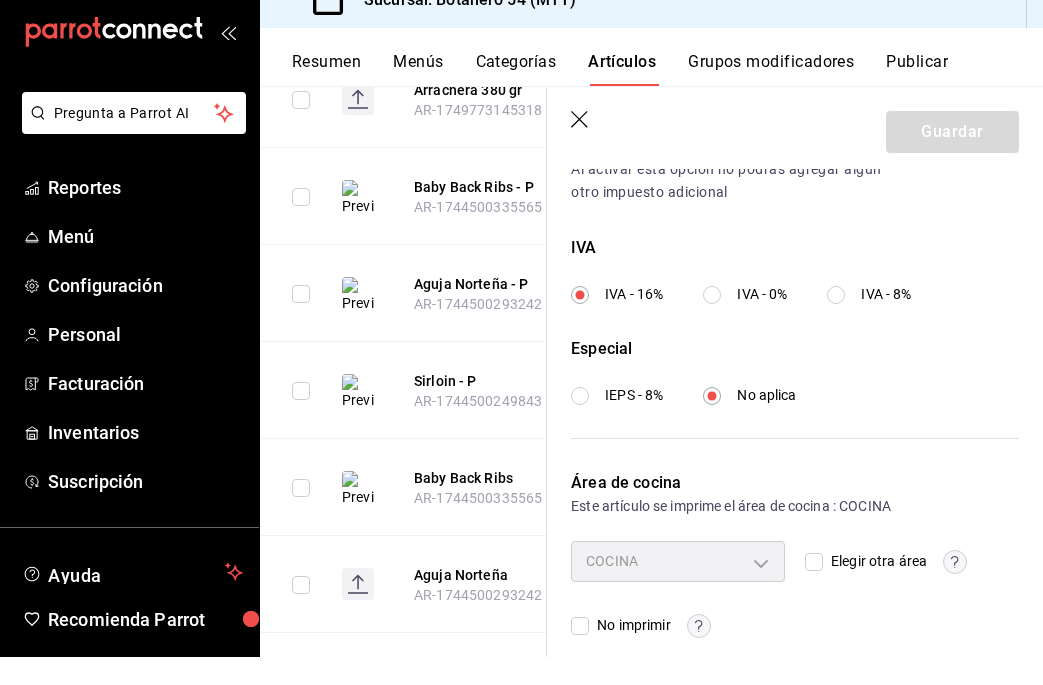 scroll, scrollTop: 708, scrollLeft: 0, axis: vertical 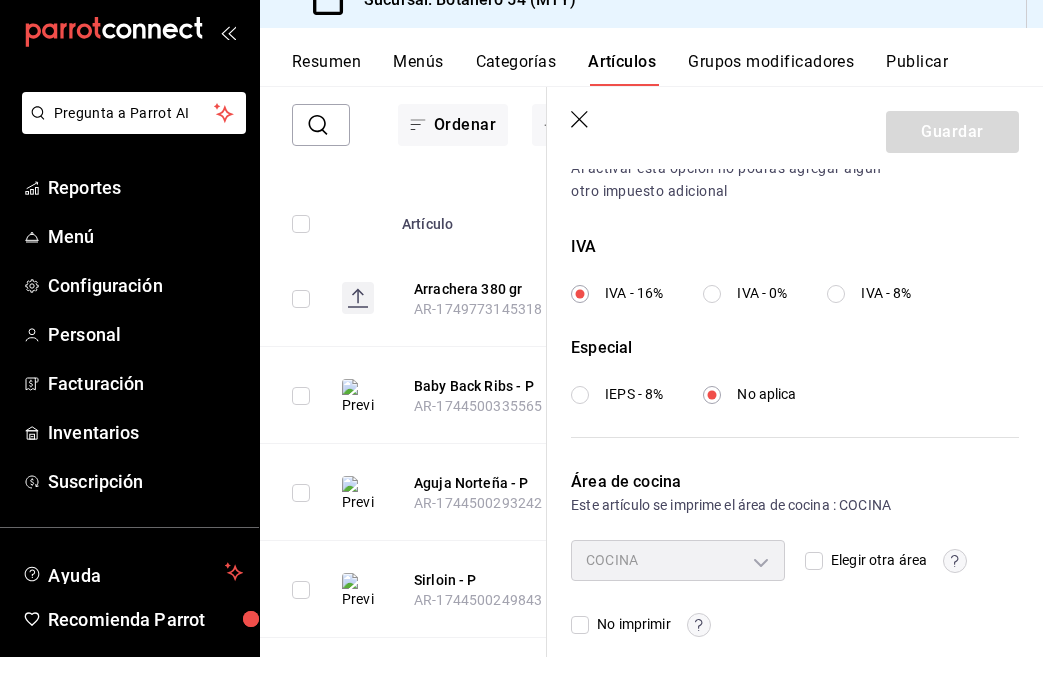 click on "Resumen" at bounding box center (326, 97) 